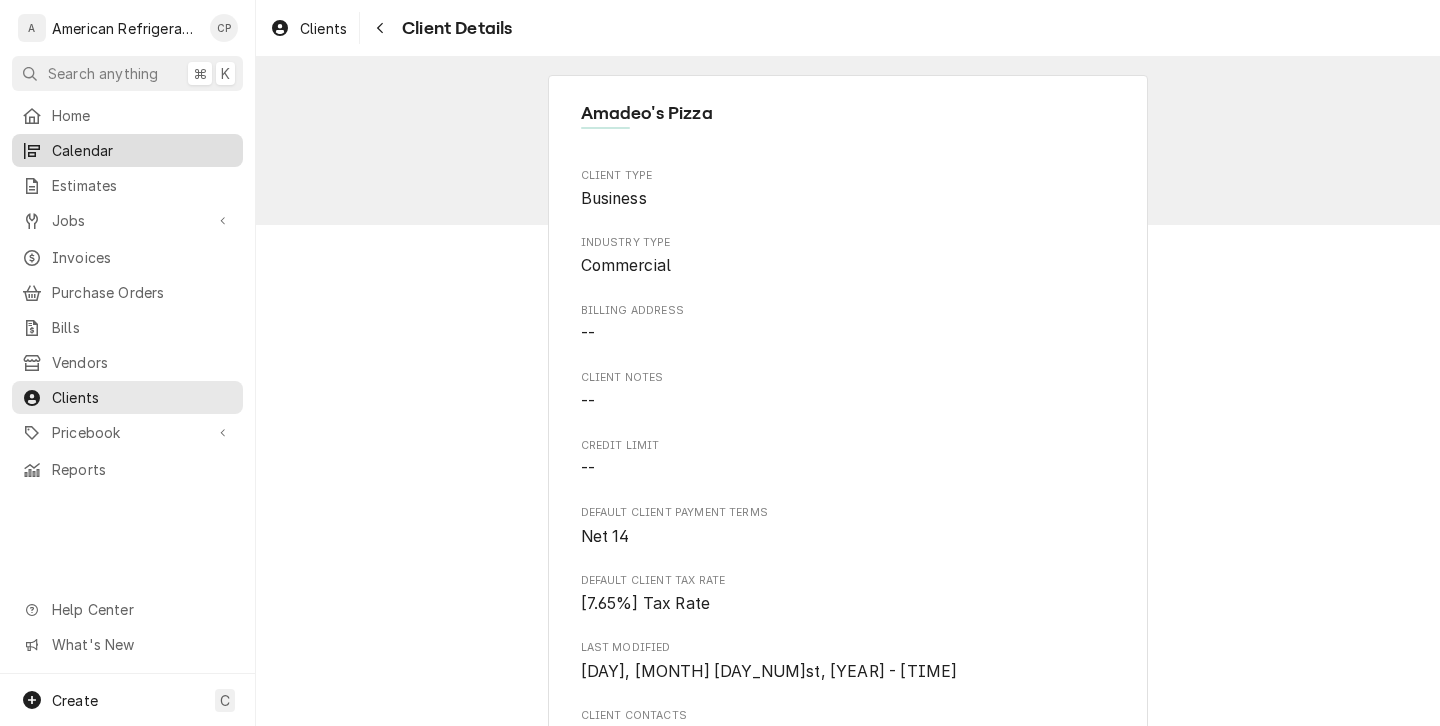 scroll, scrollTop: 0, scrollLeft: 0, axis: both 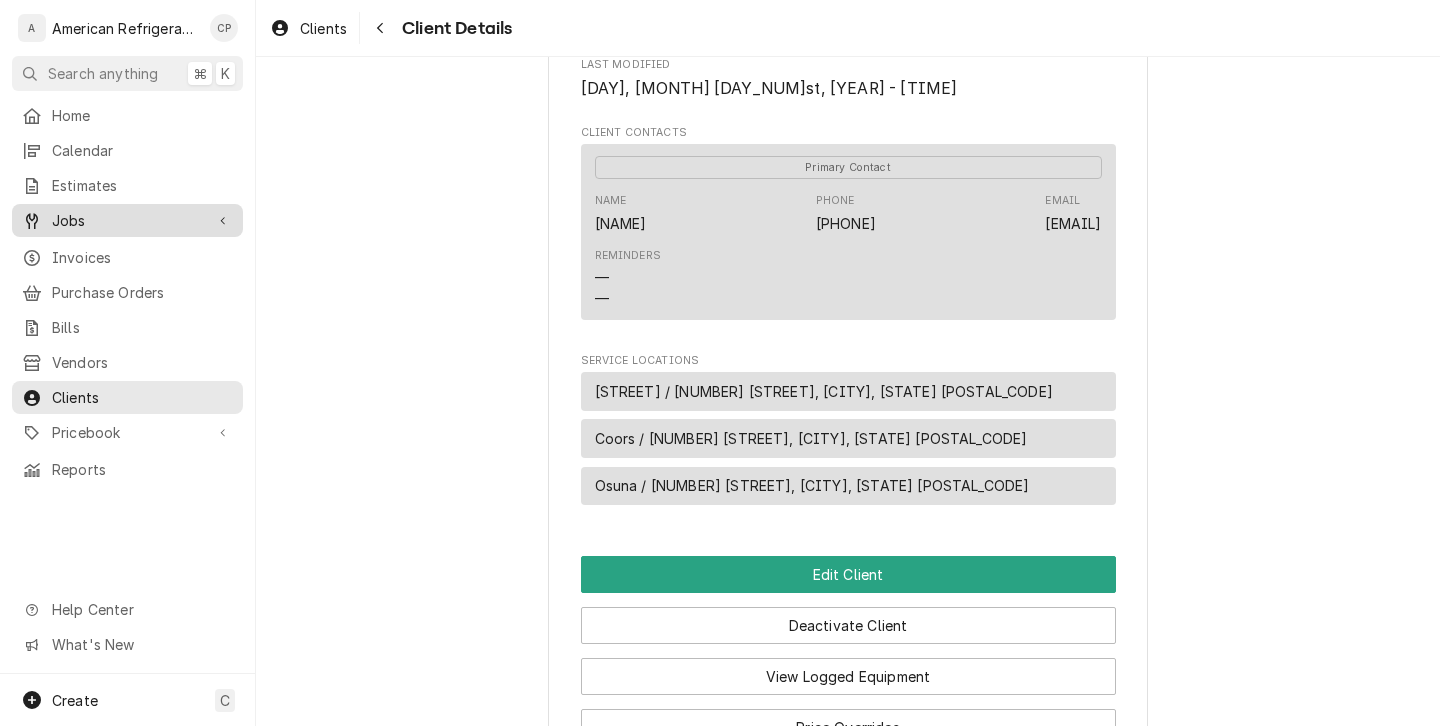 click on "Jobs" at bounding box center (127, 220) 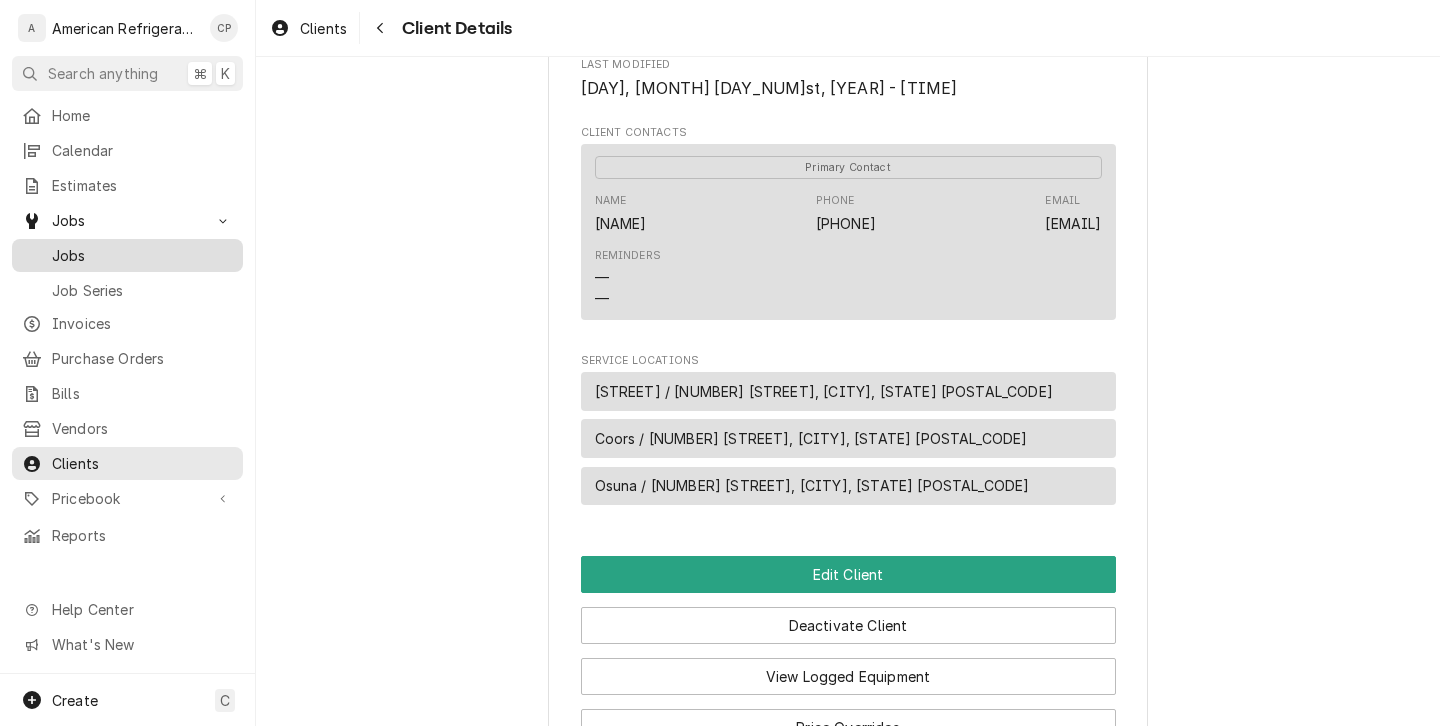 click on "Jobs" at bounding box center (142, 255) 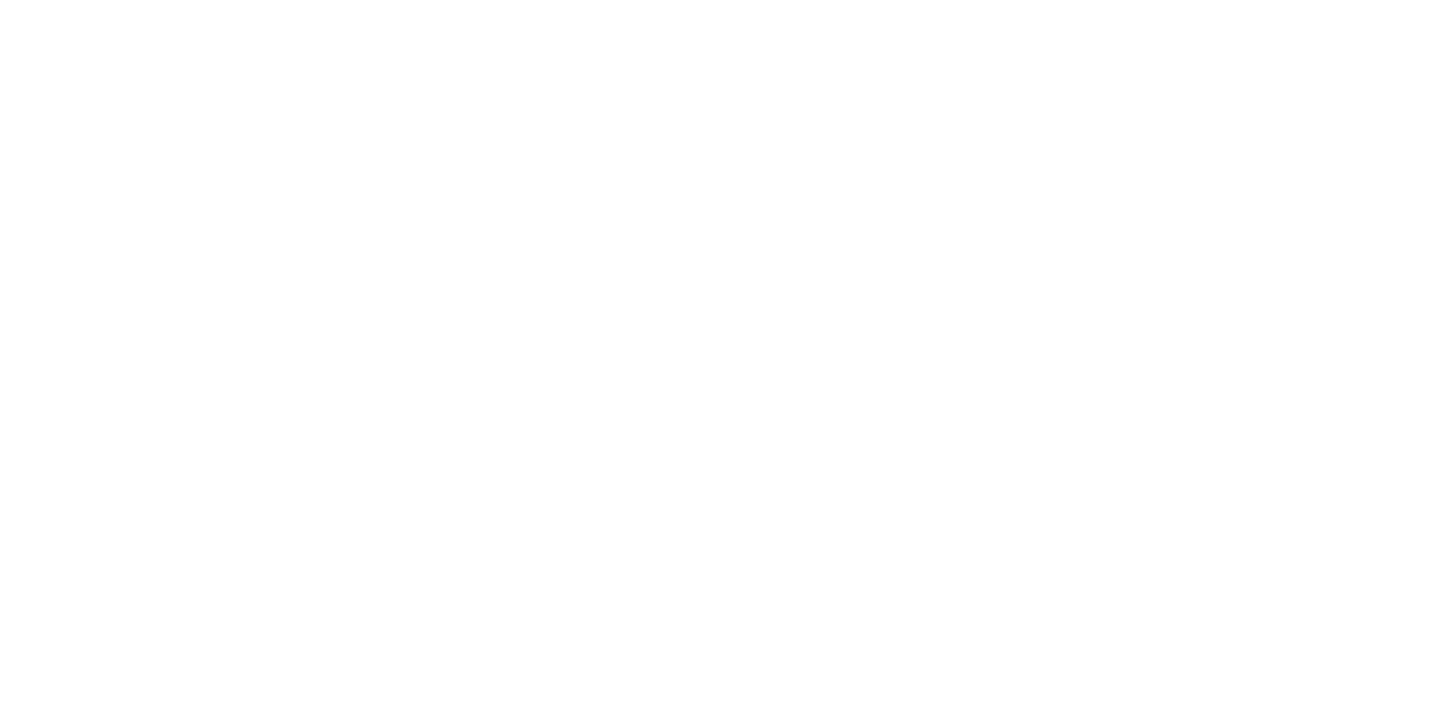 scroll, scrollTop: 0, scrollLeft: 0, axis: both 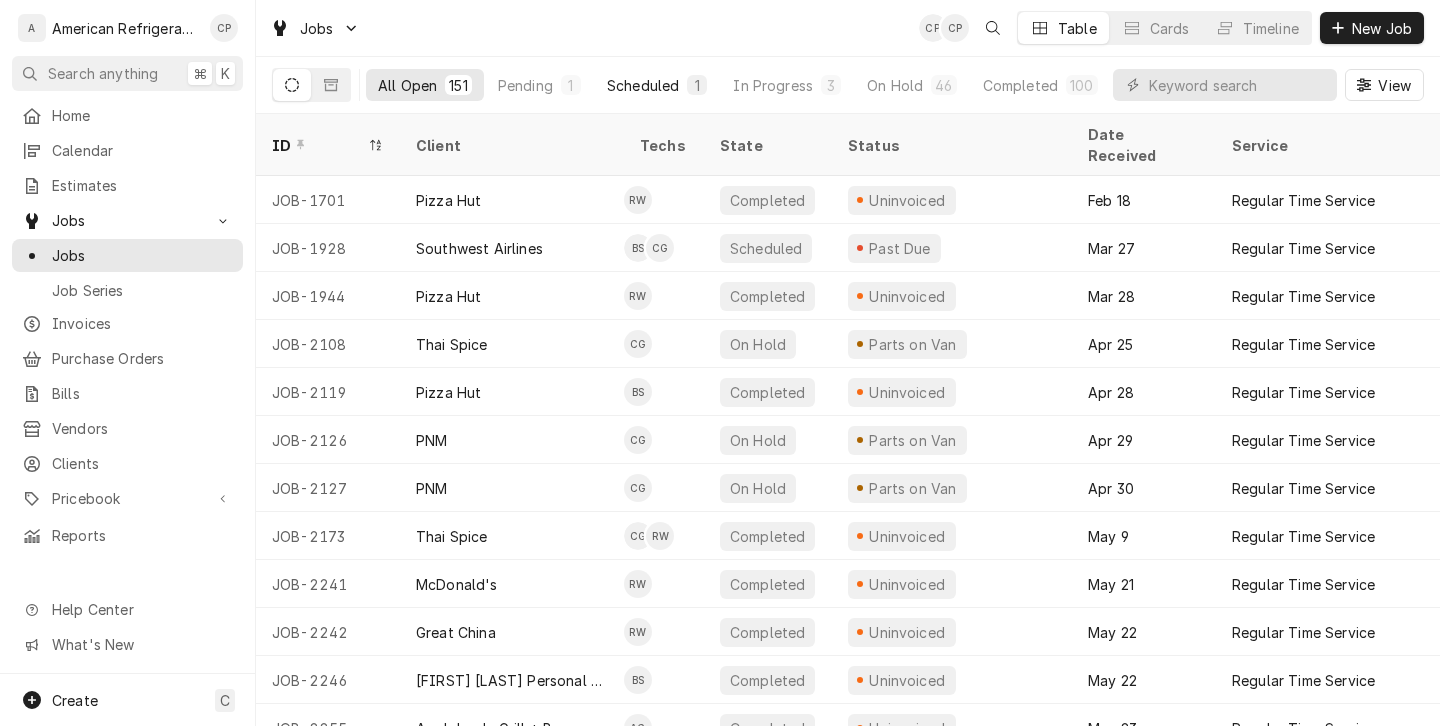 click on "Scheduled" at bounding box center (643, 85) 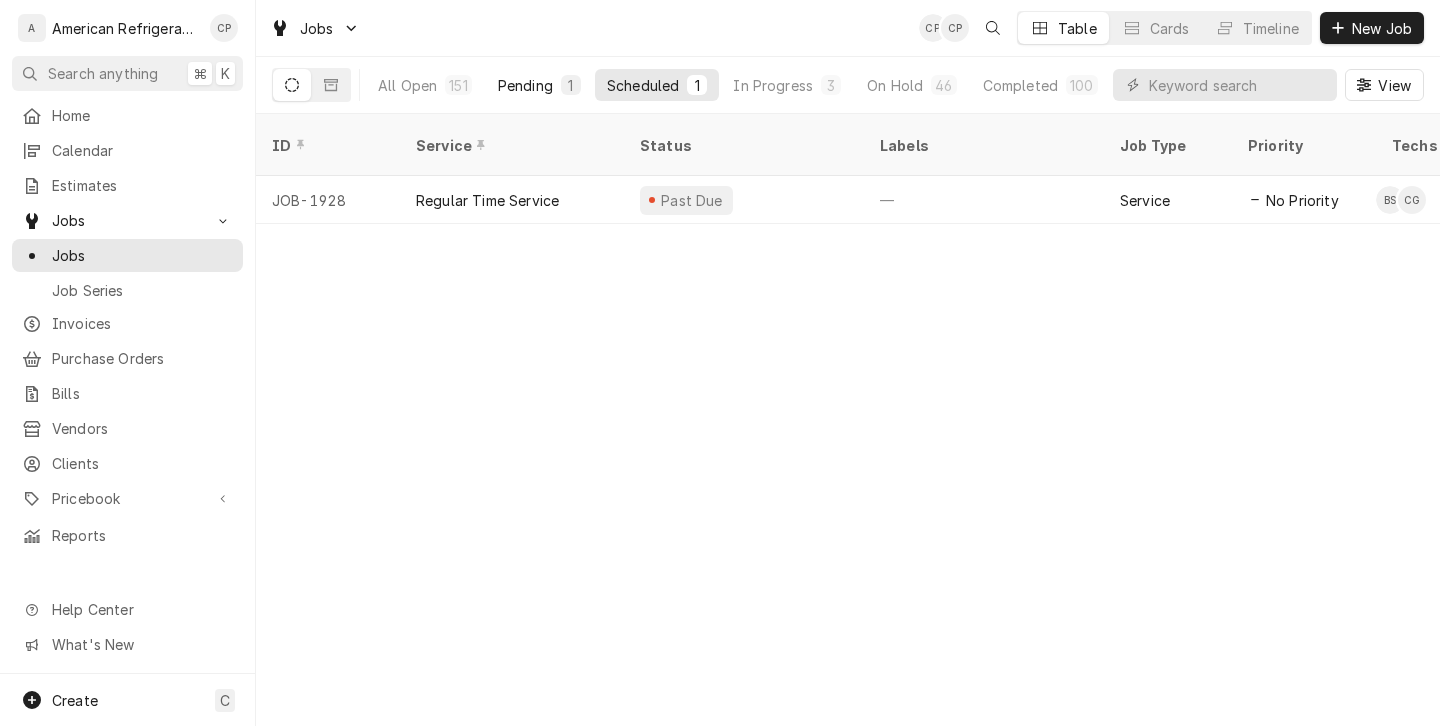 click on "Pending" at bounding box center (525, 85) 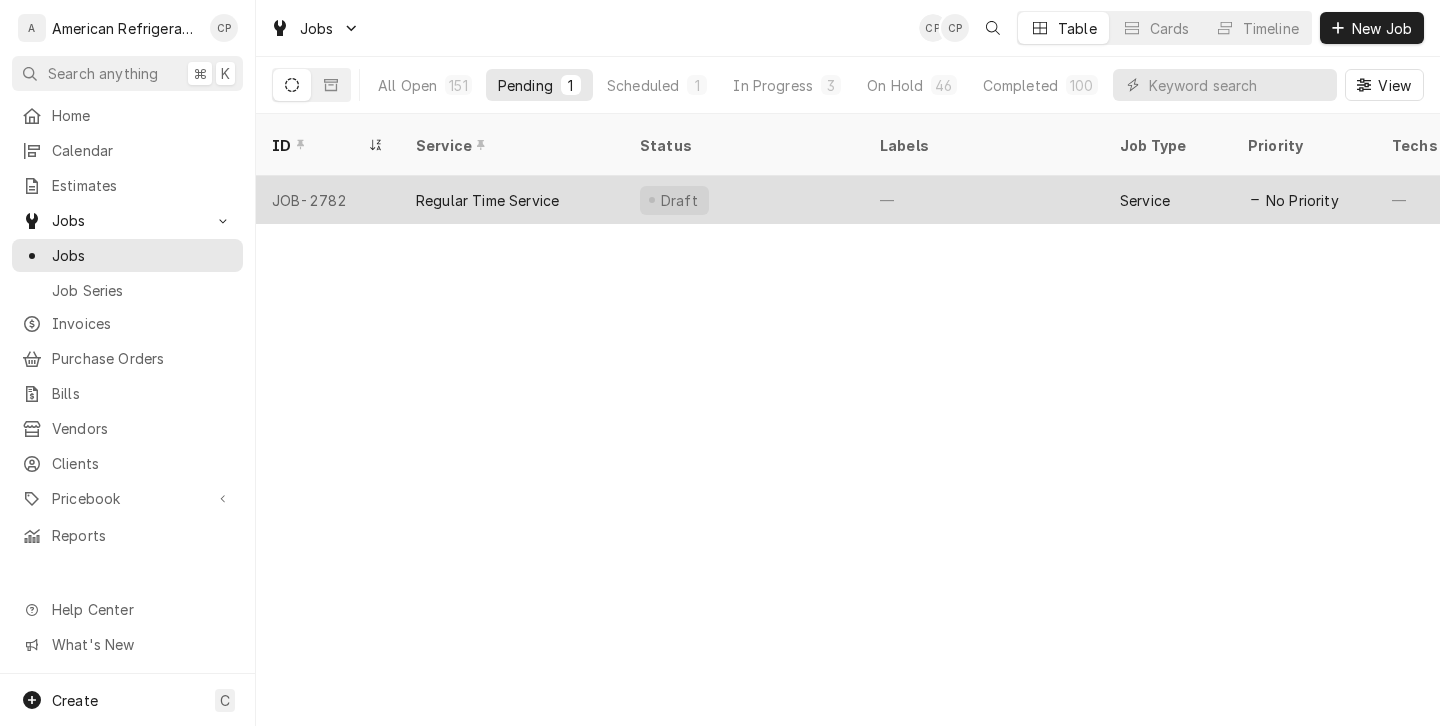 click on "Regular Time Service" at bounding box center [487, 200] 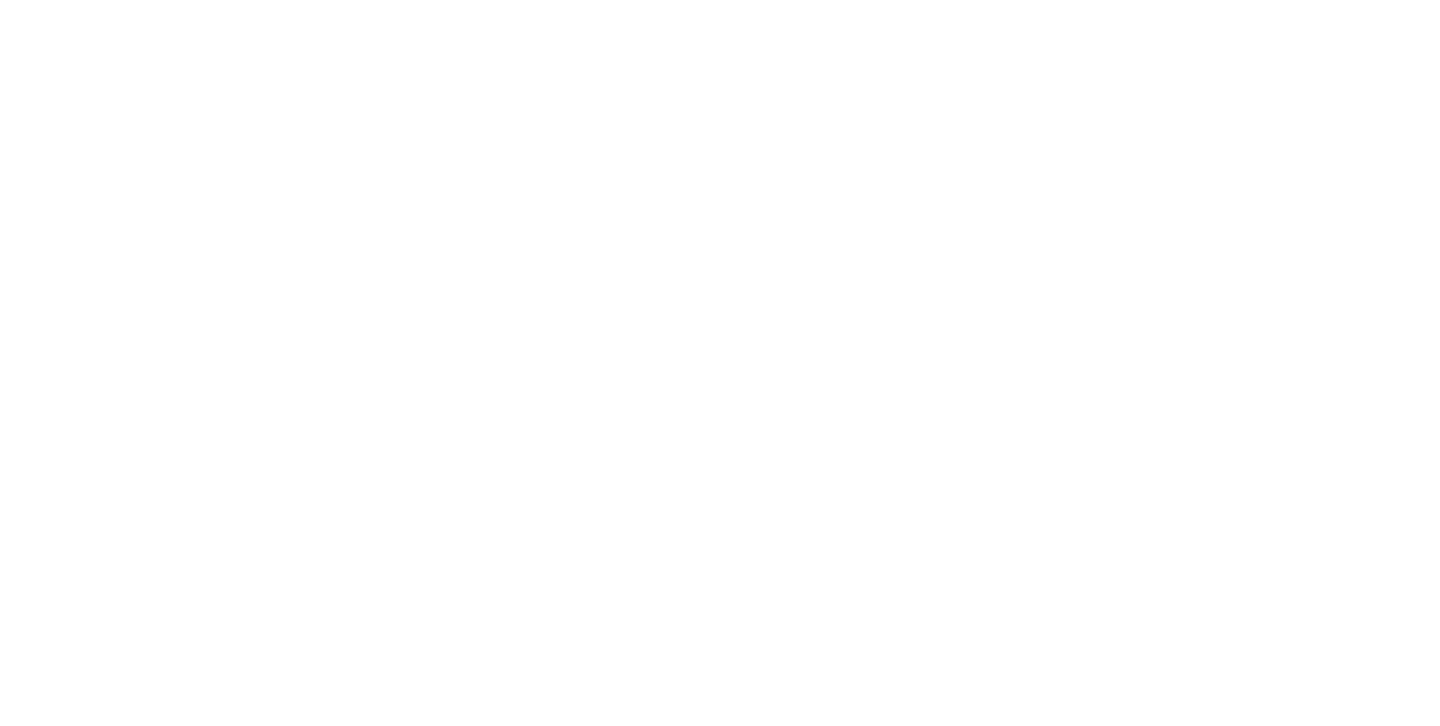 scroll, scrollTop: 0, scrollLeft: 0, axis: both 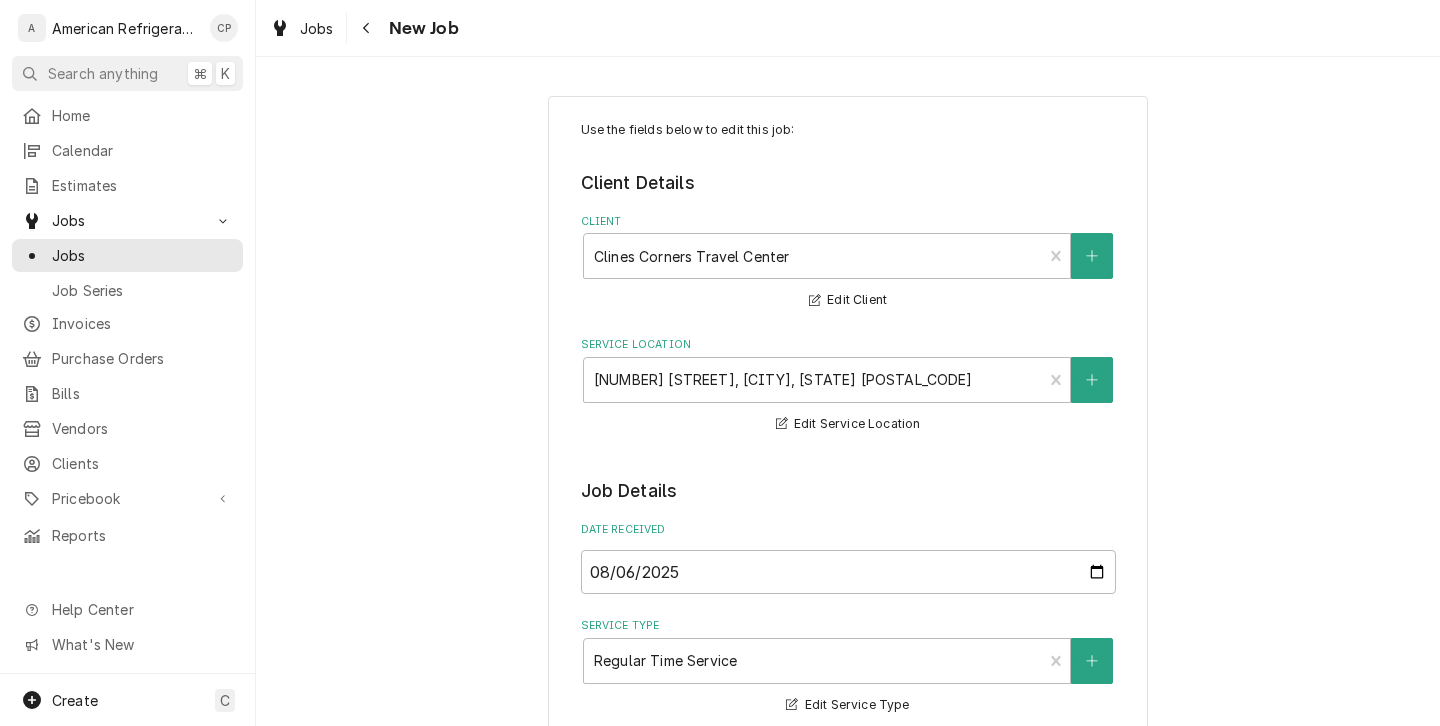 type on "x" 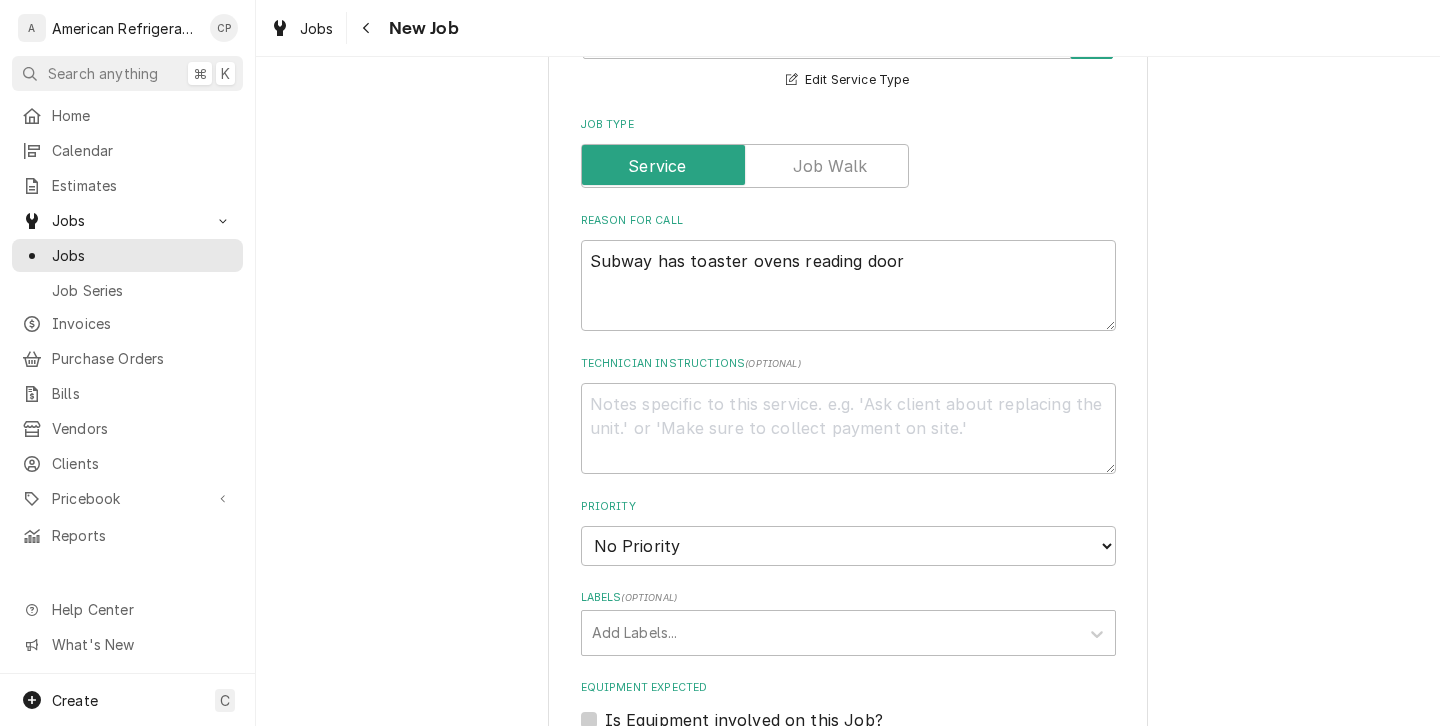 scroll, scrollTop: 656, scrollLeft: 0, axis: vertical 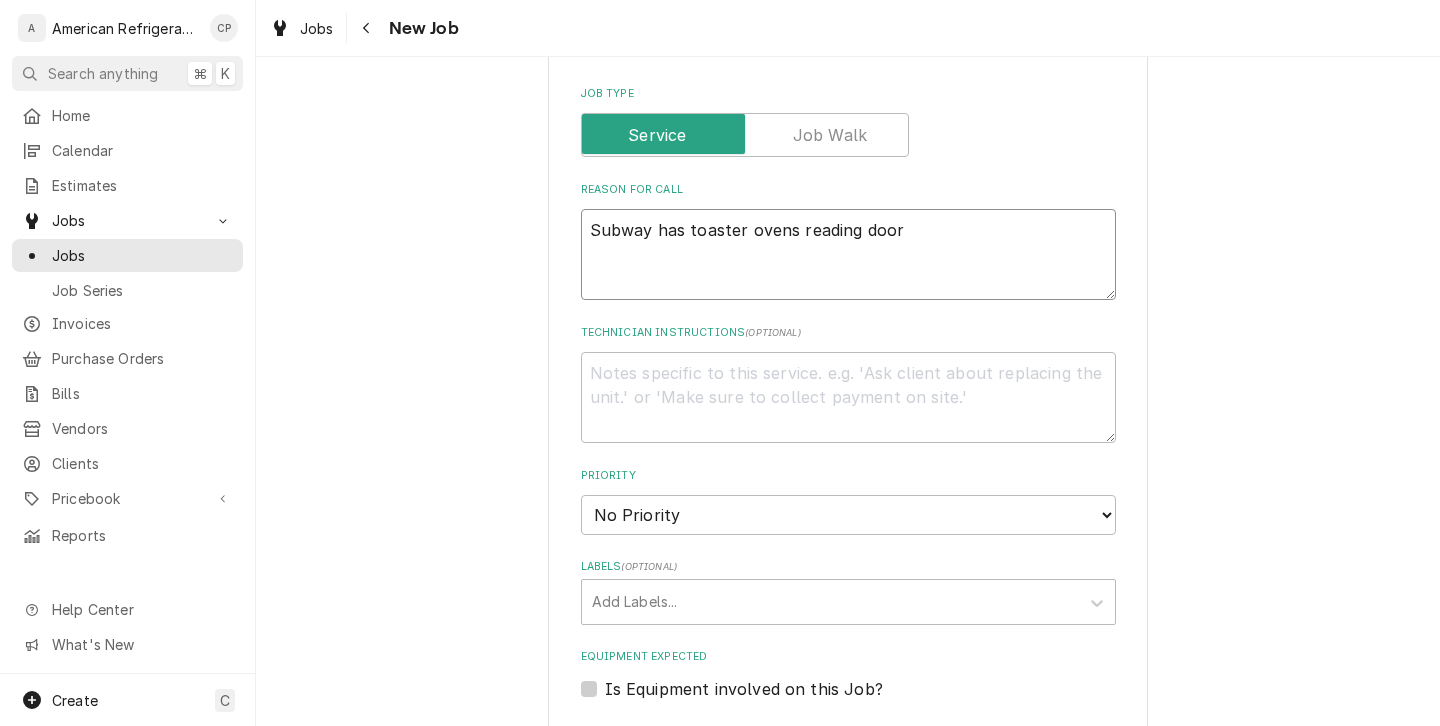 click on "Subway has toaster ovens reading door" at bounding box center [848, 254] 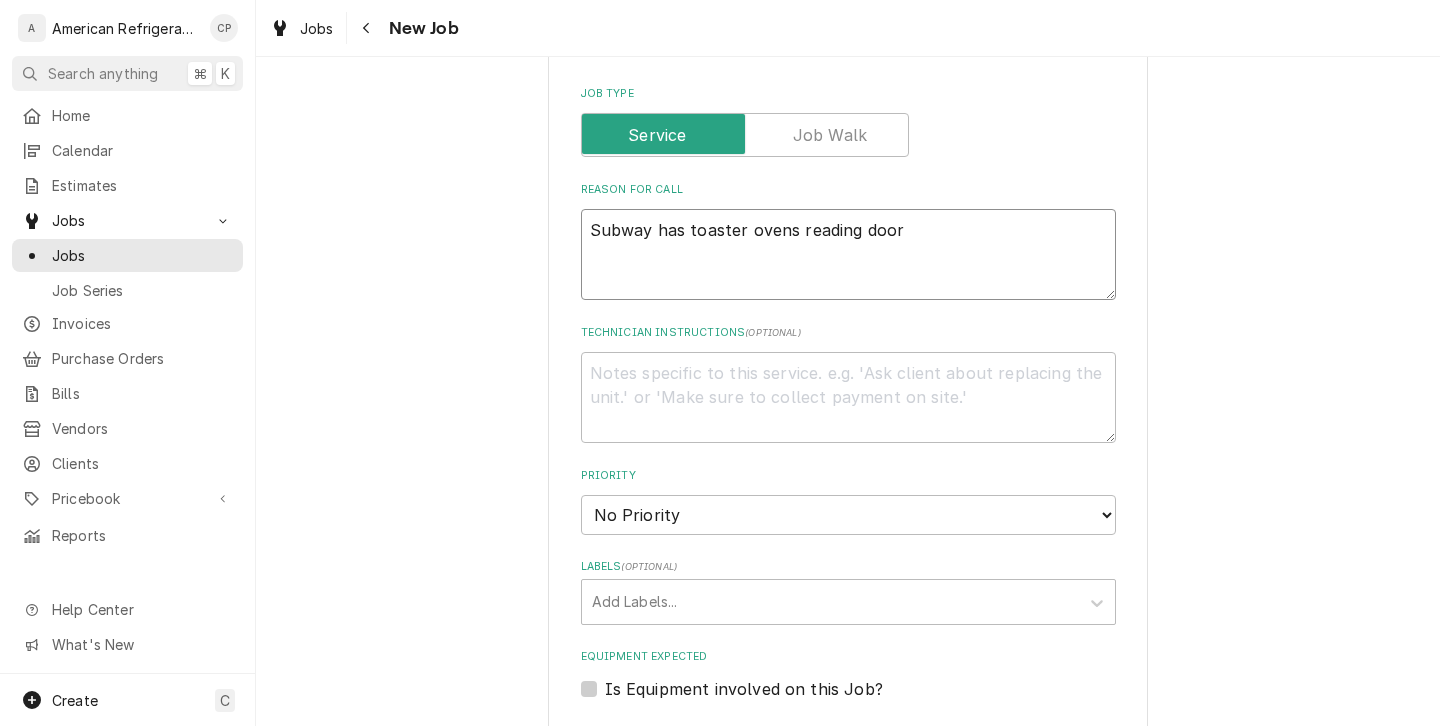 type on "Subway has toaster ovens reading doors" 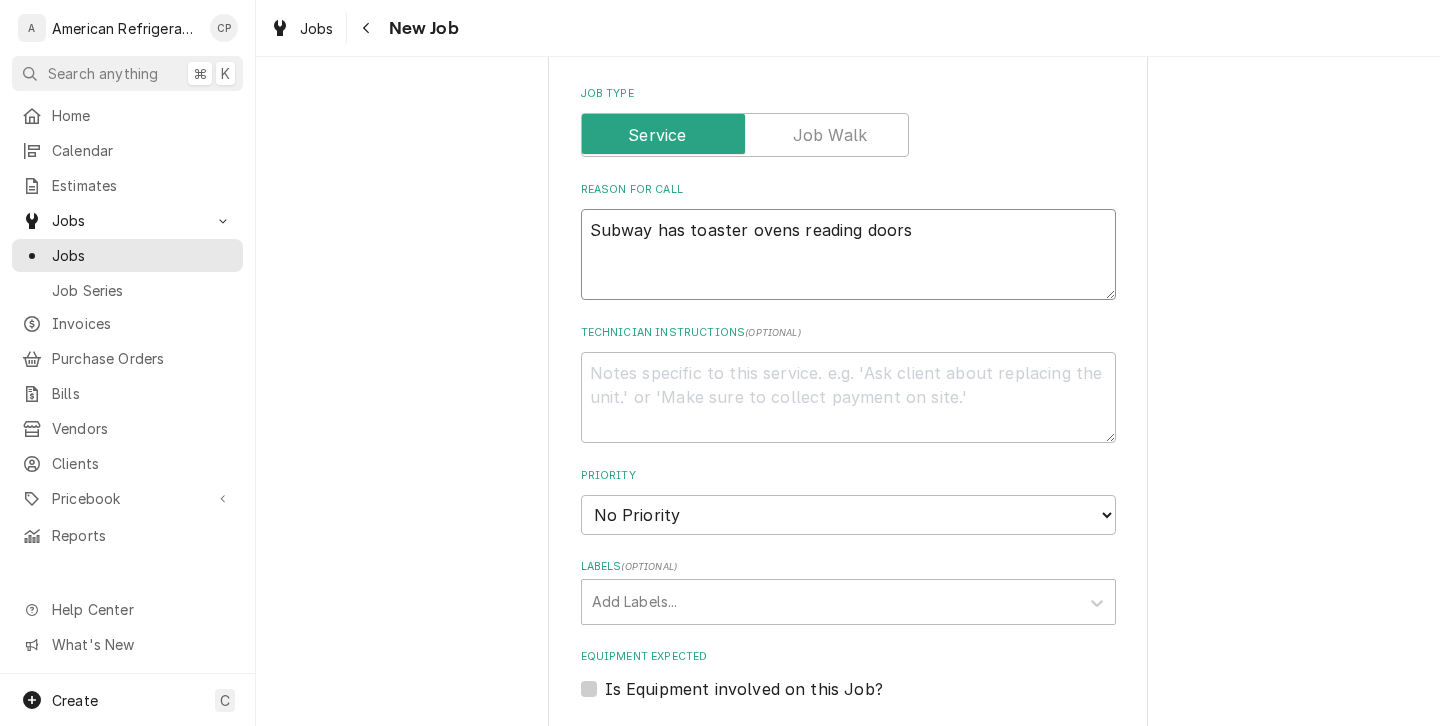 type on "x" 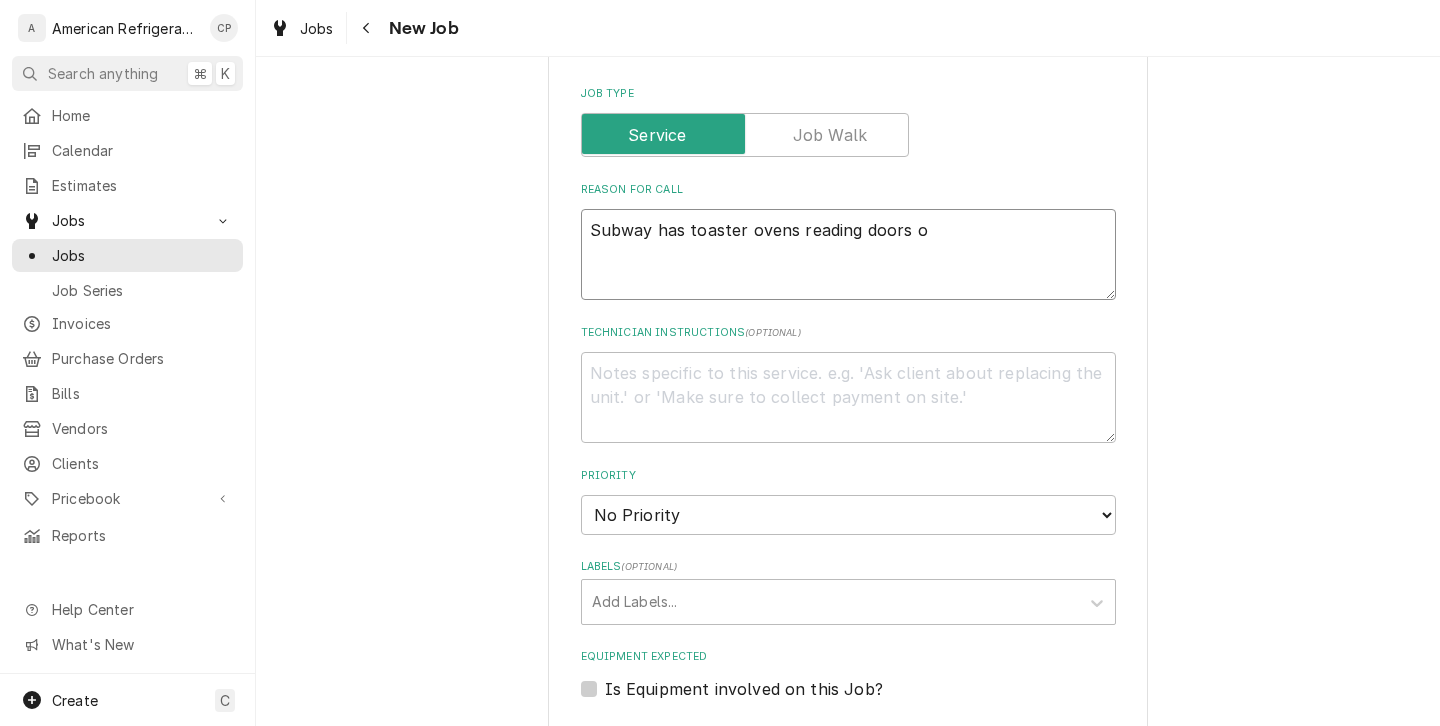 type on "x" 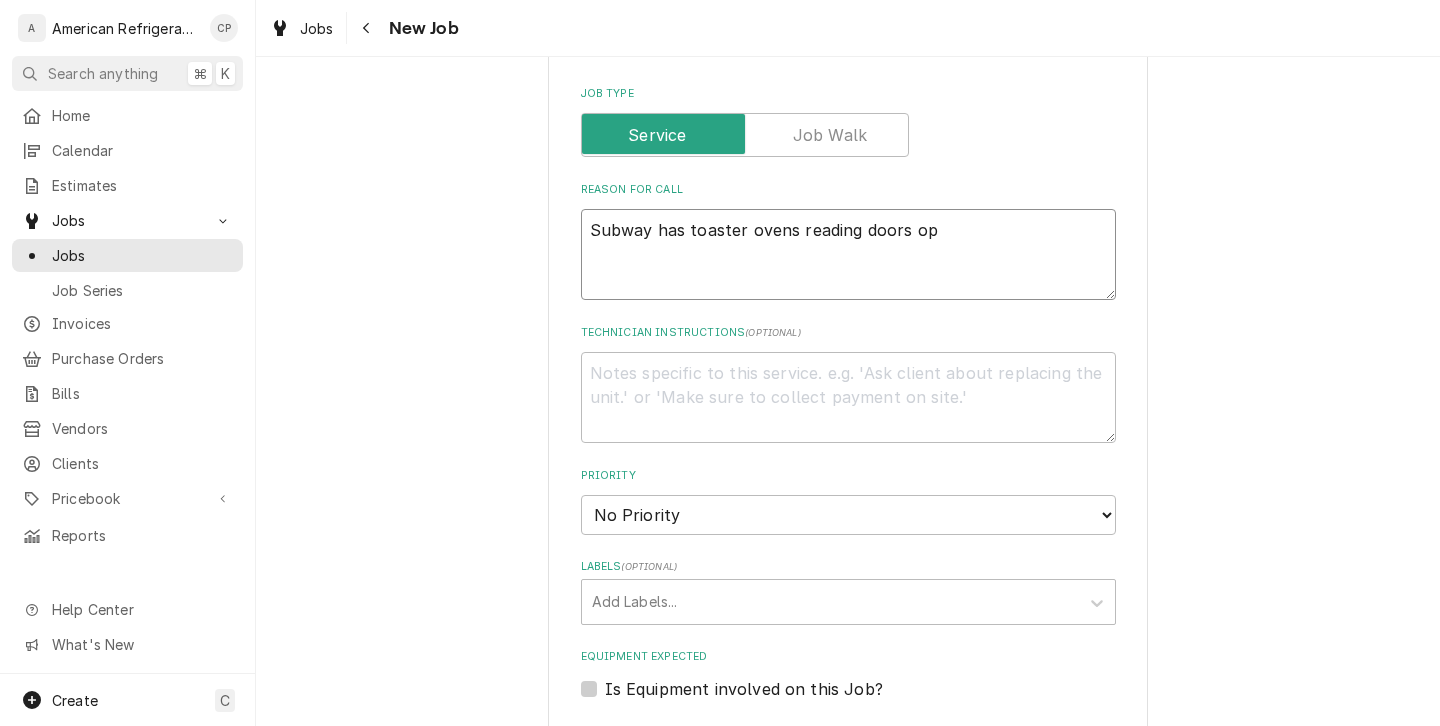 type on "x" 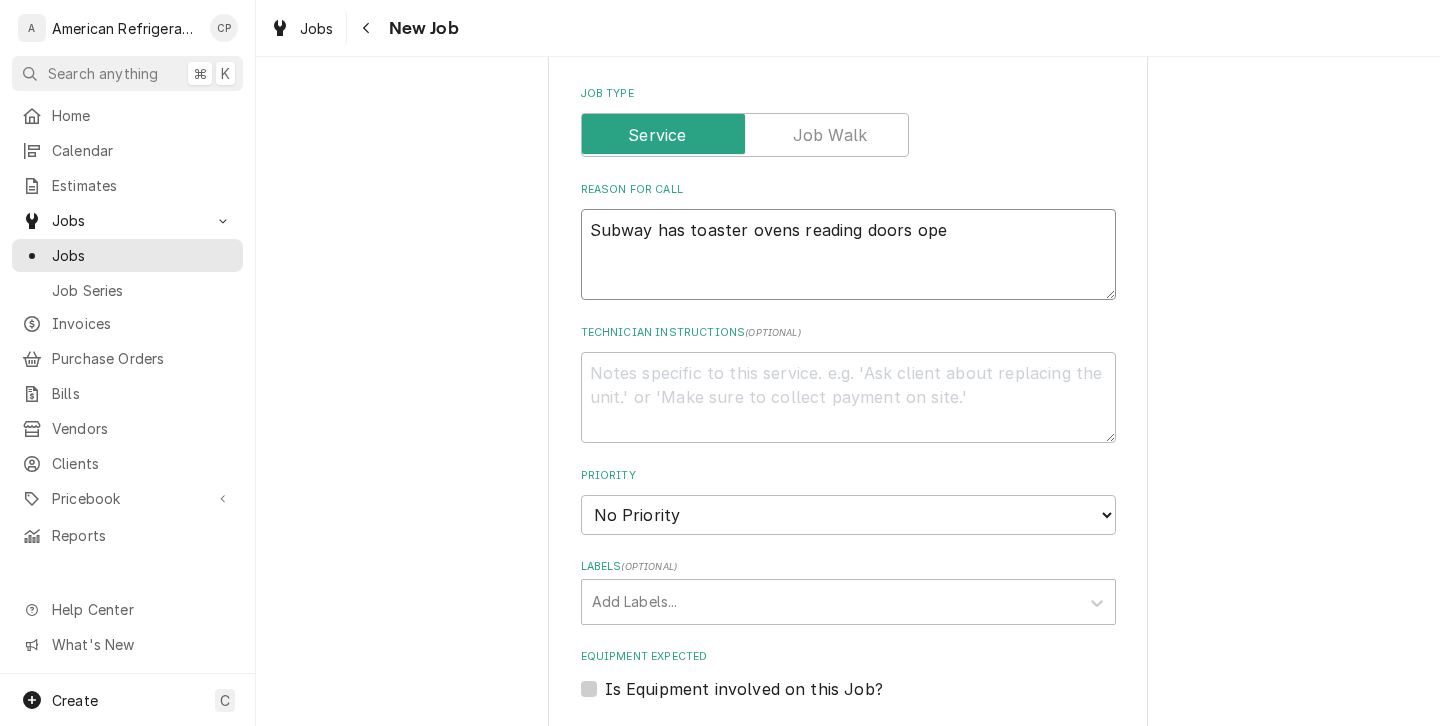 type on "x" 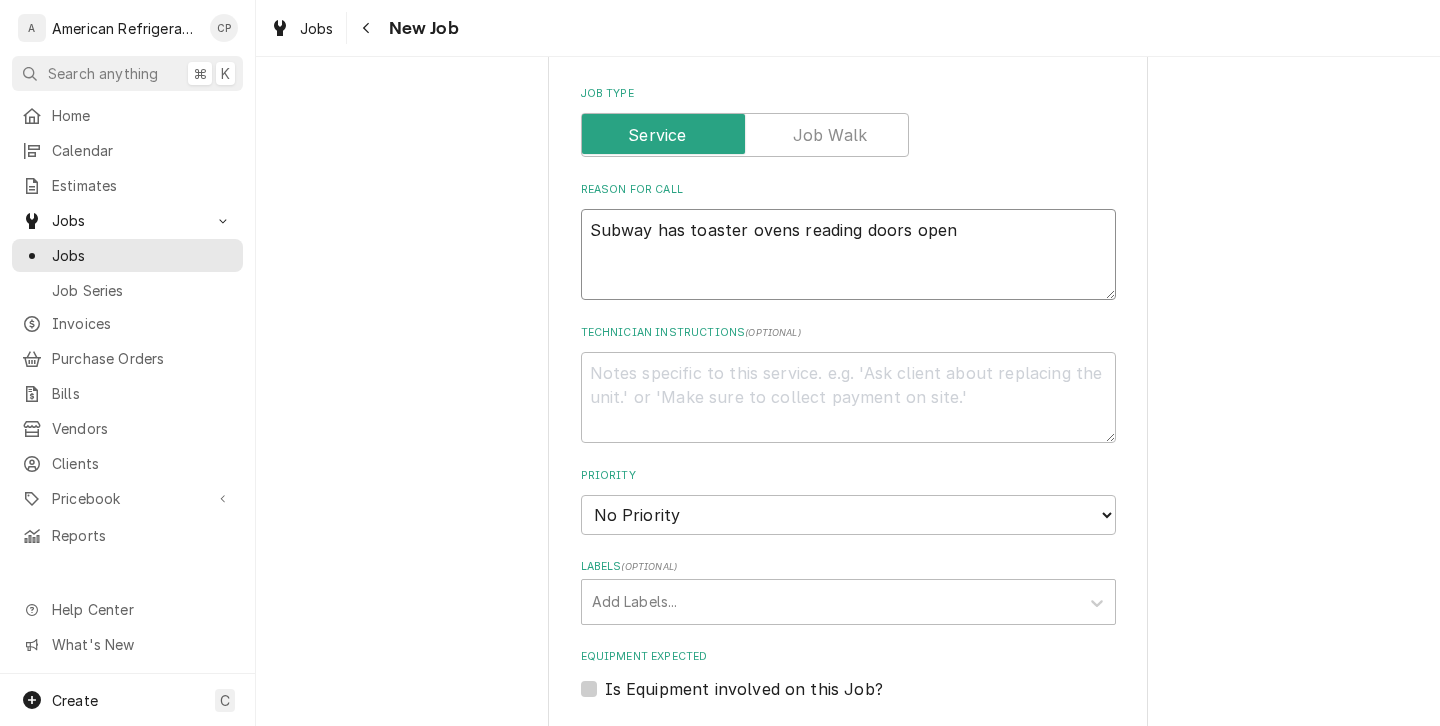 type on "x" 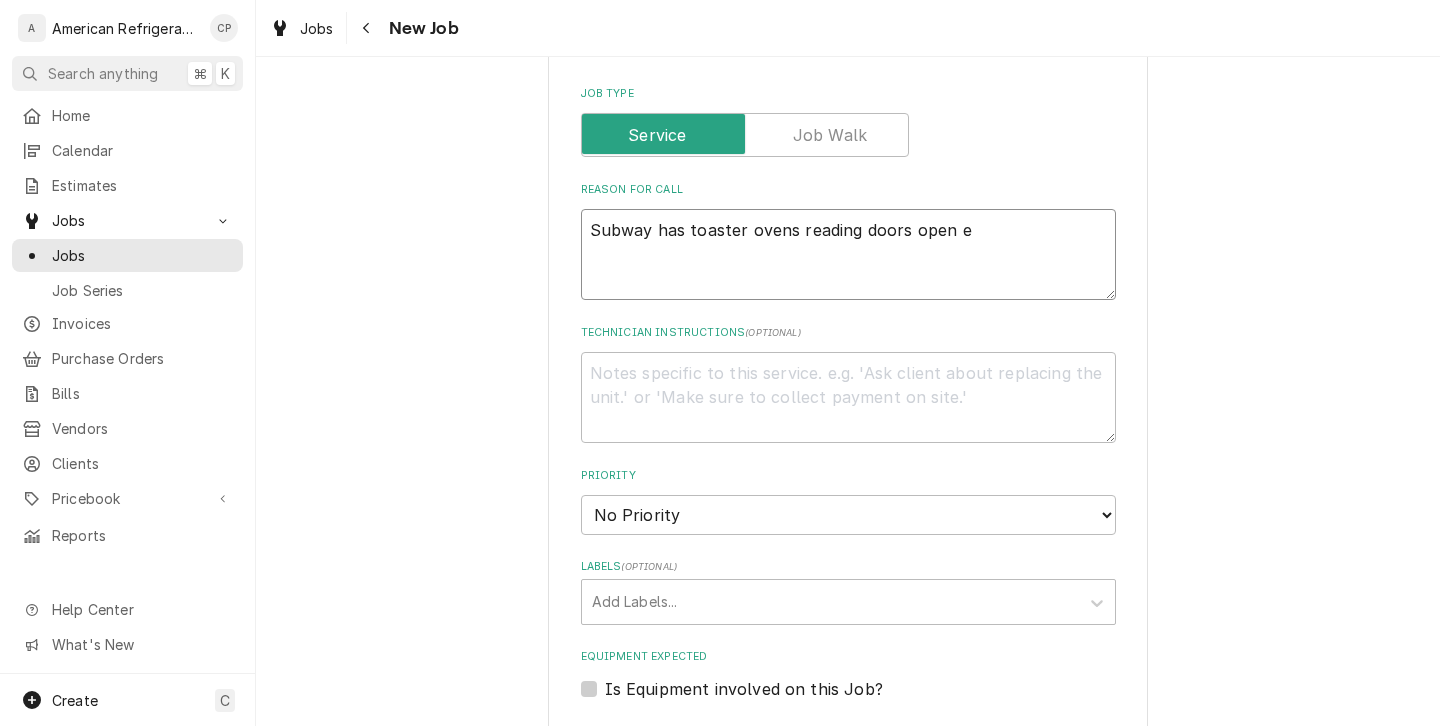type on "x" 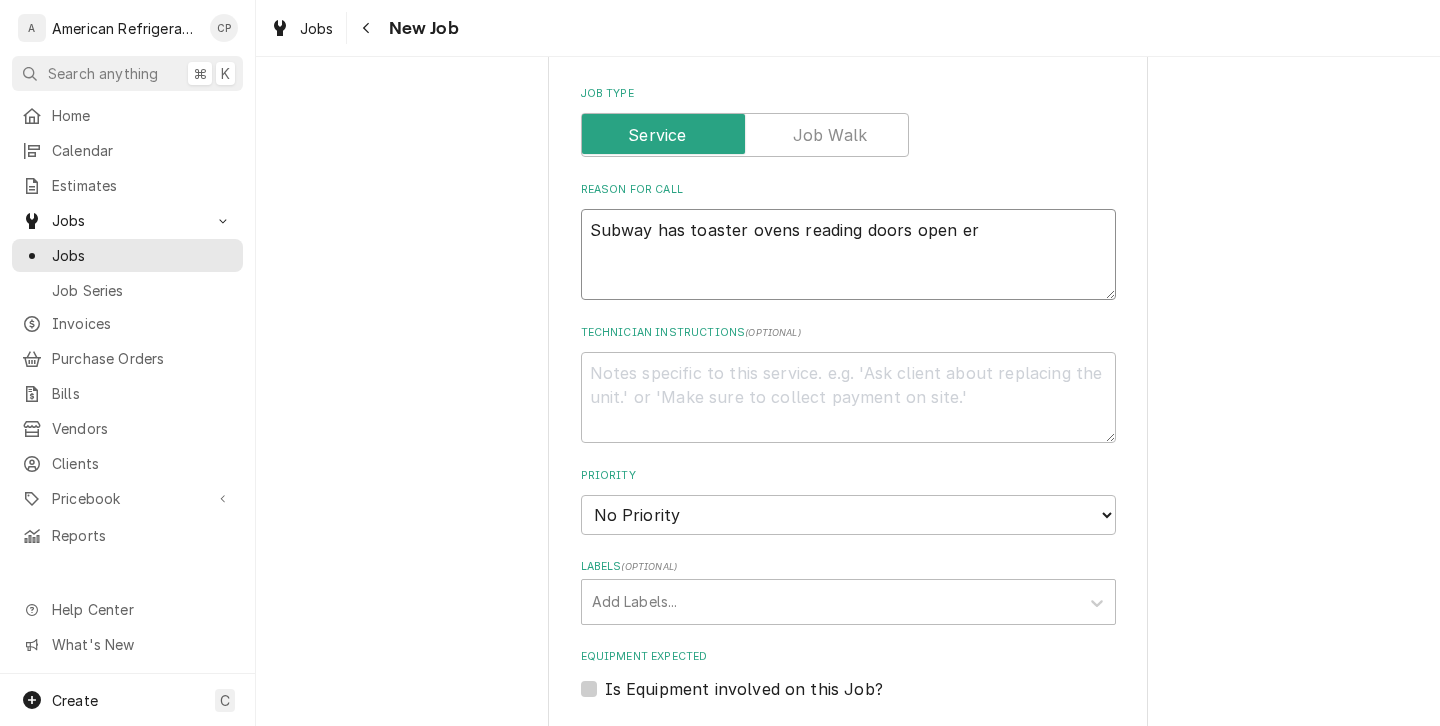 type on "x" 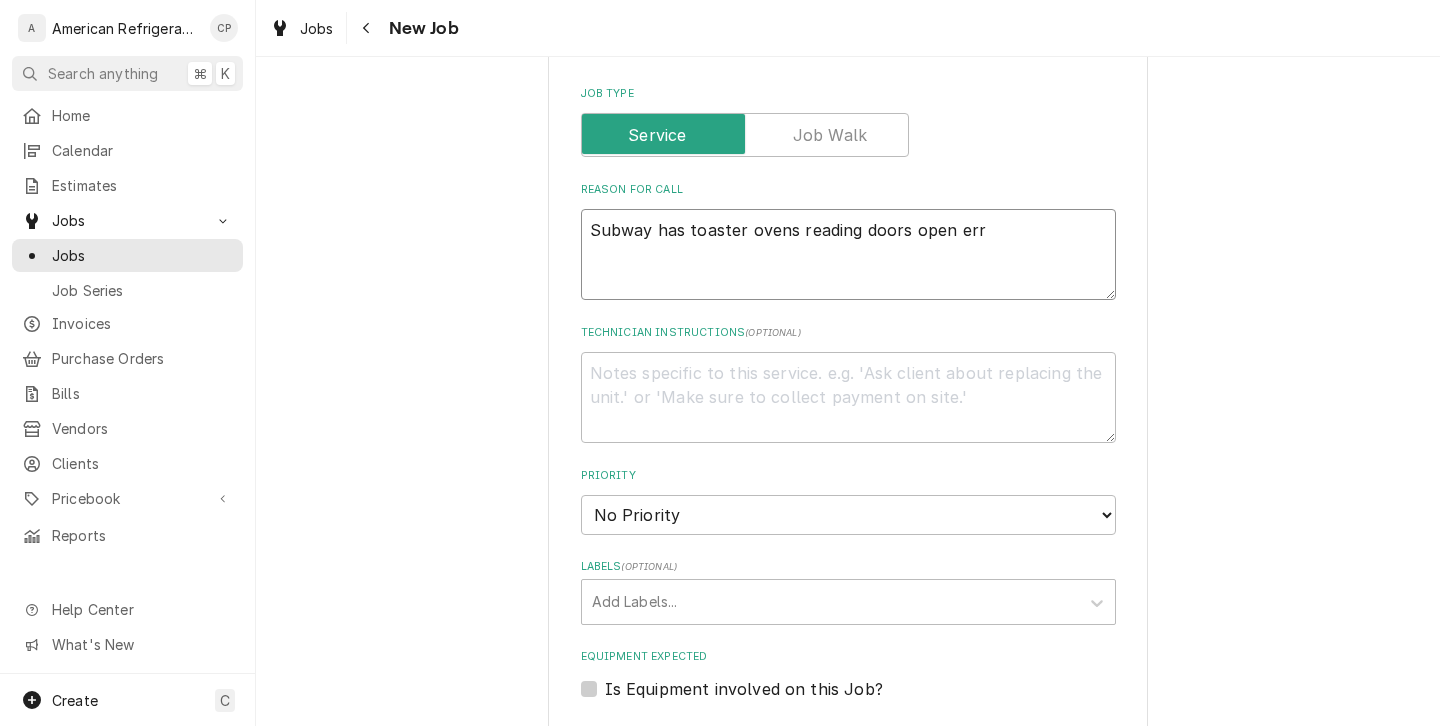 type on "x" 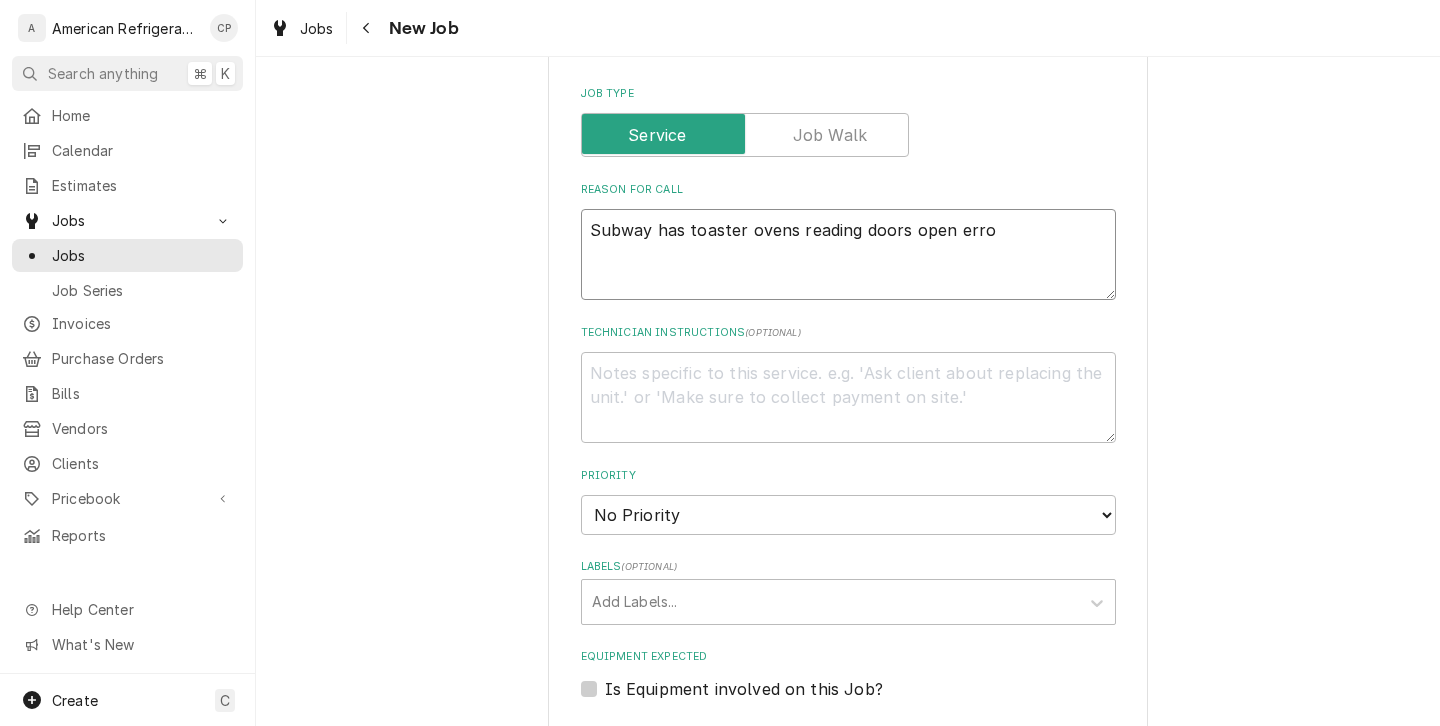 type on "x" 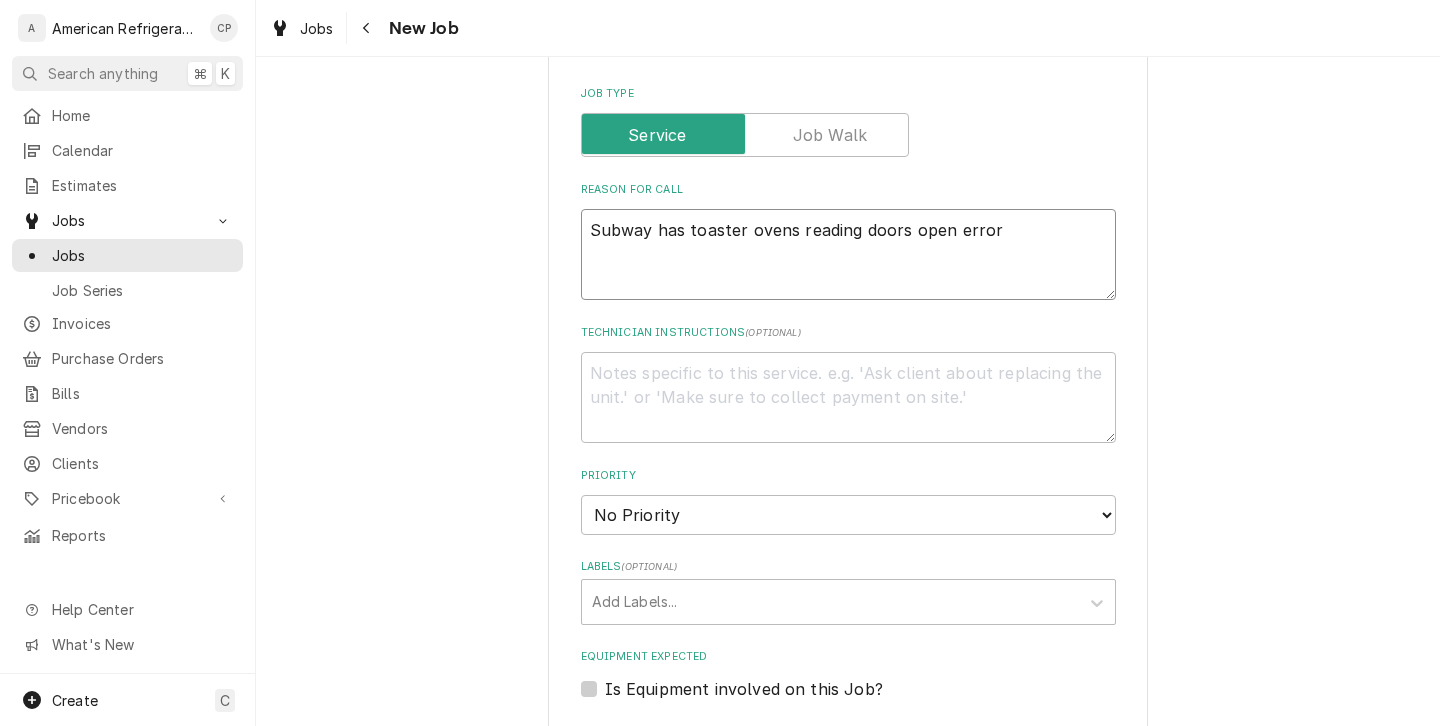 type on "x" 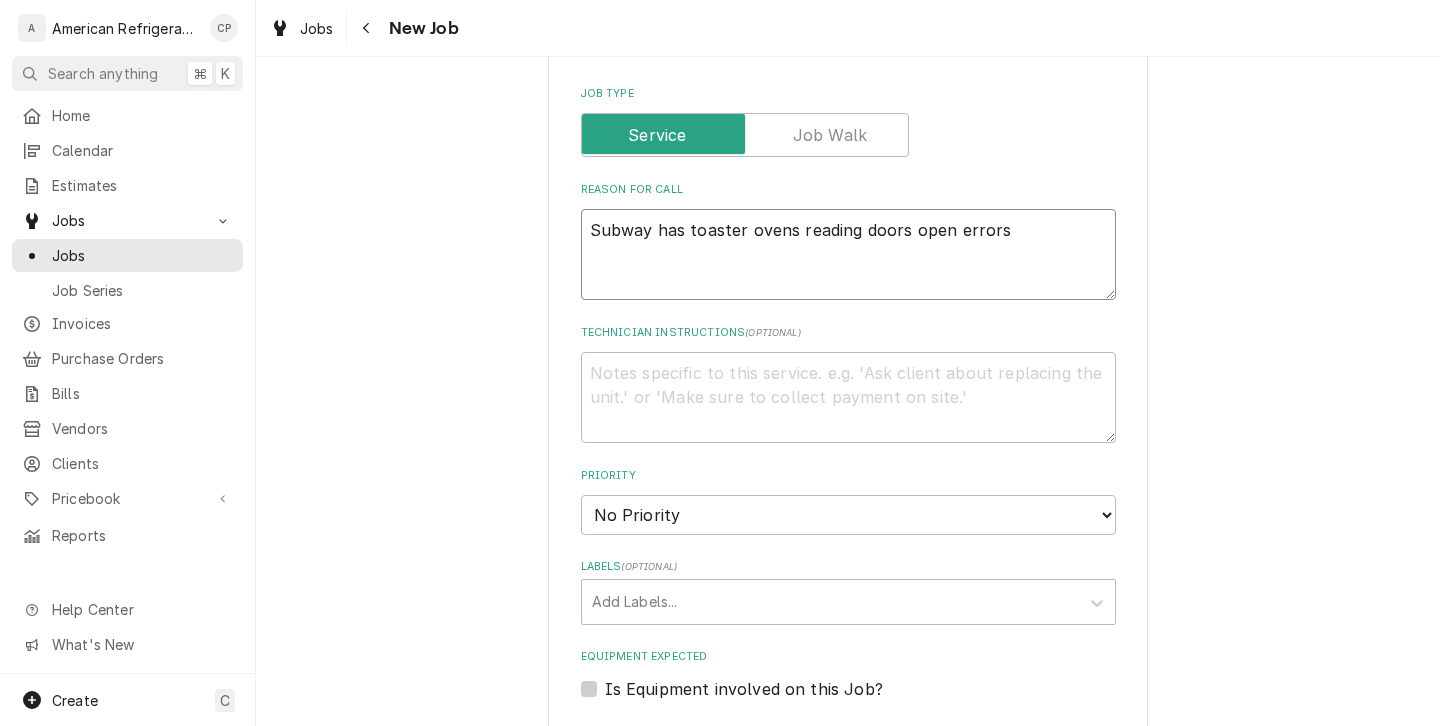 type on "x" 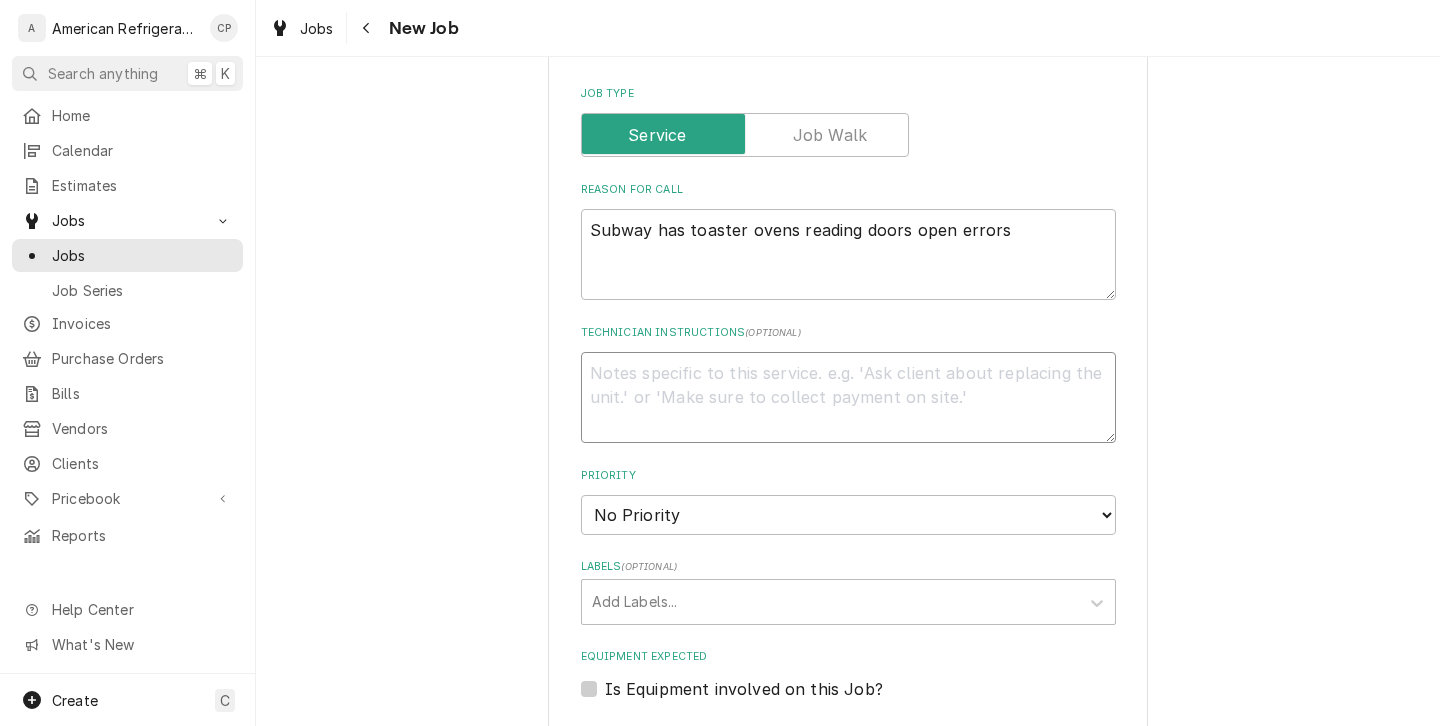 type on "x" 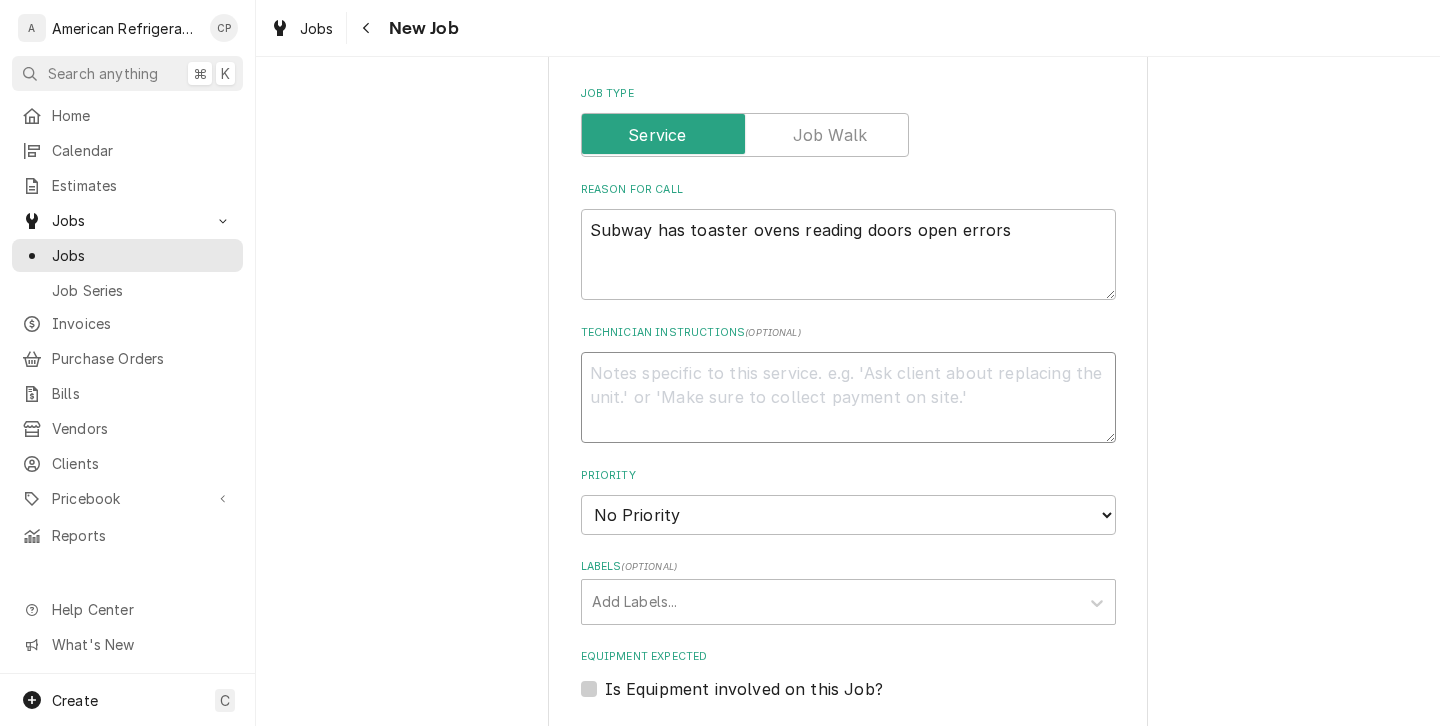 type on "D" 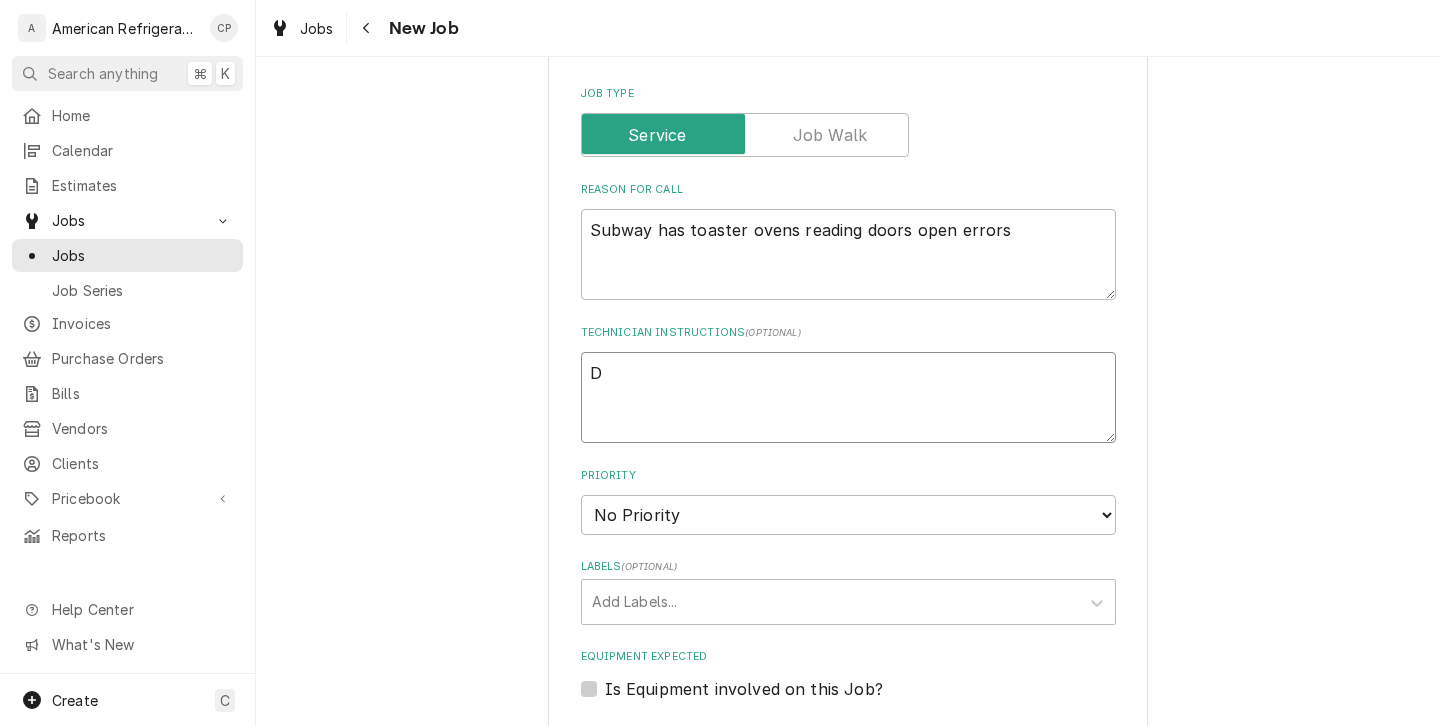 type on "x" 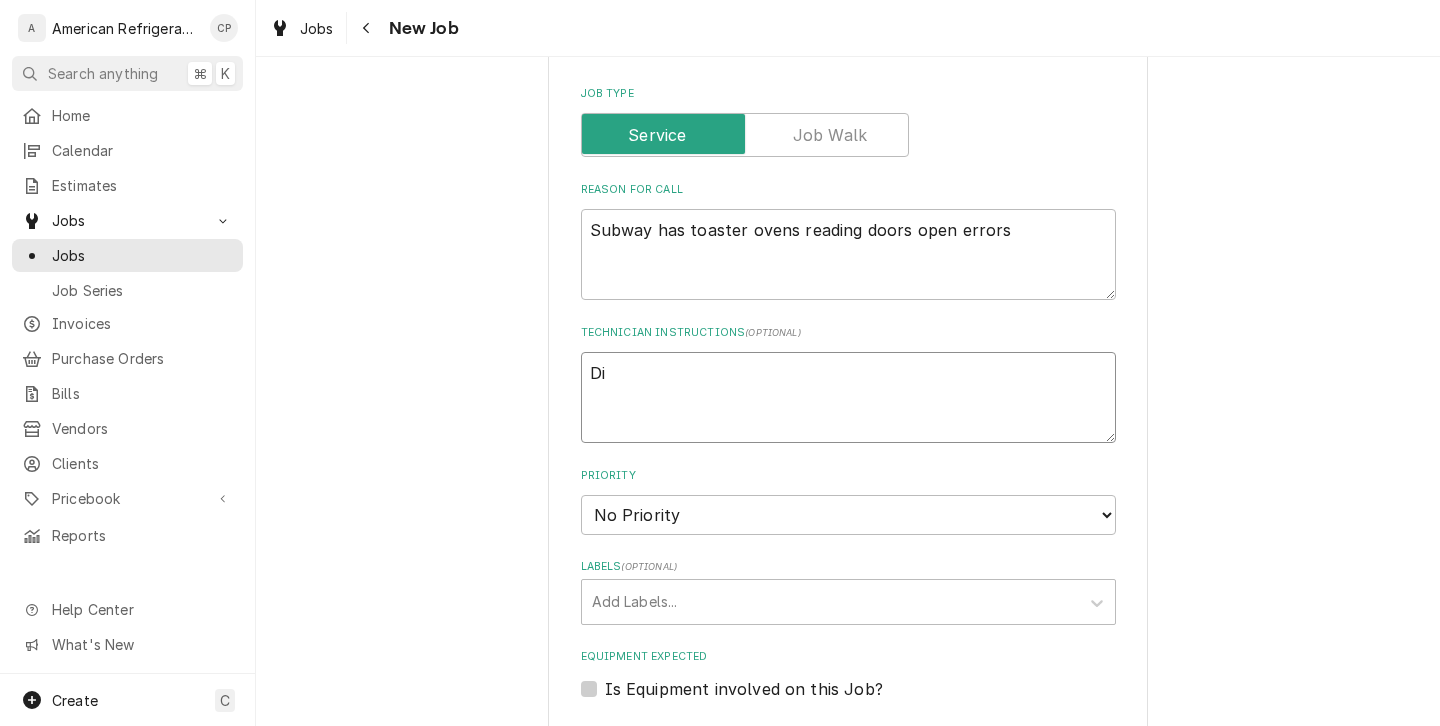 type on "x" 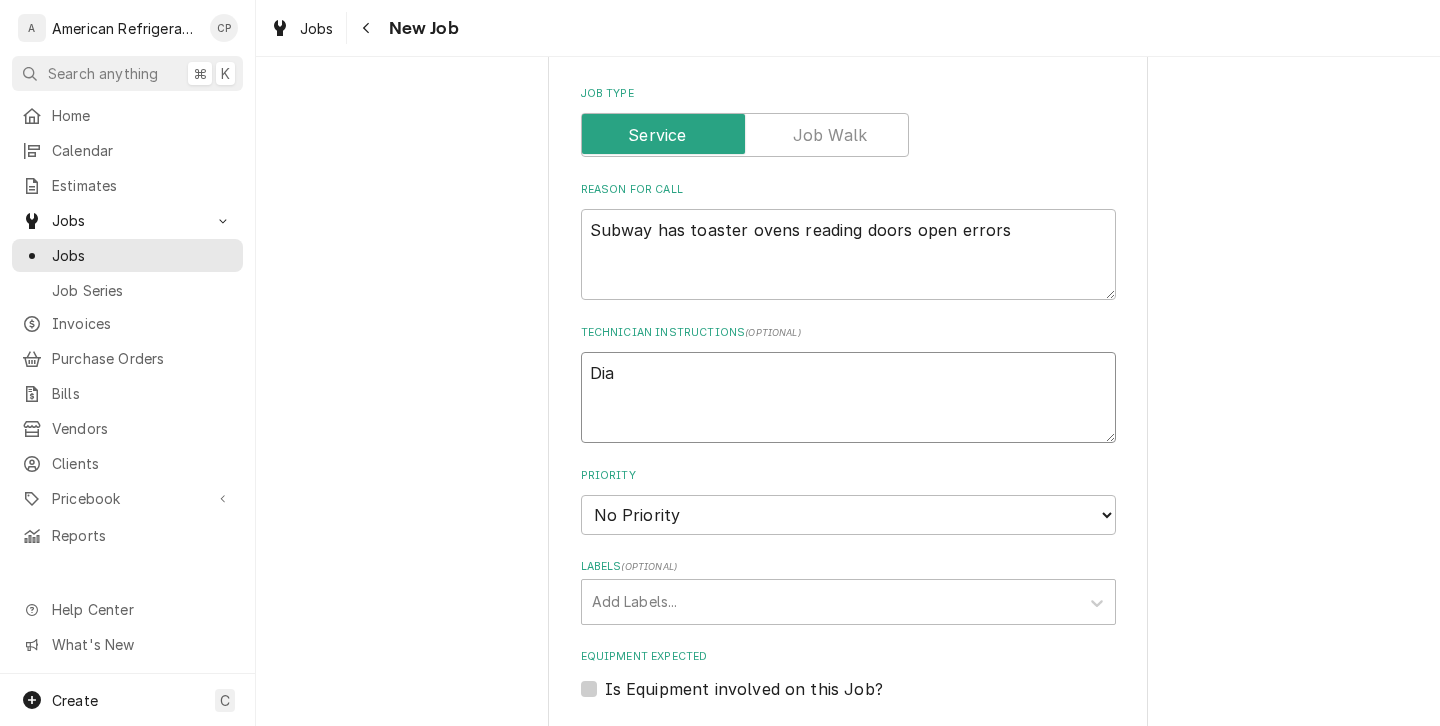 type on "Diag" 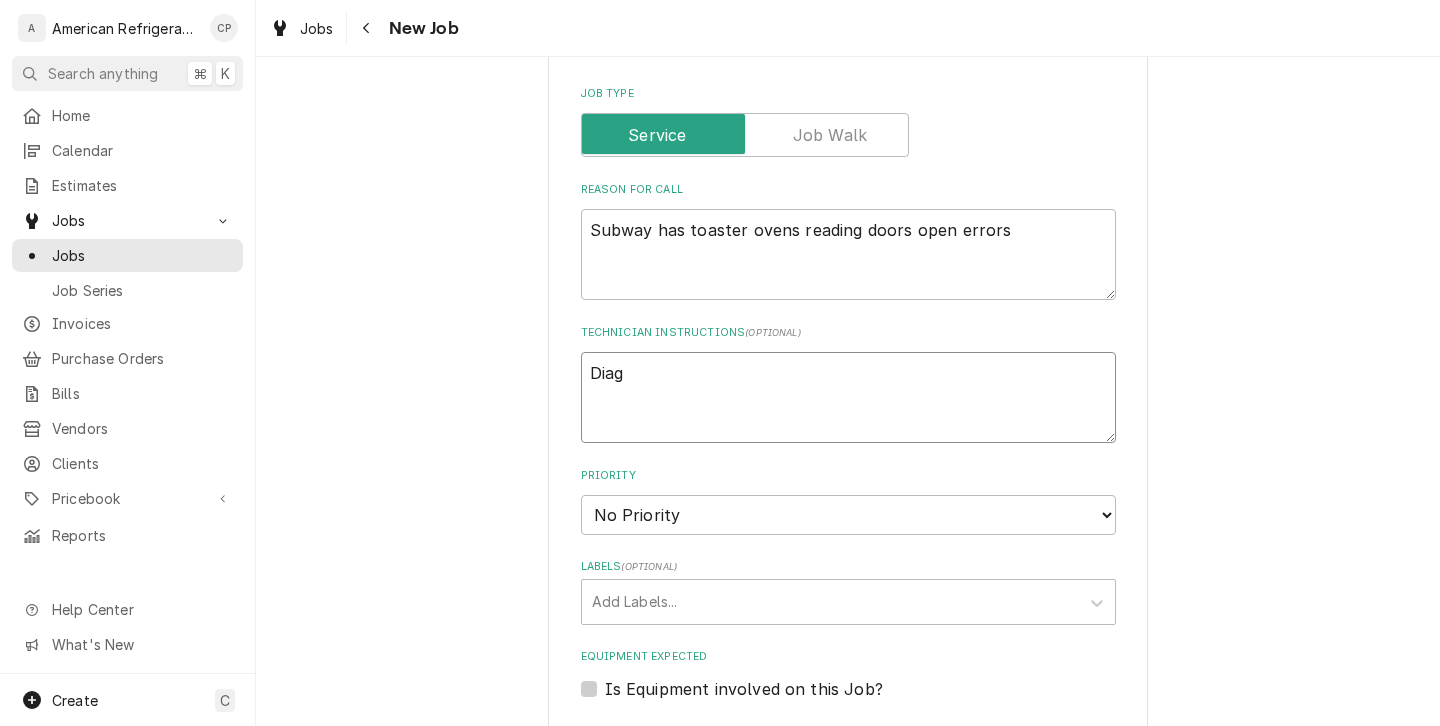 type on "x" 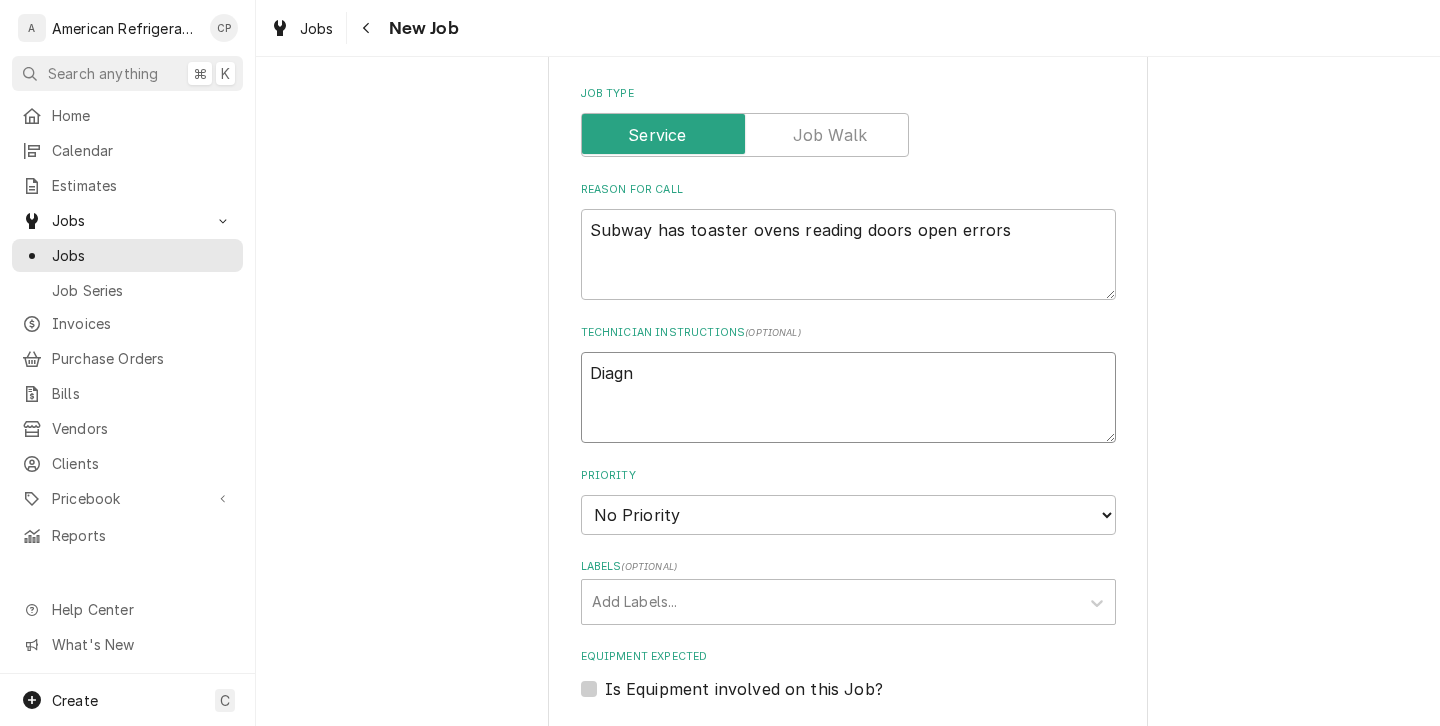 type on "x" 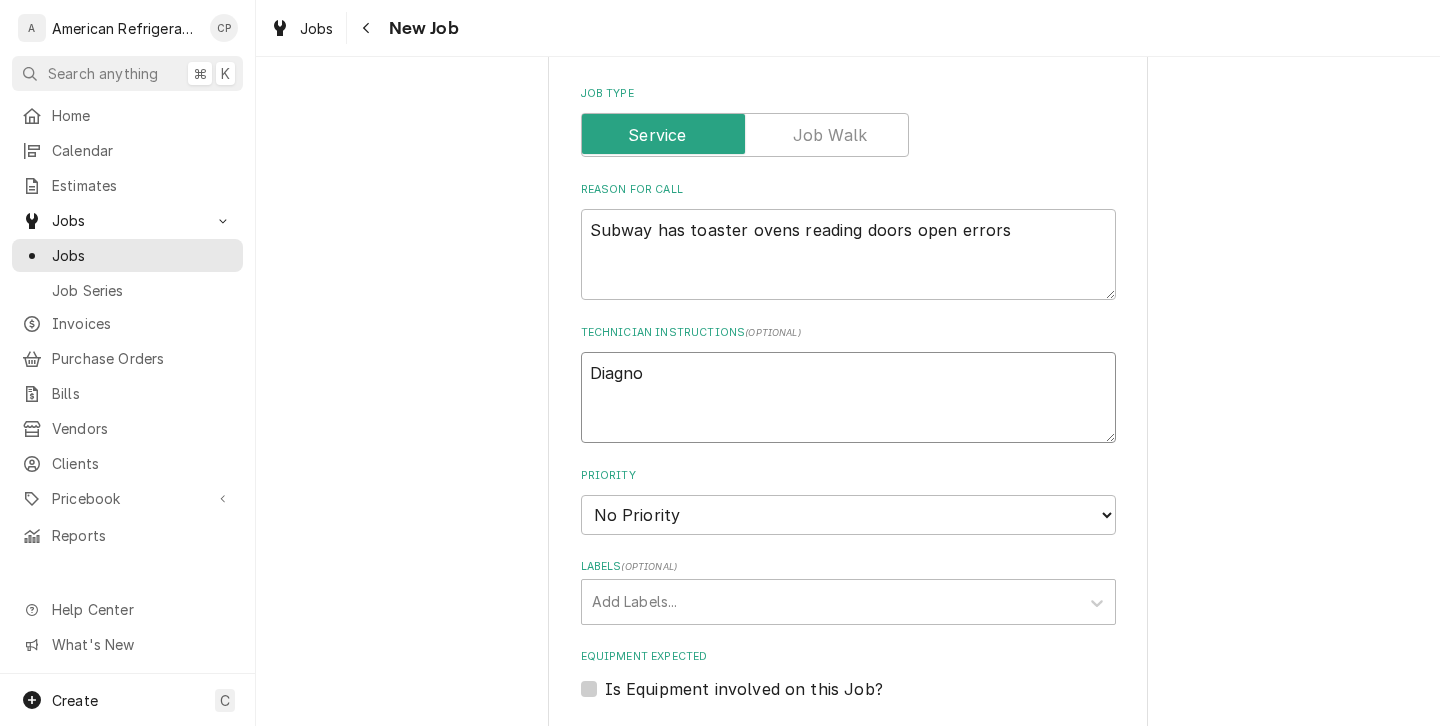 type on "x" 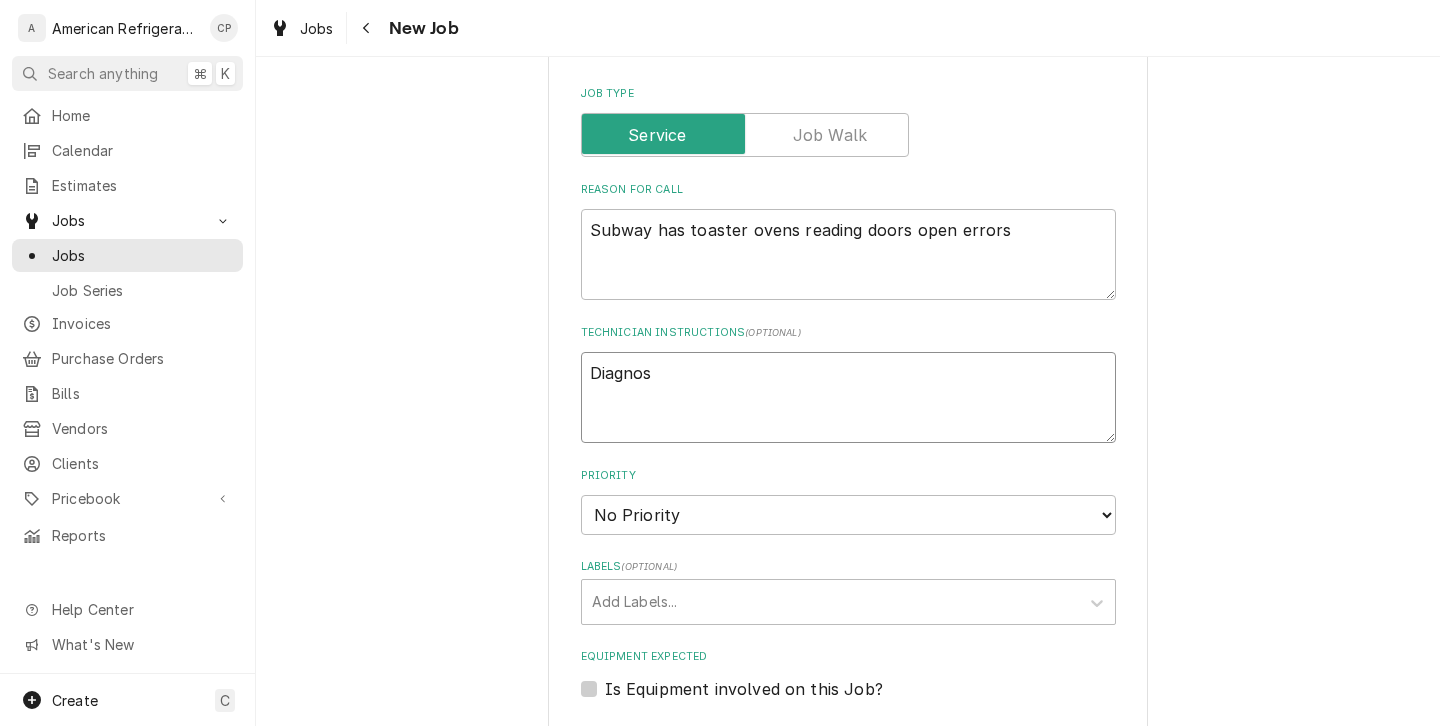 type on "x" 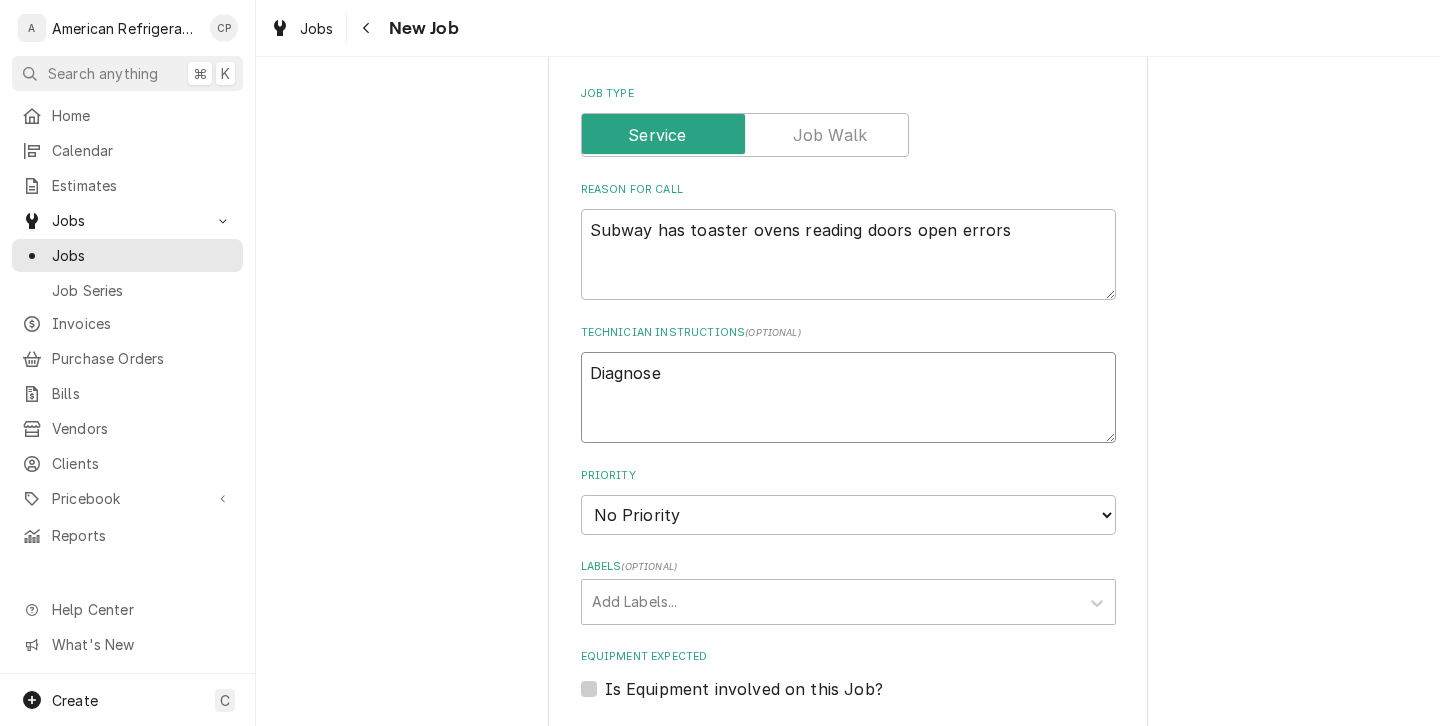 type on "x" 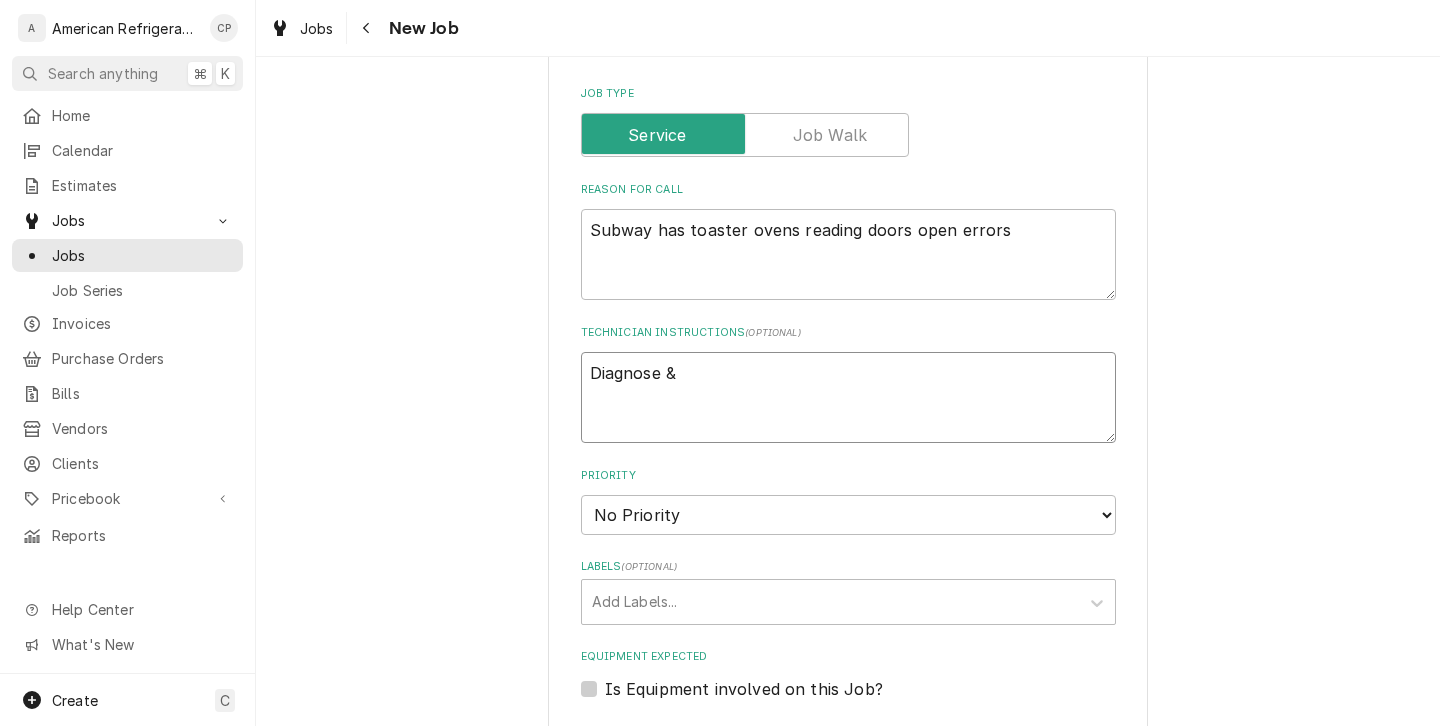 type on "x" 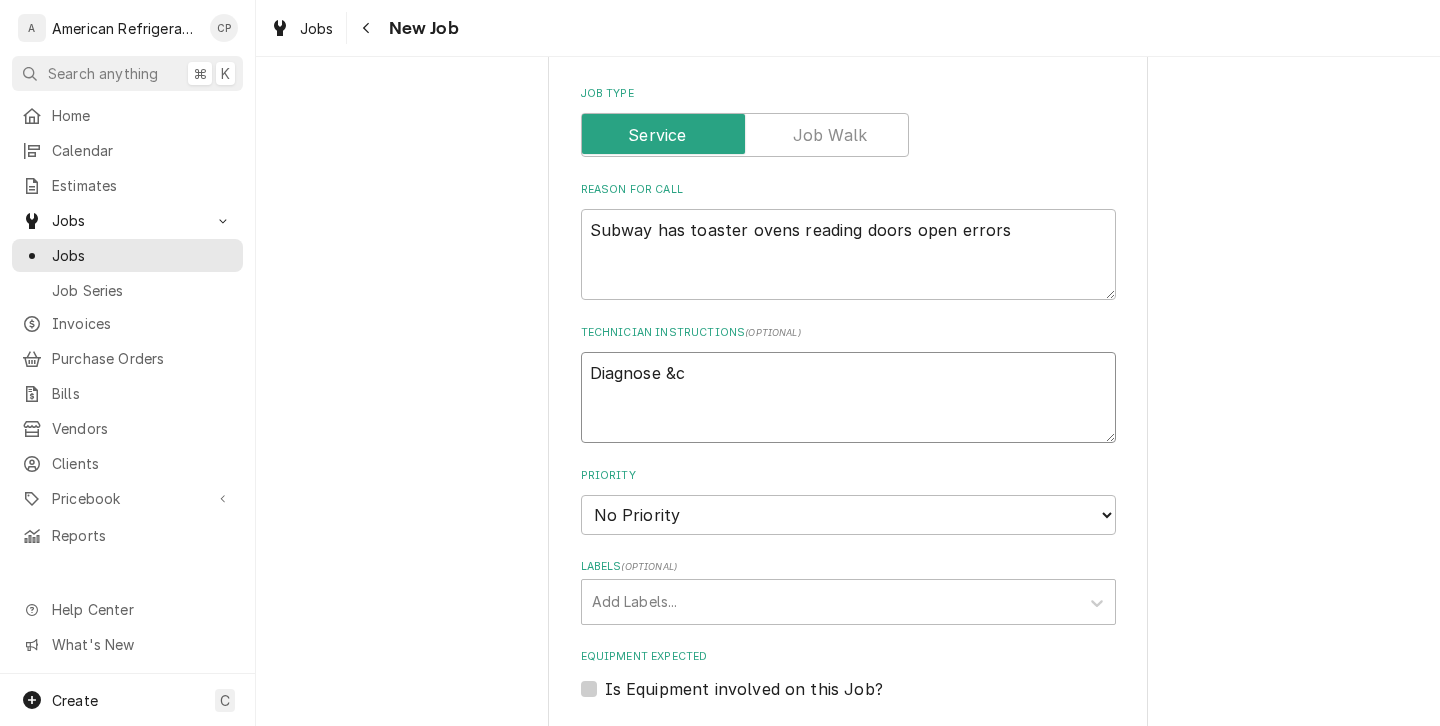 type on "x" 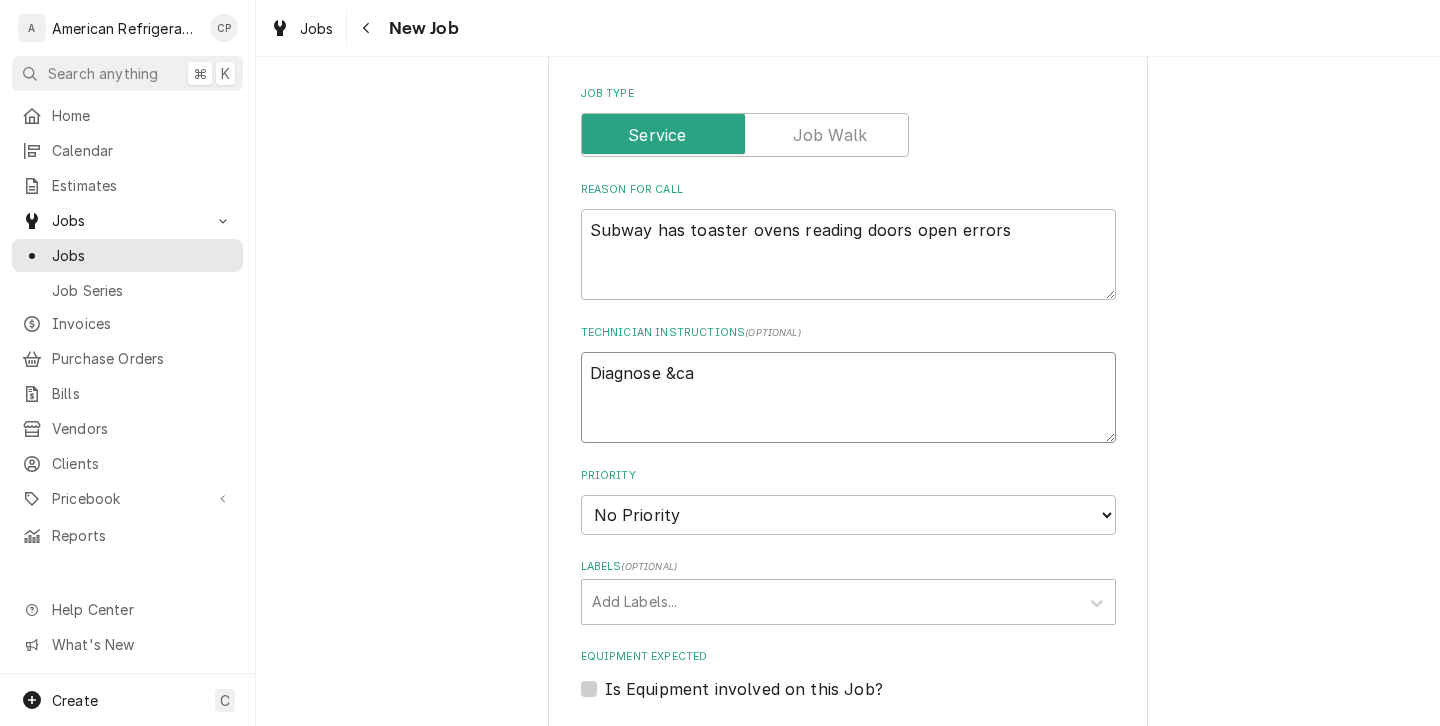 type on "x" 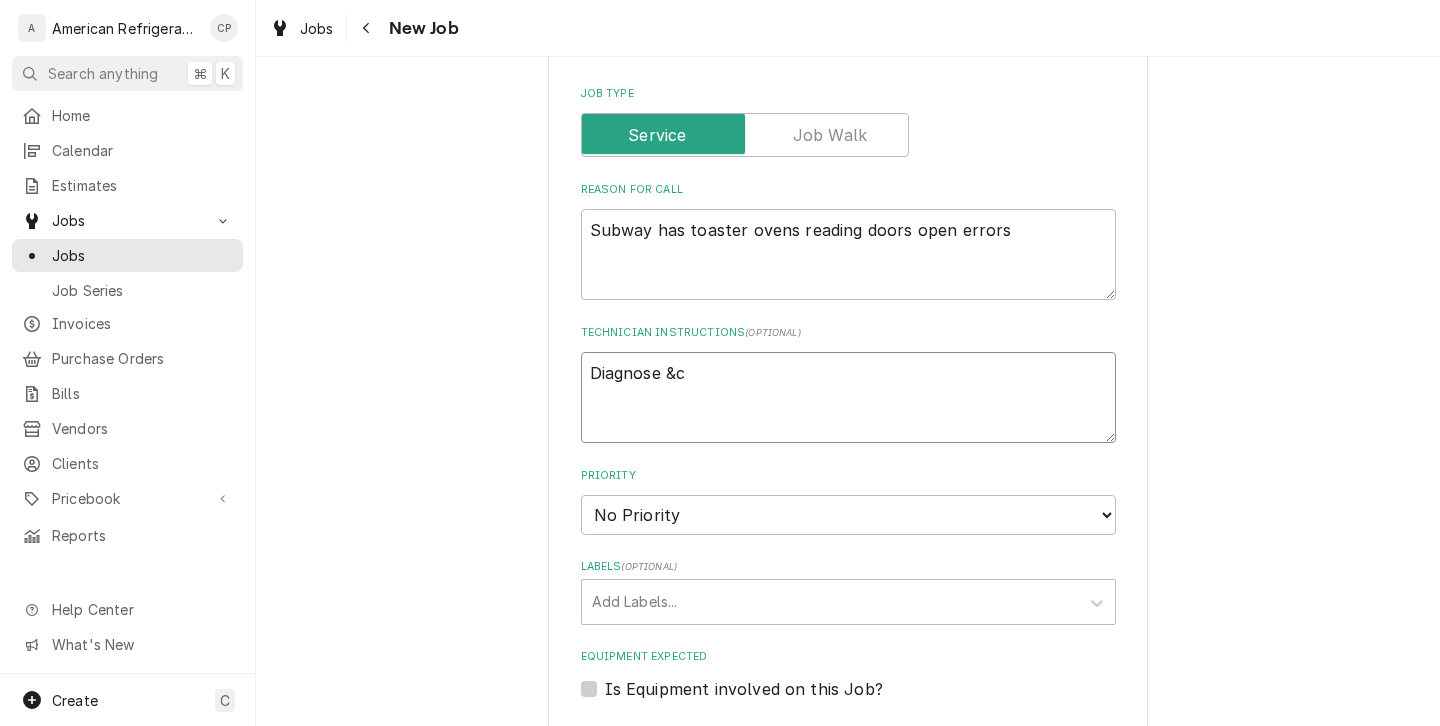 type on "x" 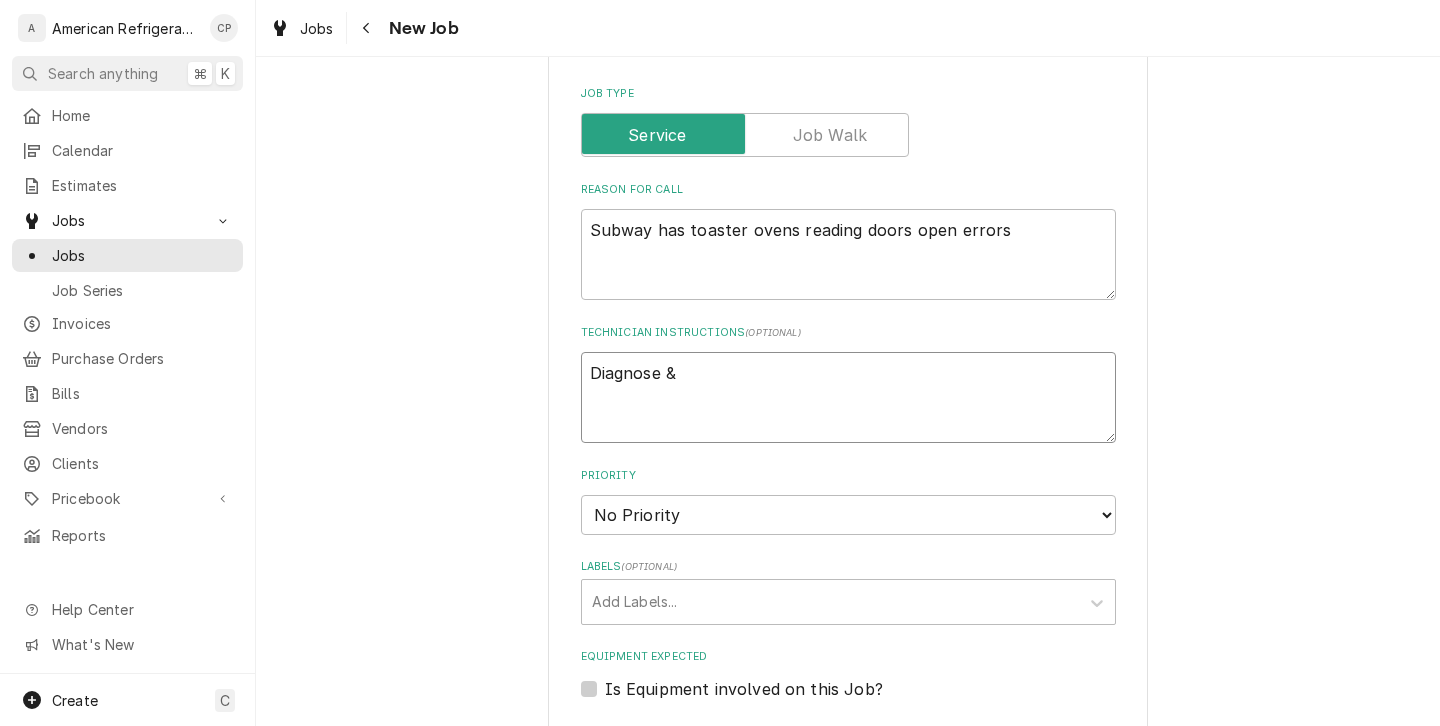 type on "x" 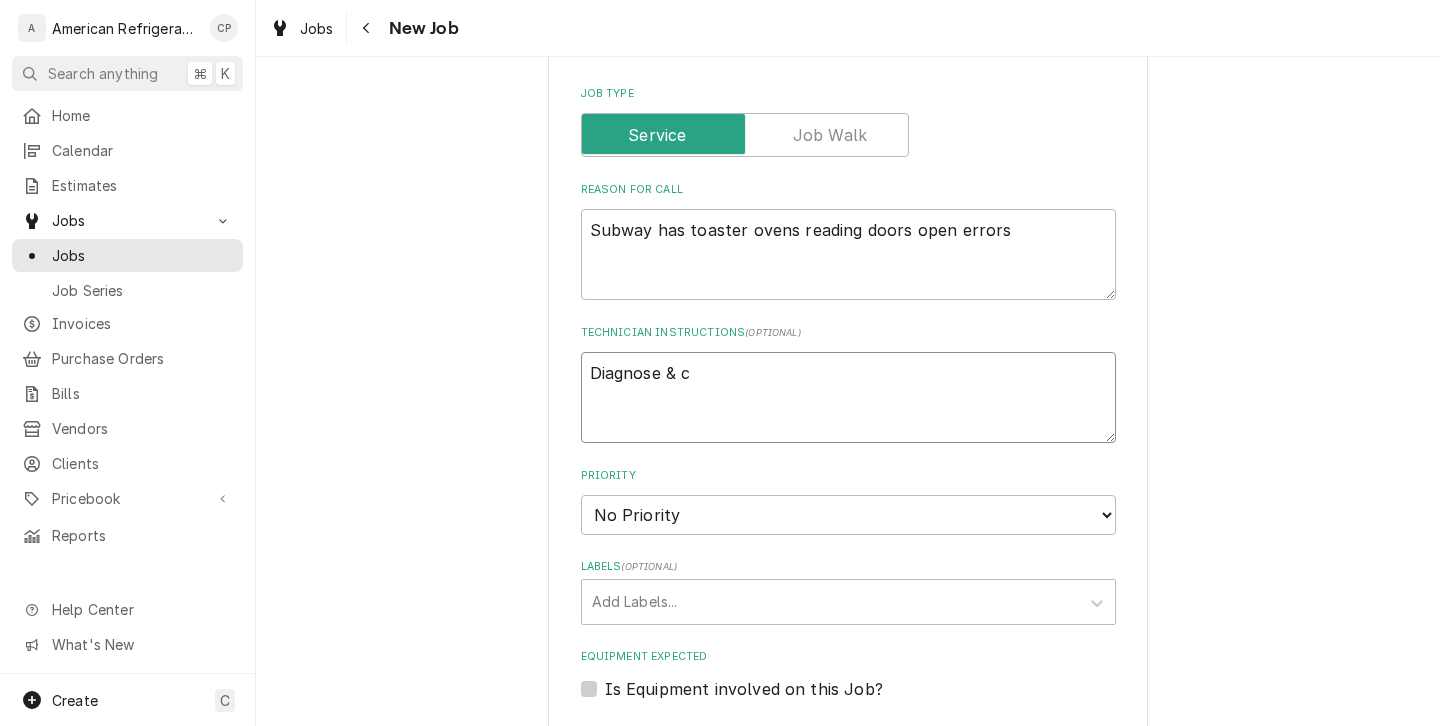 type on "x" 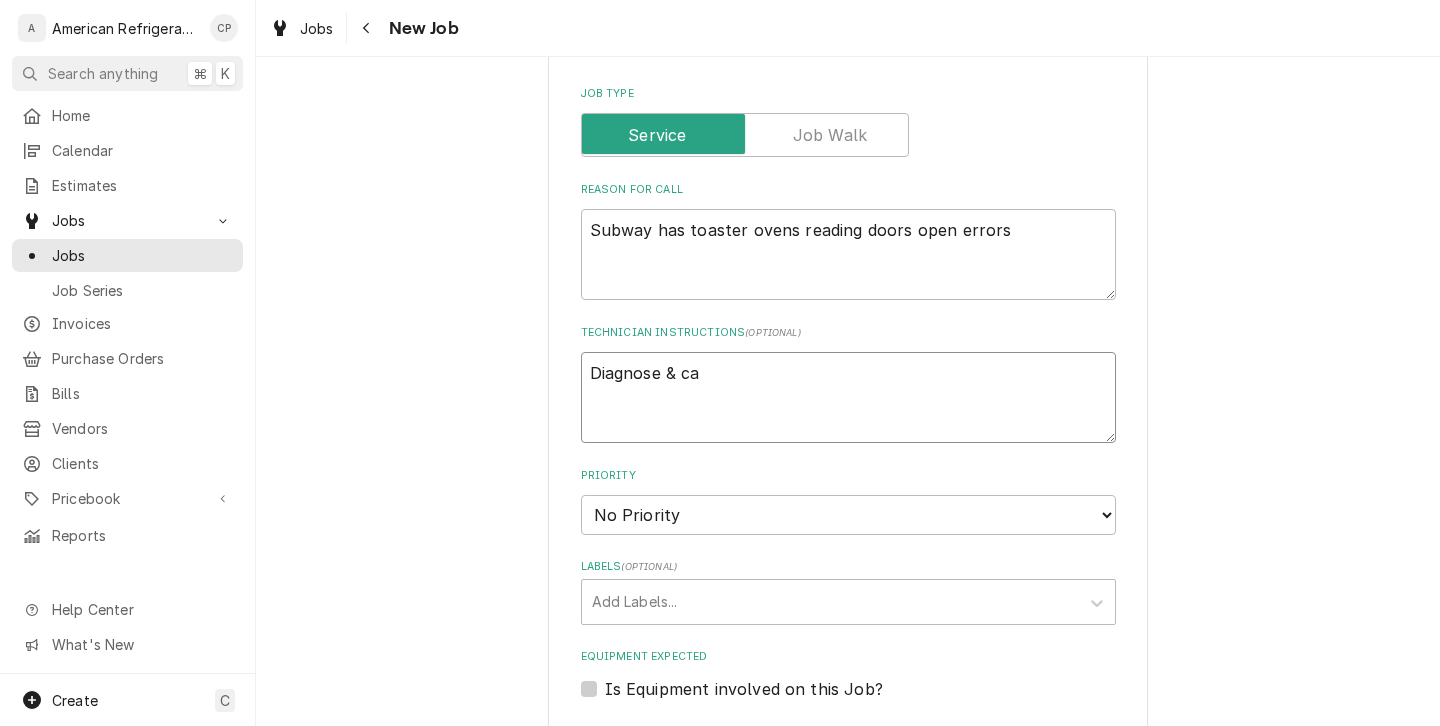 type on "x" 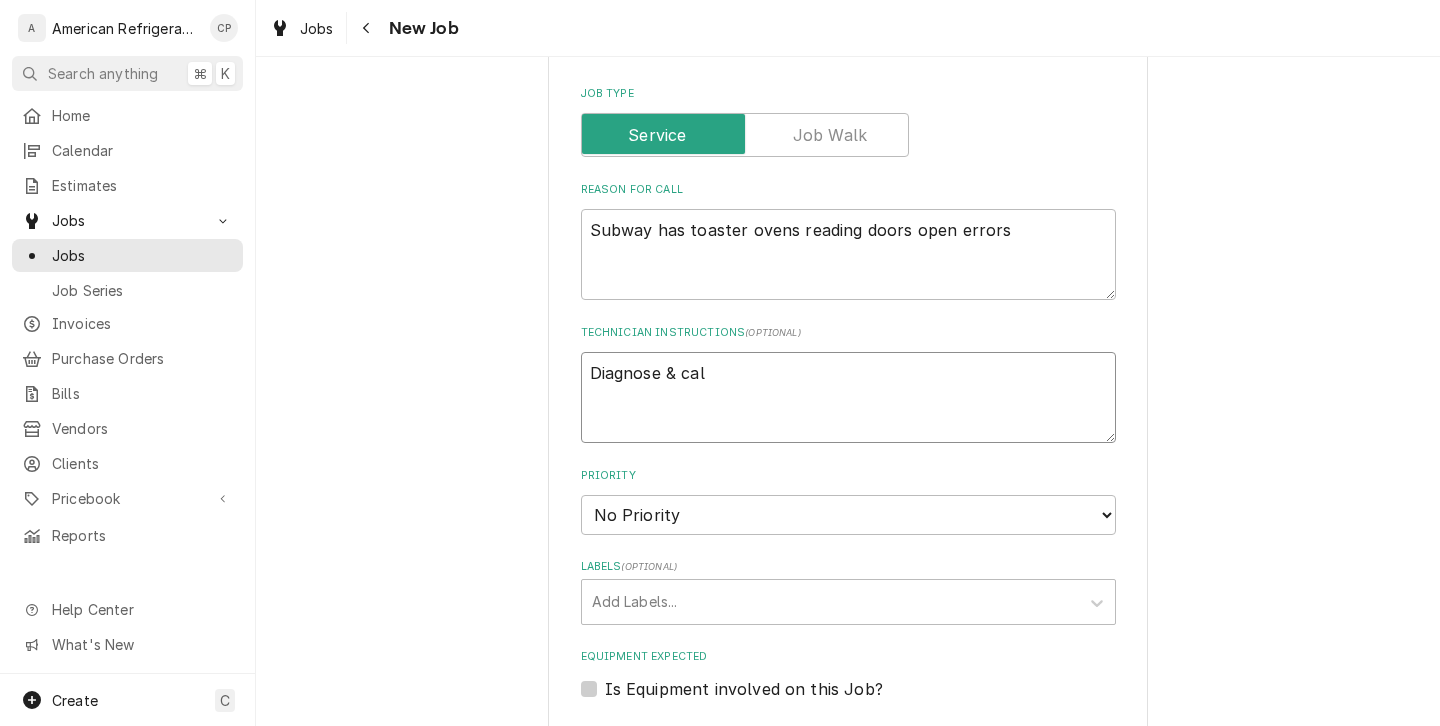 type on "x" 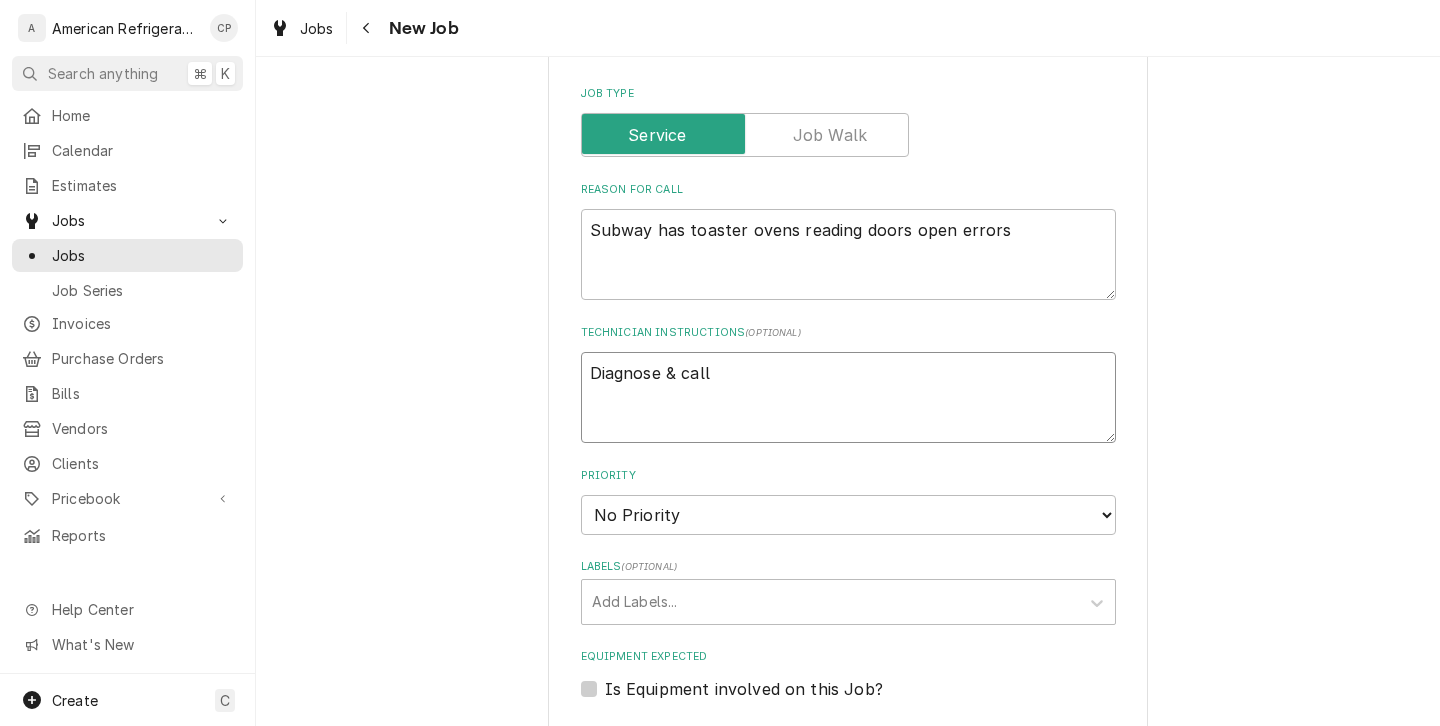 type on "x" 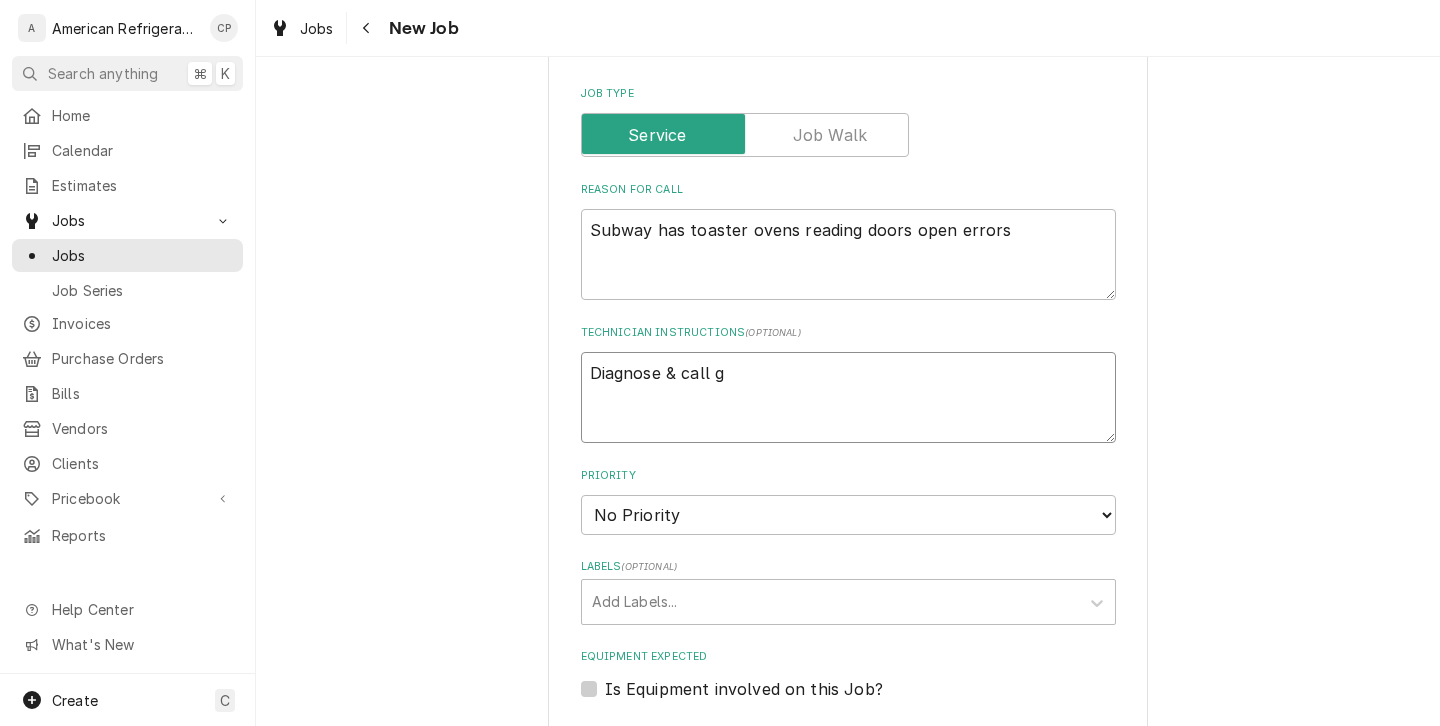 type on "x" 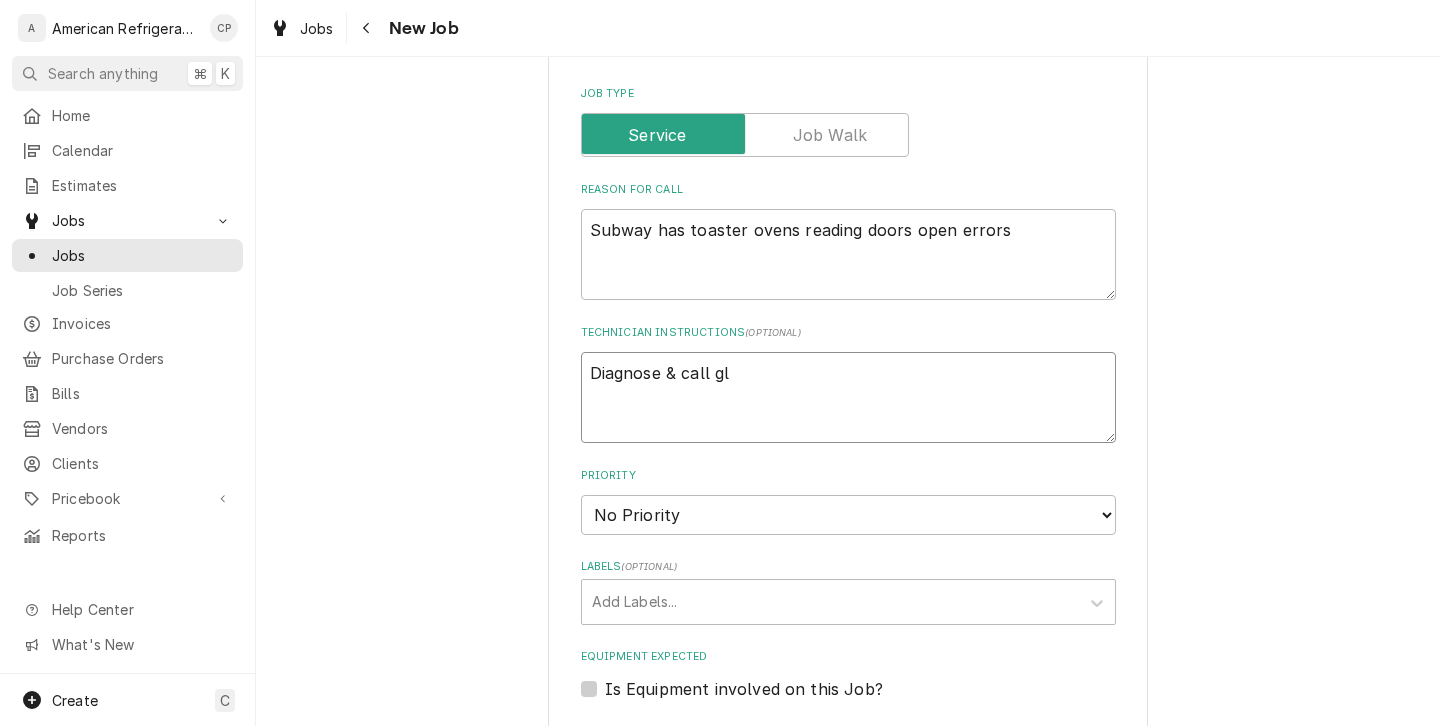 type on "x" 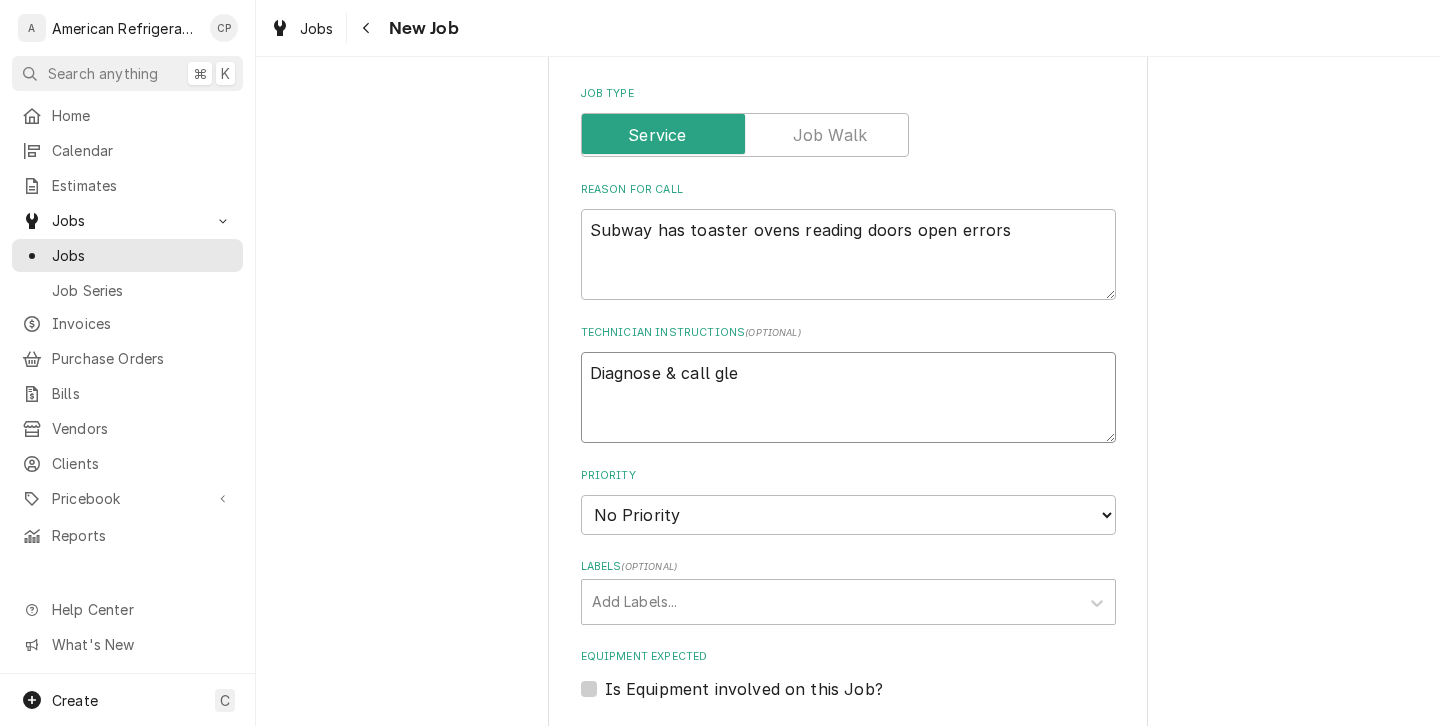 type on "x" 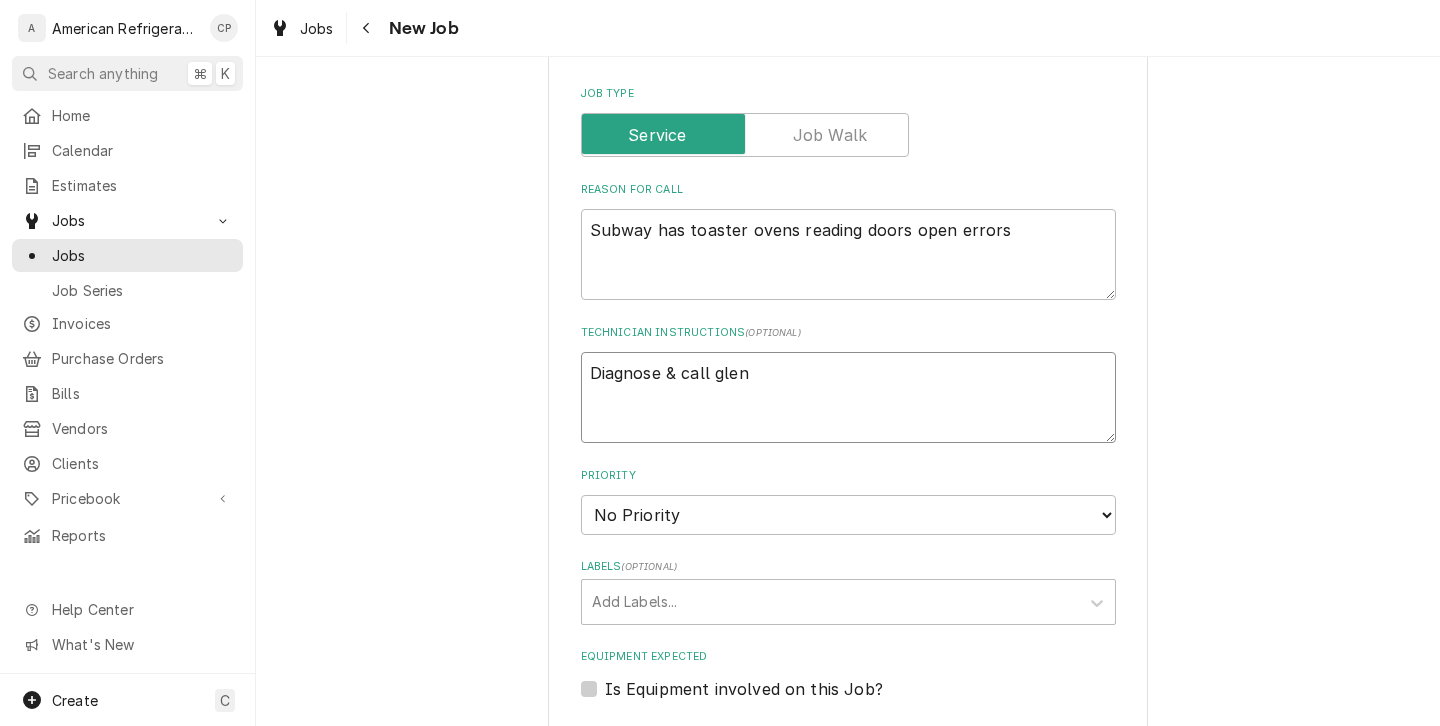 type on "x" 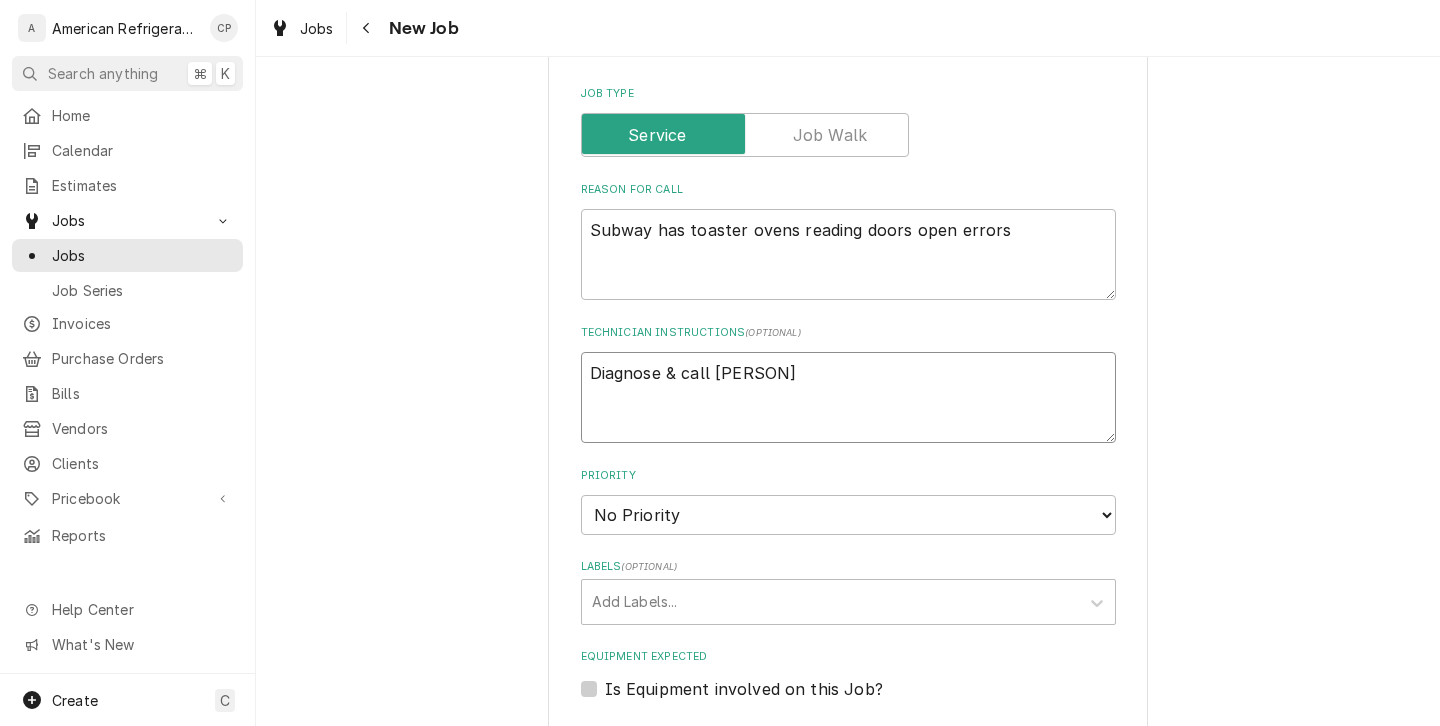 type on "x" 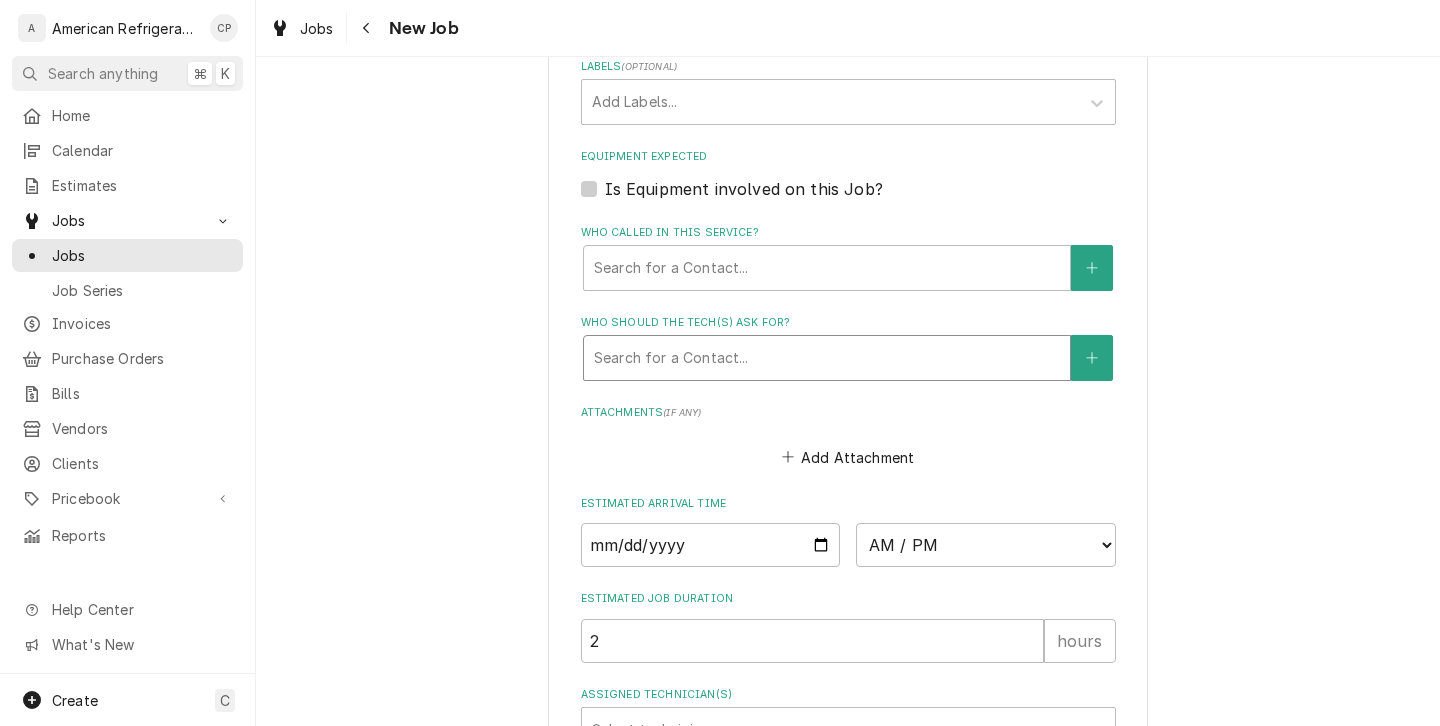 scroll, scrollTop: 1331, scrollLeft: 0, axis: vertical 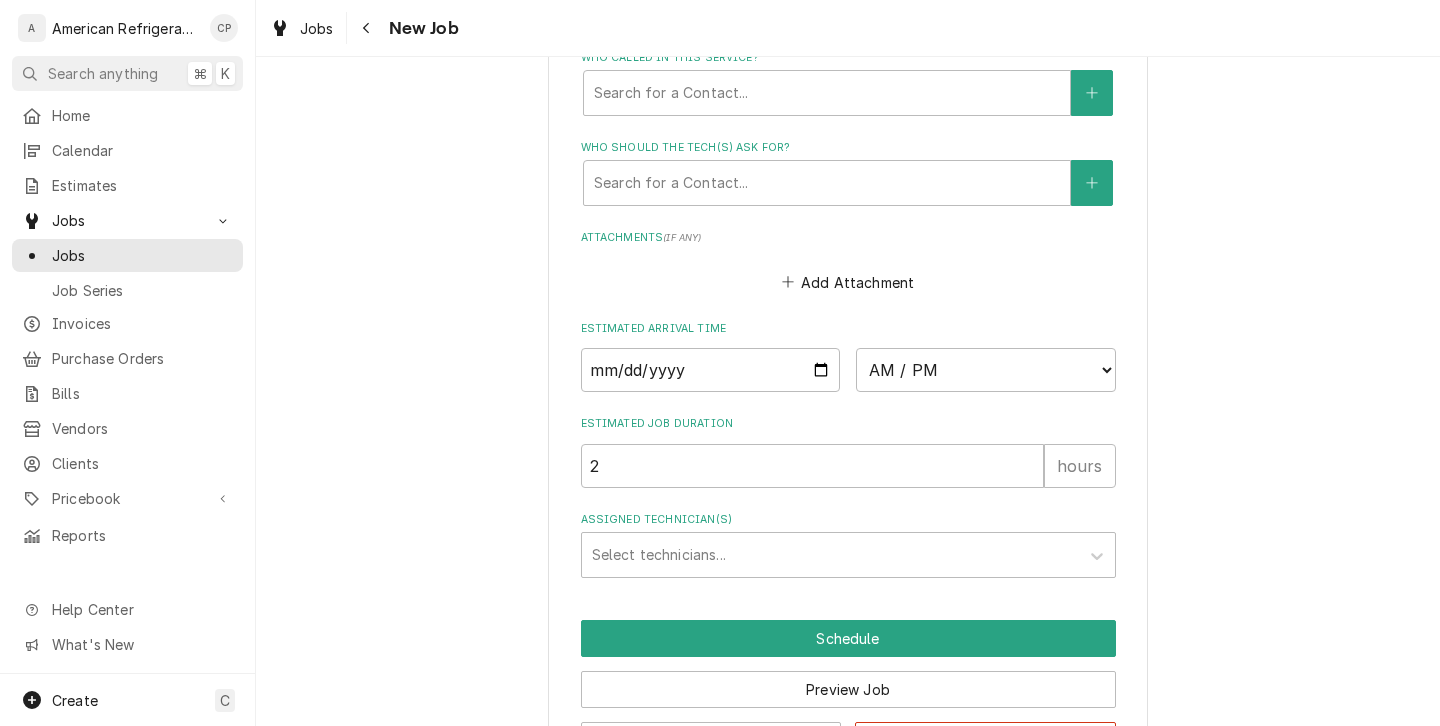 type on "Diagnose & call glenn" 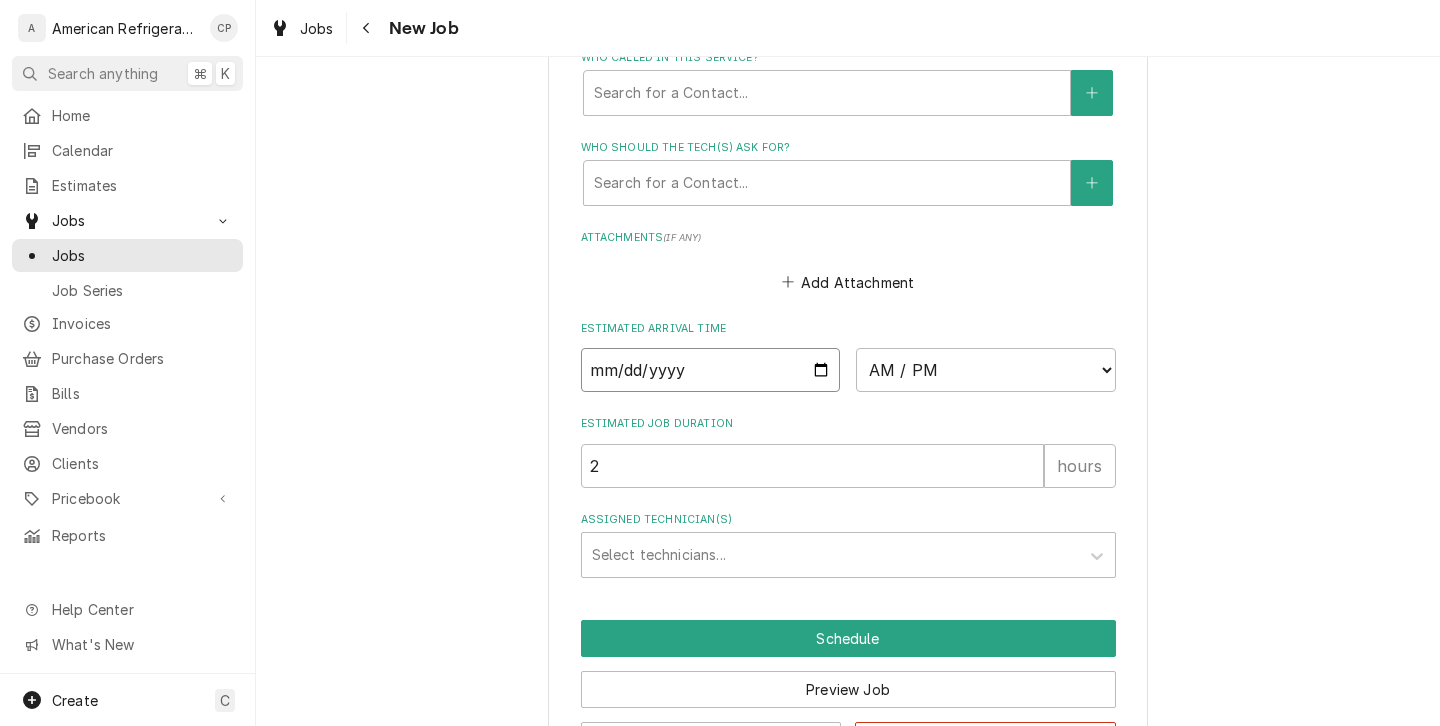click at bounding box center (711, 370) 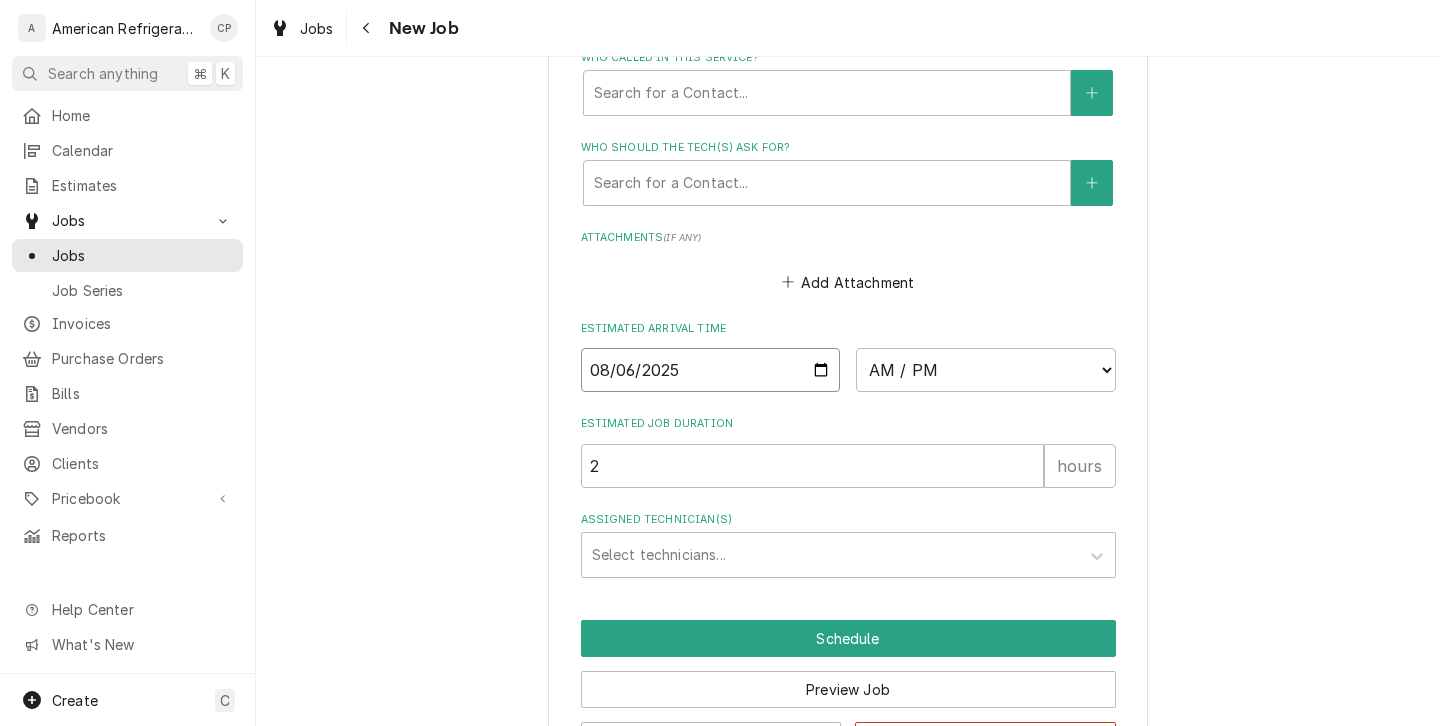 type on "2025-08-06" 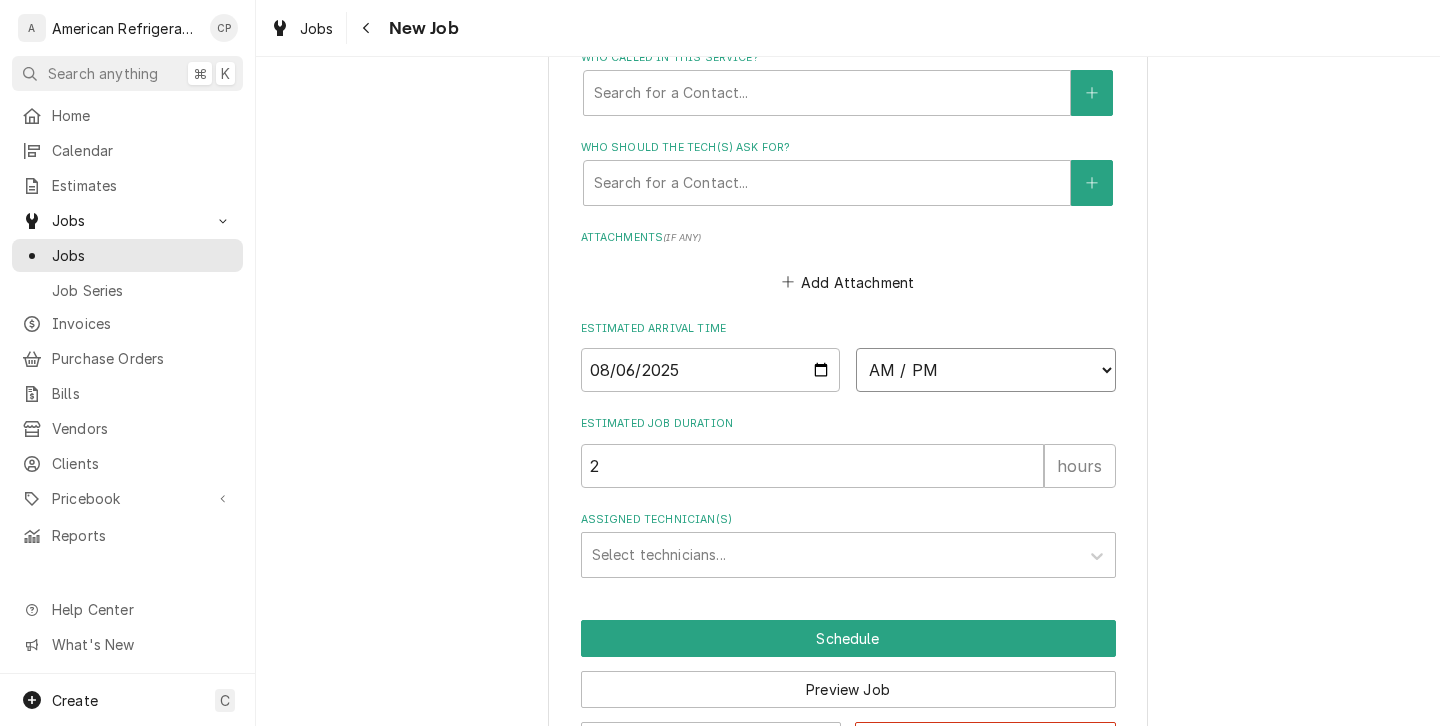 click on "AM / PM 6:00 AM 6:15 AM 6:30 AM 6:45 AM 7:00 AM 7:15 AM 7:30 AM 7:45 AM 8:00 AM 8:15 AM 8:30 AM 8:45 AM 9:00 AM 9:15 AM 9:30 AM 9:45 AM 10:00 AM 10:15 AM 10:30 AM 10:45 AM 11:00 AM 11:15 AM 11:30 AM 11:45 AM 12:00 PM 12:15 PM 12:30 PM 12:45 PM 1:00 PM 1:15 PM 1:30 PM 1:45 PM 2:00 PM 2:15 PM 2:30 PM 2:45 PM 3:00 PM 3:15 PM 3:30 PM 3:45 PM 4:00 PM 4:15 PM 4:30 PM 4:45 PM 5:00 PM 5:15 PM 5:30 PM 5:45 PM 6:00 PM 6:15 PM 6:30 PM 6:45 PM 7:00 PM 7:15 PM 7:30 PM 7:45 PM 8:00 PM 8:15 PM 8:30 PM 8:45 PM 9:00 PM 9:15 PM 9:30 PM 9:45 PM 10:00 PM 10:15 PM 10:30 PM 10:45 PM 11:00 PM 11:15 PM 11:30 PM 11:45 PM 12:00 AM 12:15 AM 12:30 AM 12:45 AM 1:00 AM 1:15 AM 1:30 AM 1:45 AM 2:00 AM 2:15 AM 2:30 AM 2:45 AM 3:00 AM 3:15 AM 3:30 AM 3:45 AM 4:00 AM 4:15 AM 4:30 AM 4:45 AM 5:00 AM 5:15 AM 5:30 AM 5:45 AM" at bounding box center [986, 370] 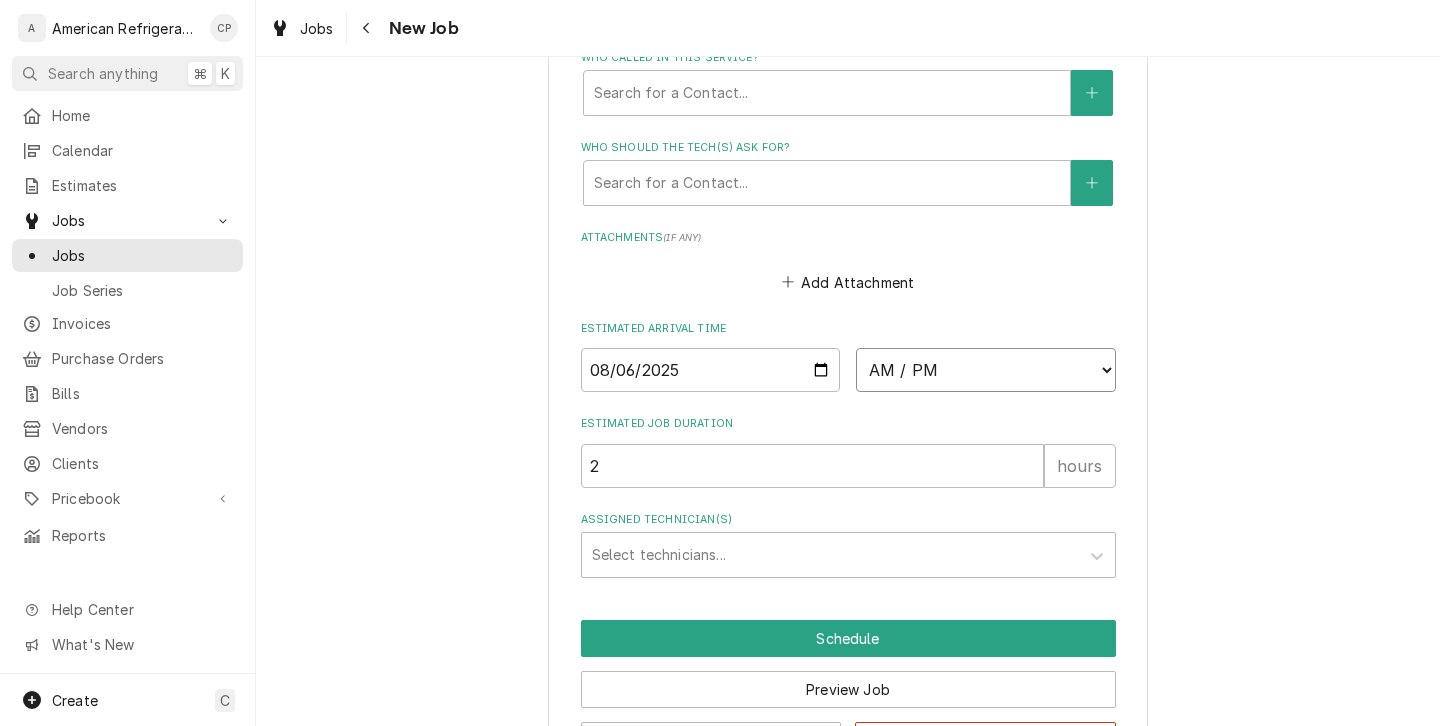 select on "11:45:00" 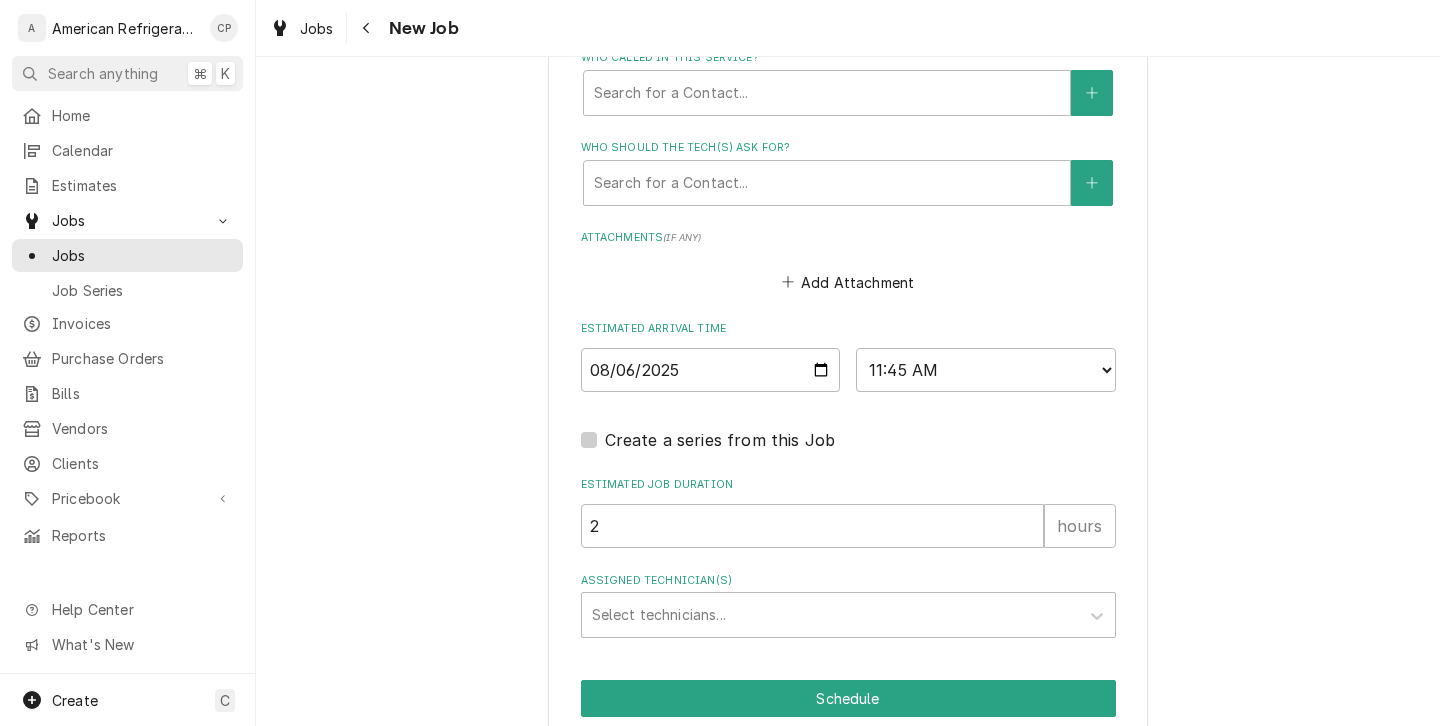 click on "Job Details Date Received 2025-08-06 Service Type Regular Time Service Edit Service Type Job Type Reason For Call Subway has toaster ovens reading doors open errors  Technician Instructions  ( optional ) Diagnose & call glenn  Priority No Priority Urgent High Medium Low Labels  ( optional ) Add Labels... Equipment Expected Is Equipment involved on this Job? Who called in this service? Search for a Contact... Who should the tech(s) ask for? Search for a Contact... Attachments  ( if any ) Add Attachment Estimated Arrival Time 2025-08-06 AM / PM 6:00 AM 6:15 AM 6:30 AM 6:45 AM 7:00 AM 7:15 AM 7:30 AM 7:45 AM 8:00 AM 8:15 AM 8:30 AM 8:45 AM 9:00 AM 9:15 AM 9:30 AM 9:45 AM 10:00 AM 10:15 AM 10:30 AM 10:45 AM 11:00 AM 11:15 AM 11:30 AM 11:45 AM 12:00 PM 12:15 PM 12:30 PM 12:45 PM 1:00 PM 1:15 PM 1:30 PM 1:45 PM 2:00 PM 2:15 PM 2:30 PM 2:45 PM 3:00 PM 3:15 PM 3:30 PM 3:45 PM 4:00 PM 4:15 PM 4:30 PM 4:45 PM 5:00 PM 5:15 PM 5:30 PM 5:45 PM 6:00 PM 6:15 PM 6:30 PM 6:45 PM 7:00 PM 7:15 PM 7:30 PM 7:45 PM 8:00 PM 8:15 PM" at bounding box center (848, -108) 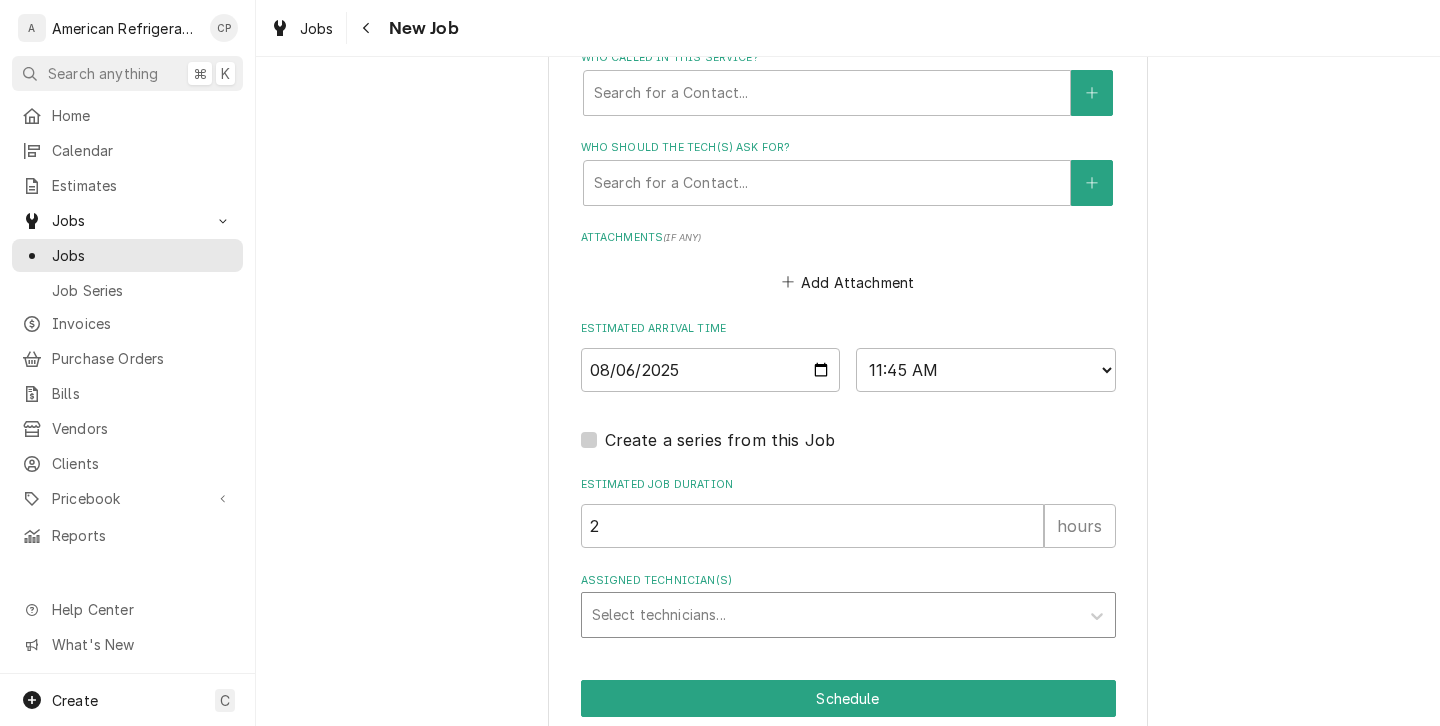 click at bounding box center (830, 615) 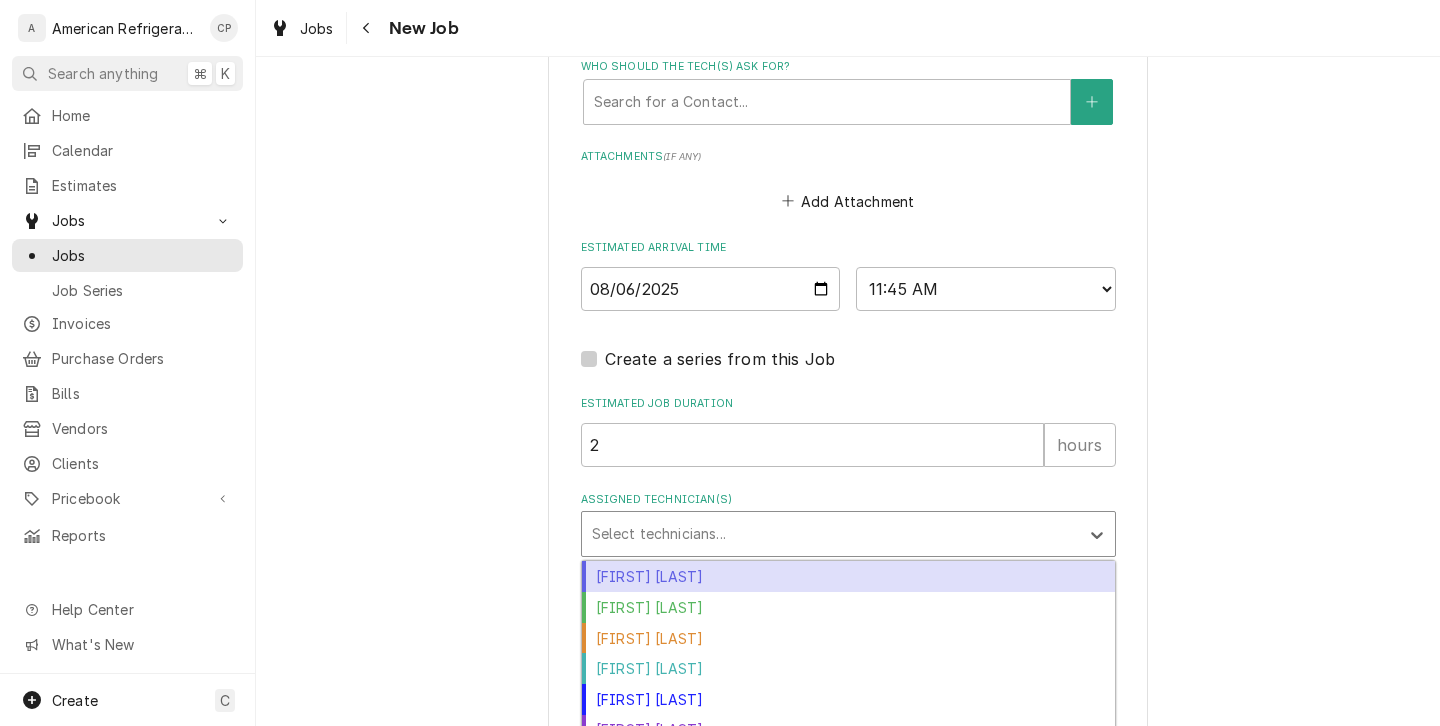 scroll, scrollTop: 1477, scrollLeft: 0, axis: vertical 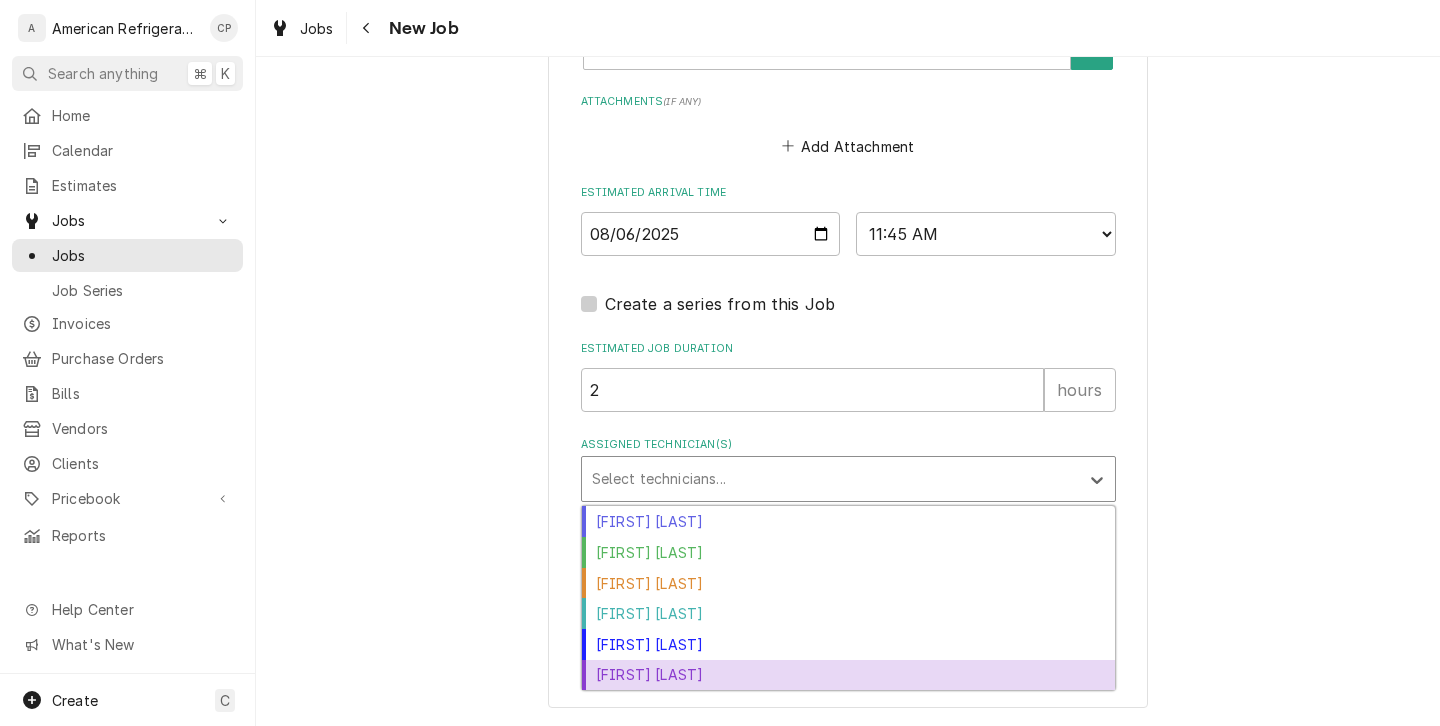 click on "Richard Wirick" at bounding box center (848, 675) 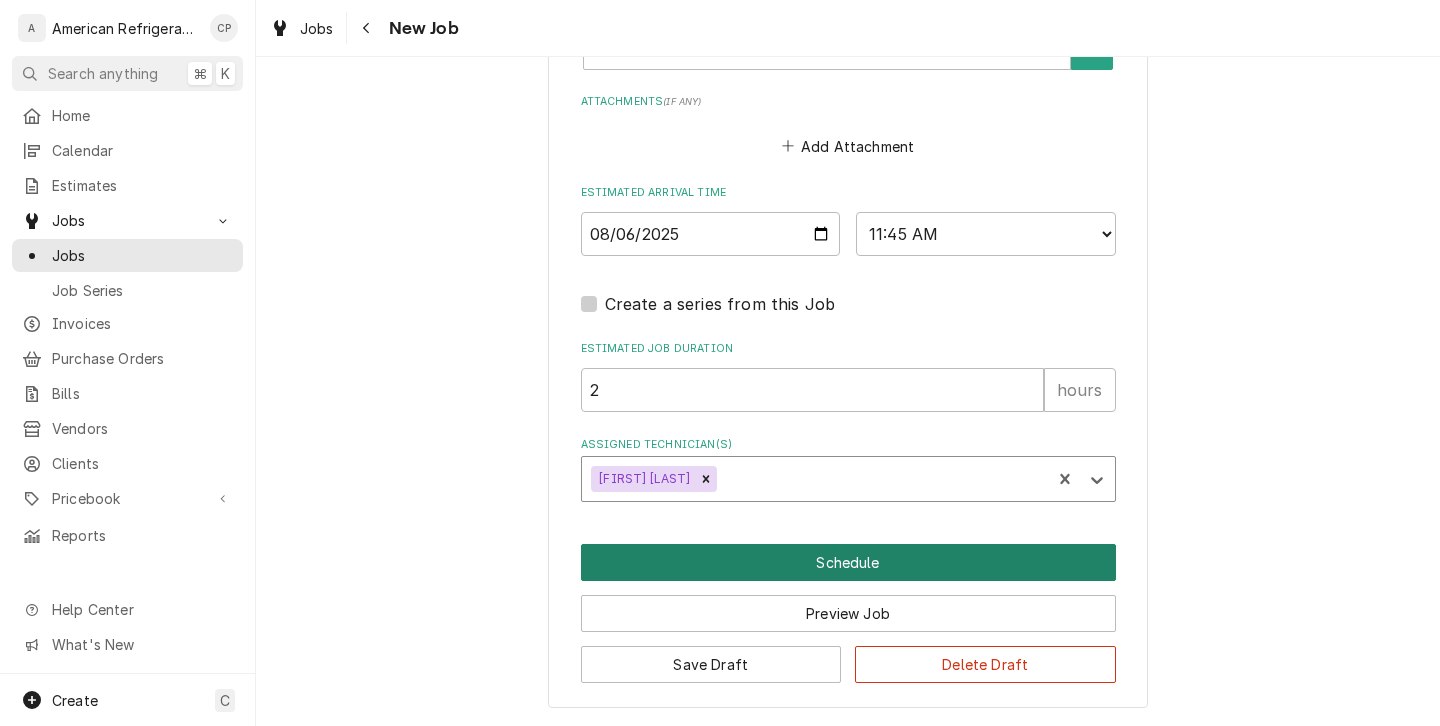click on "Schedule" at bounding box center (848, 562) 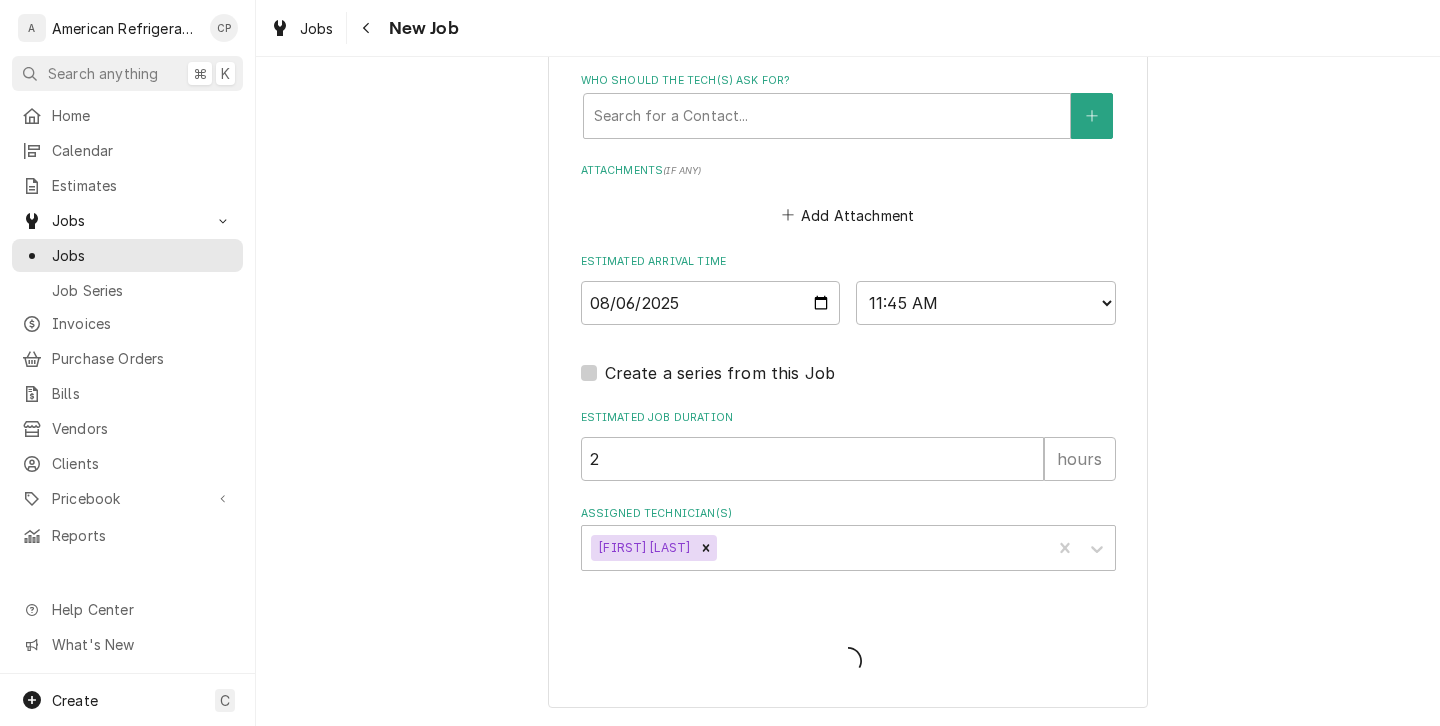 scroll, scrollTop: 1405, scrollLeft: 0, axis: vertical 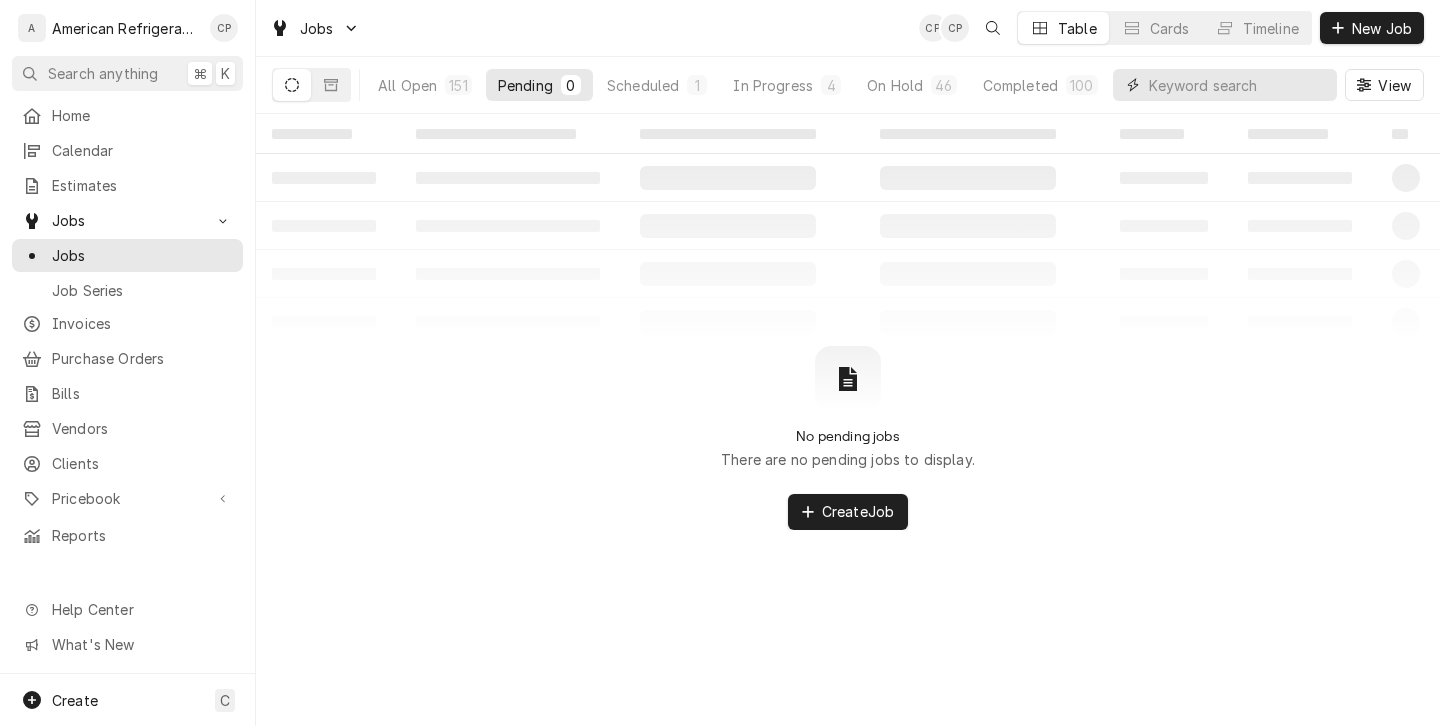click at bounding box center (1238, 85) 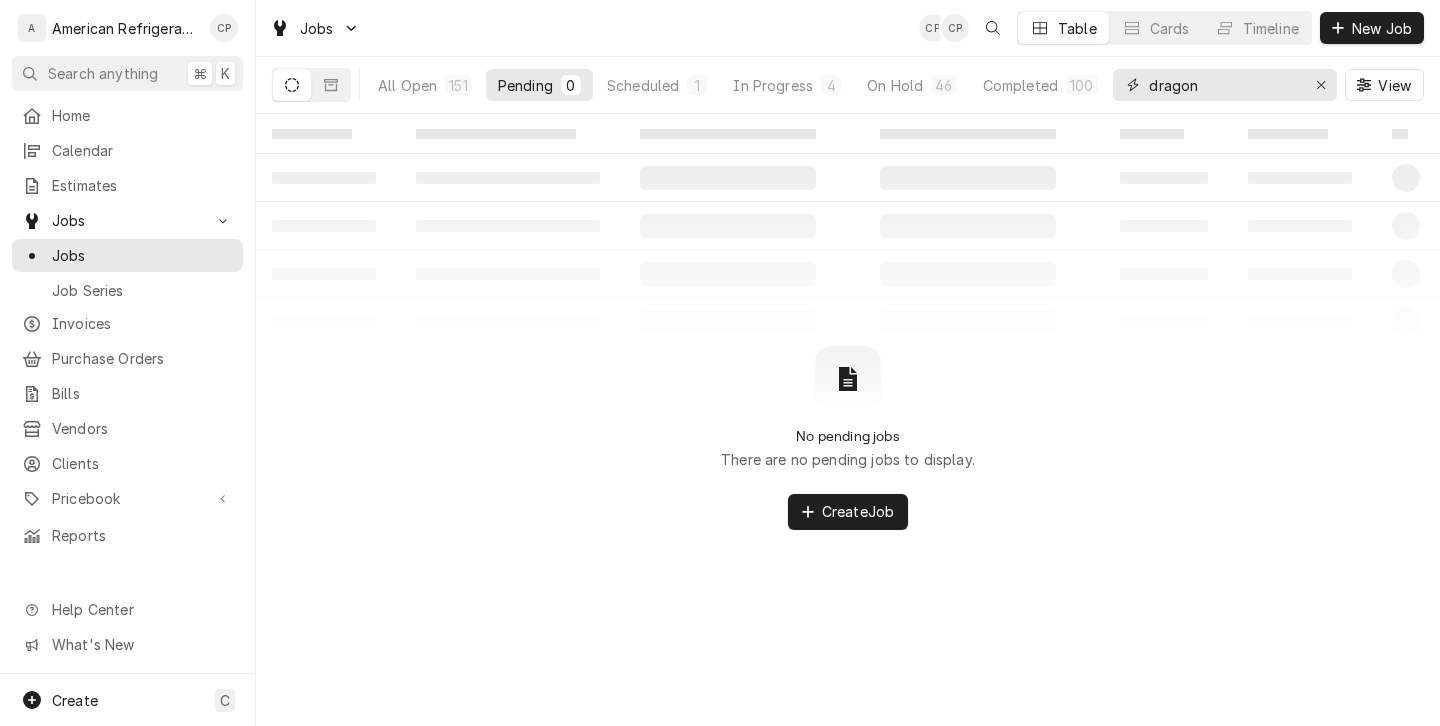 type on "dragon" 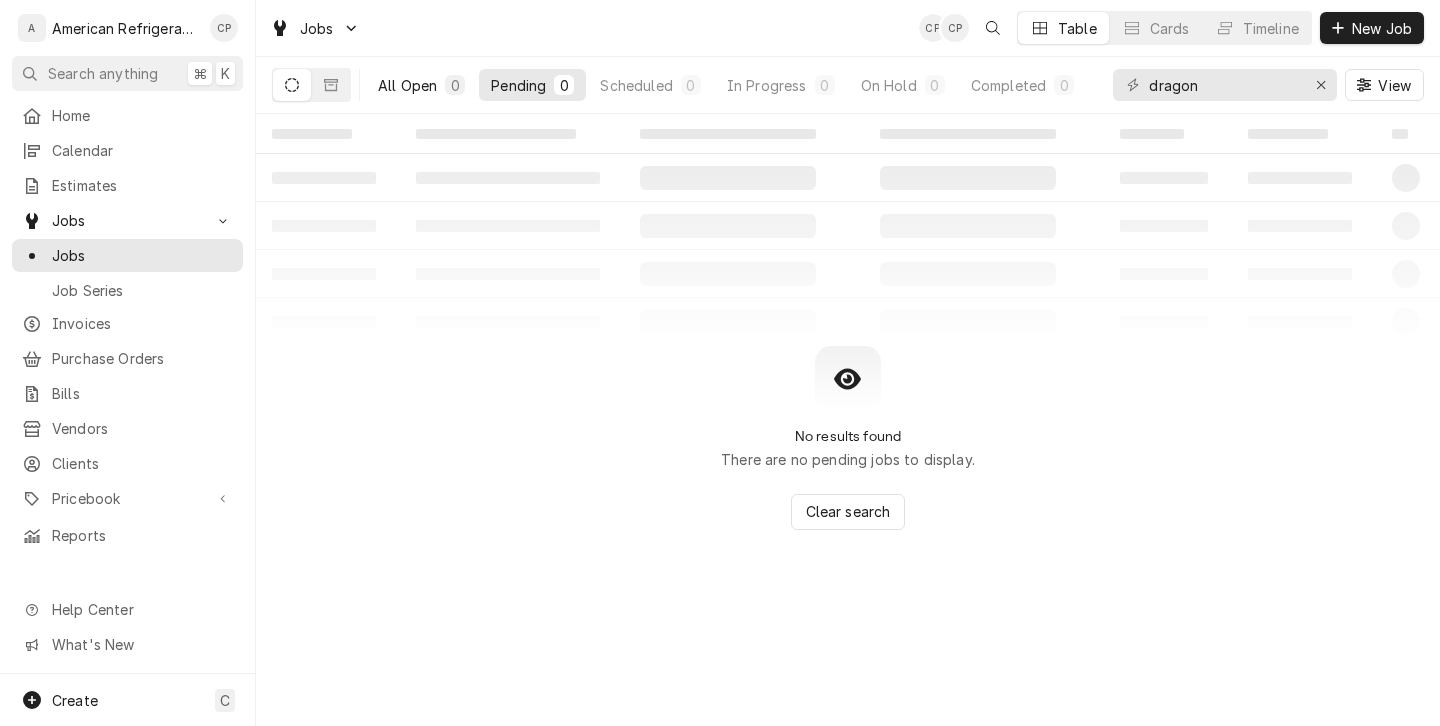 click on "All Open" at bounding box center [407, 85] 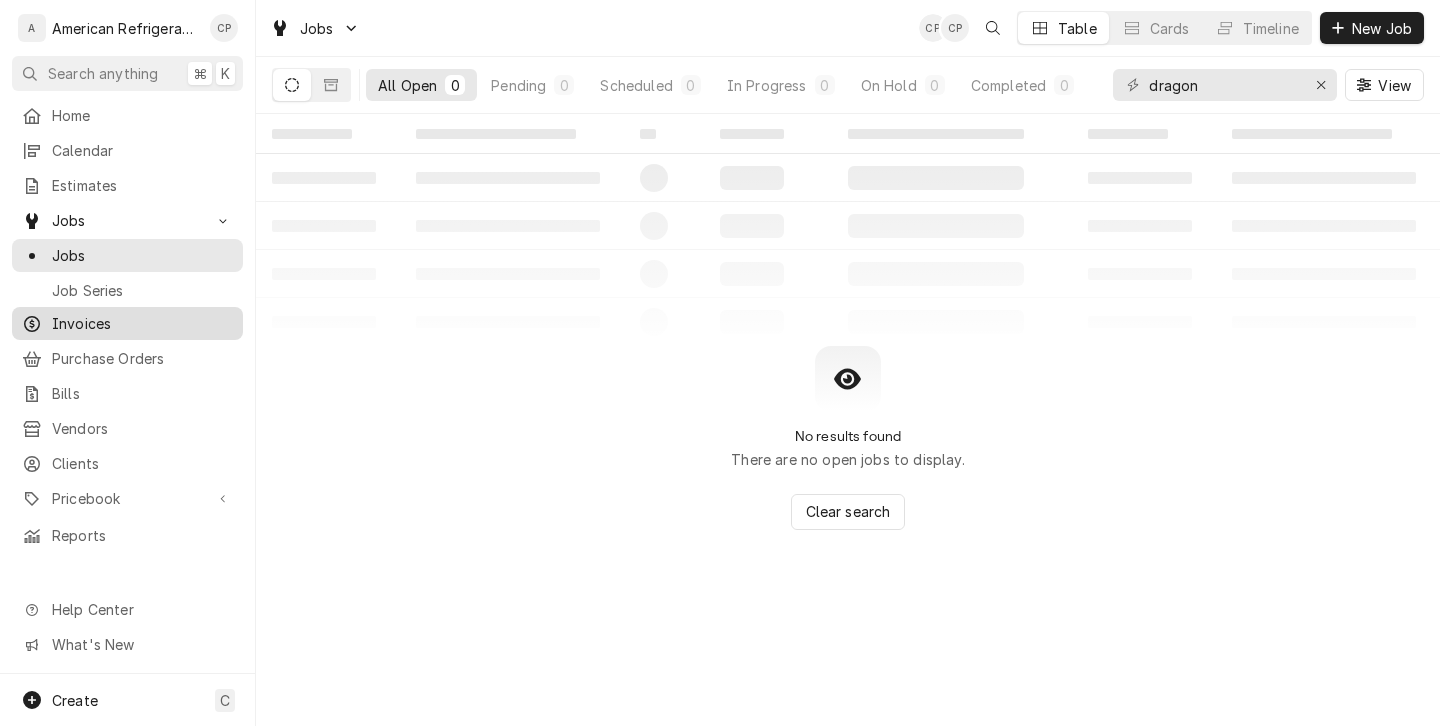 click on "Invoices" at bounding box center (142, 323) 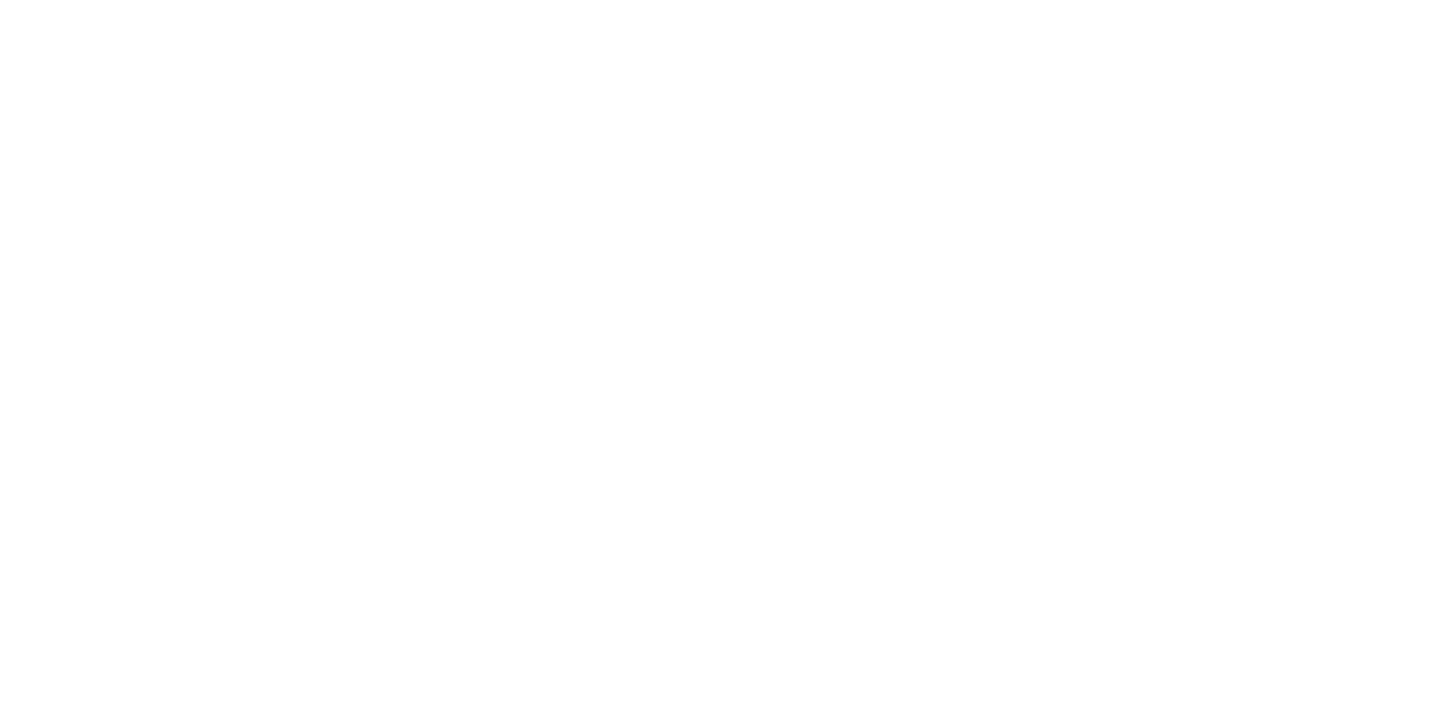 scroll, scrollTop: 0, scrollLeft: 0, axis: both 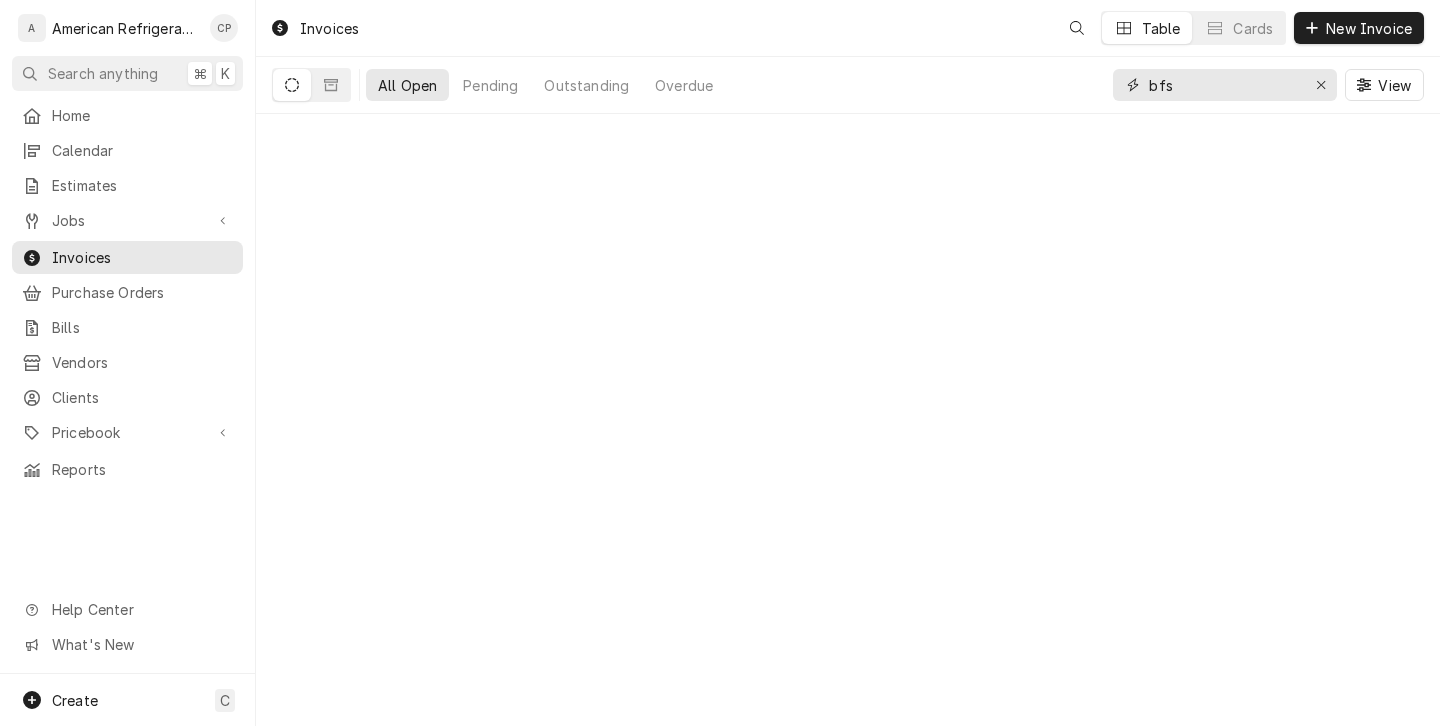 click on "bfs" at bounding box center [1224, 85] 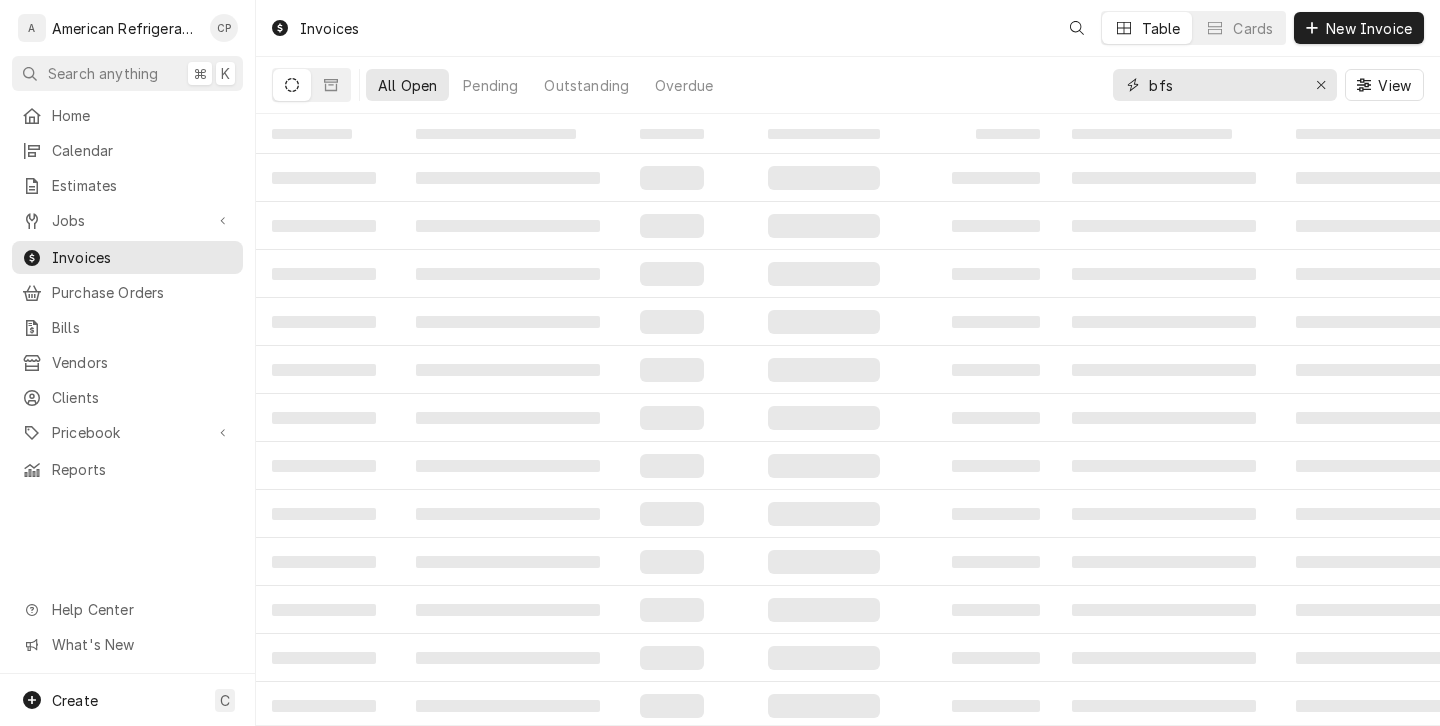 click on "bfs" at bounding box center [1224, 85] 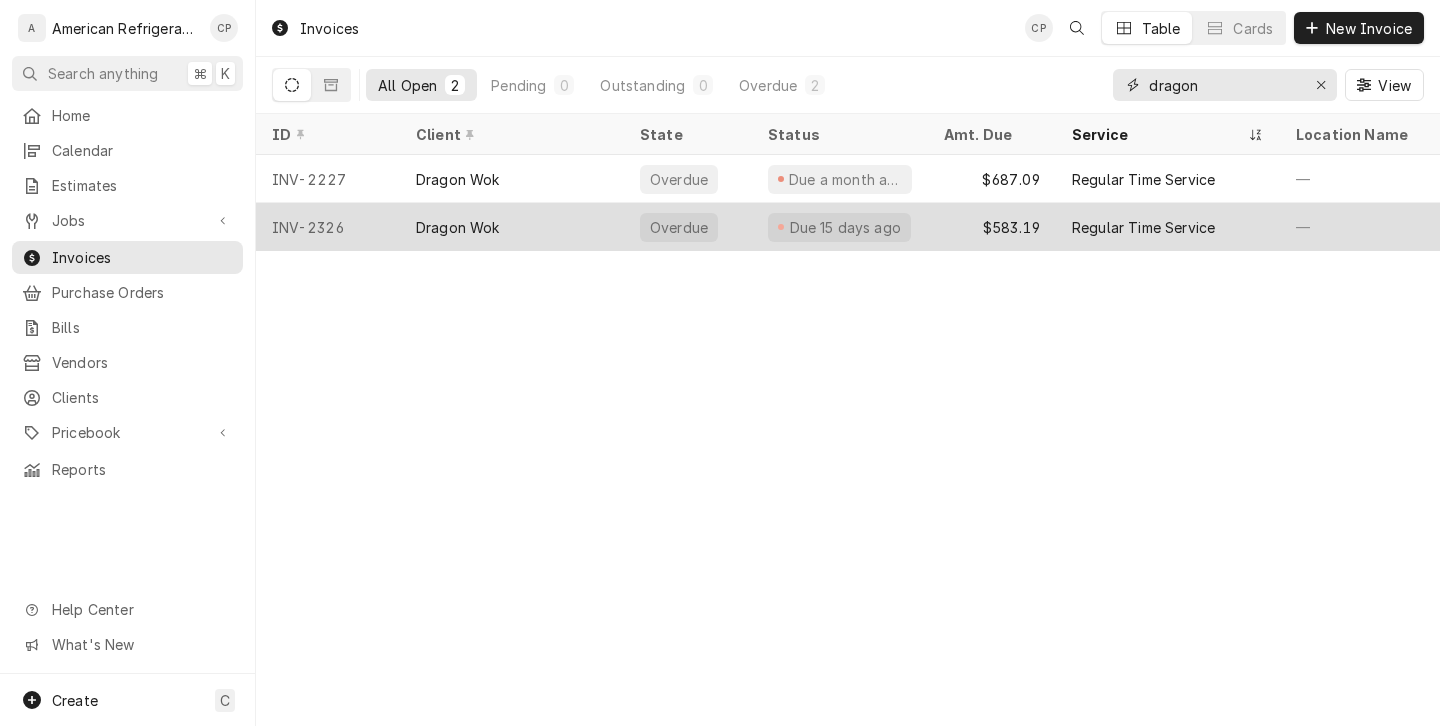 type on "dragon" 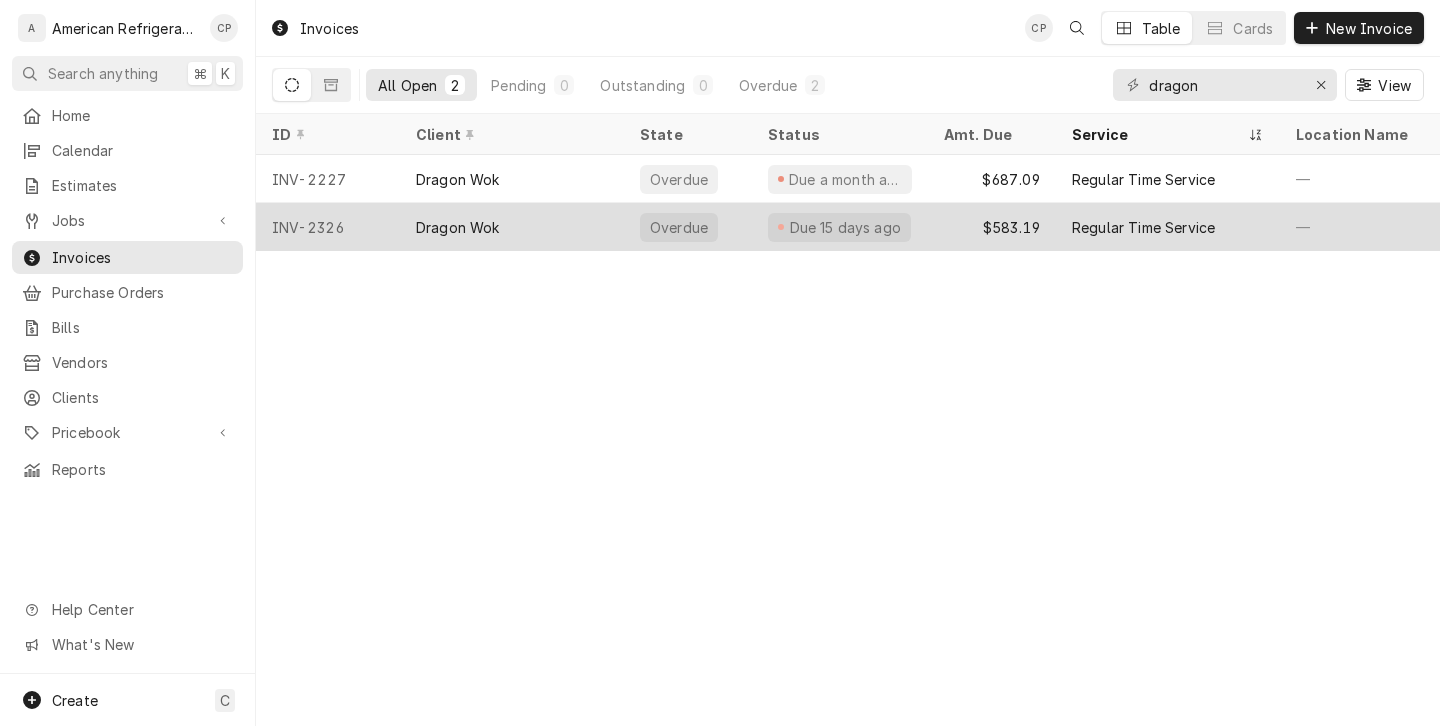 click on "Dragon Wok" at bounding box center (512, 227) 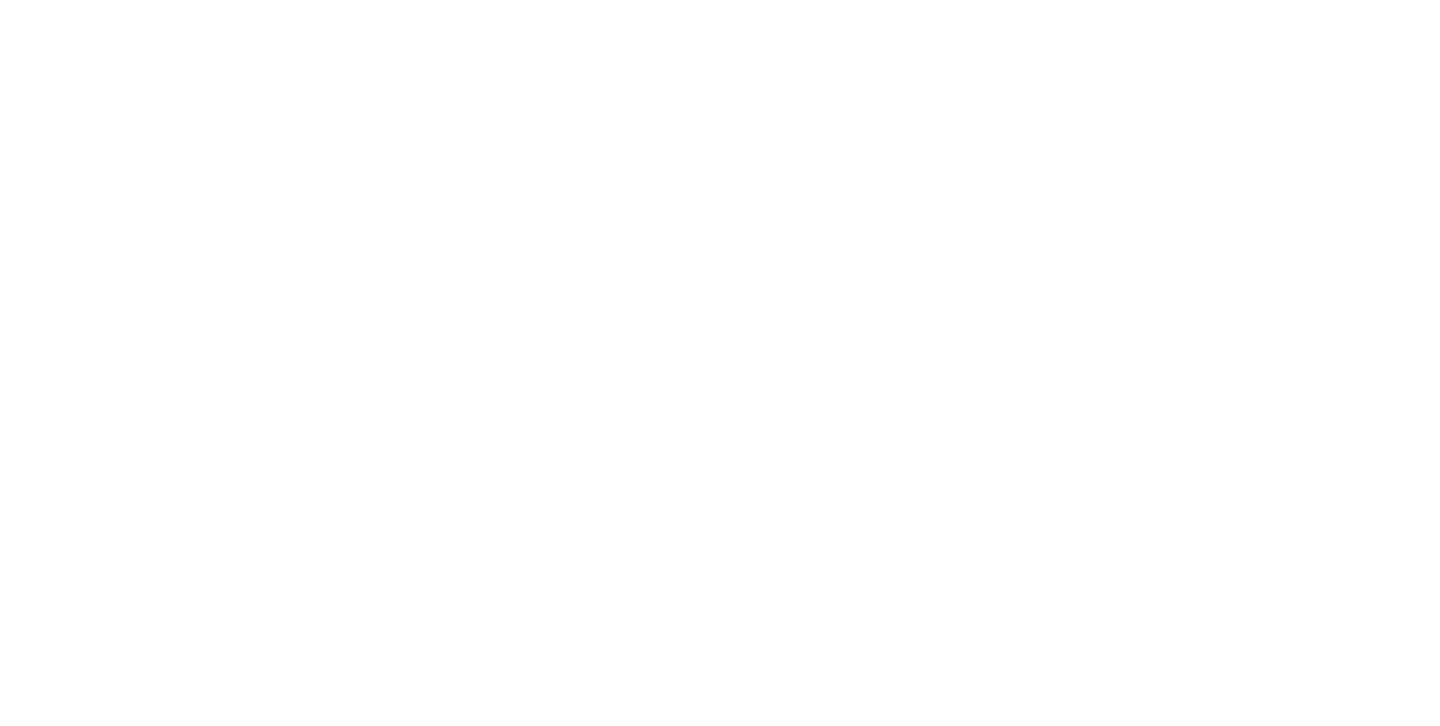 scroll, scrollTop: 0, scrollLeft: 0, axis: both 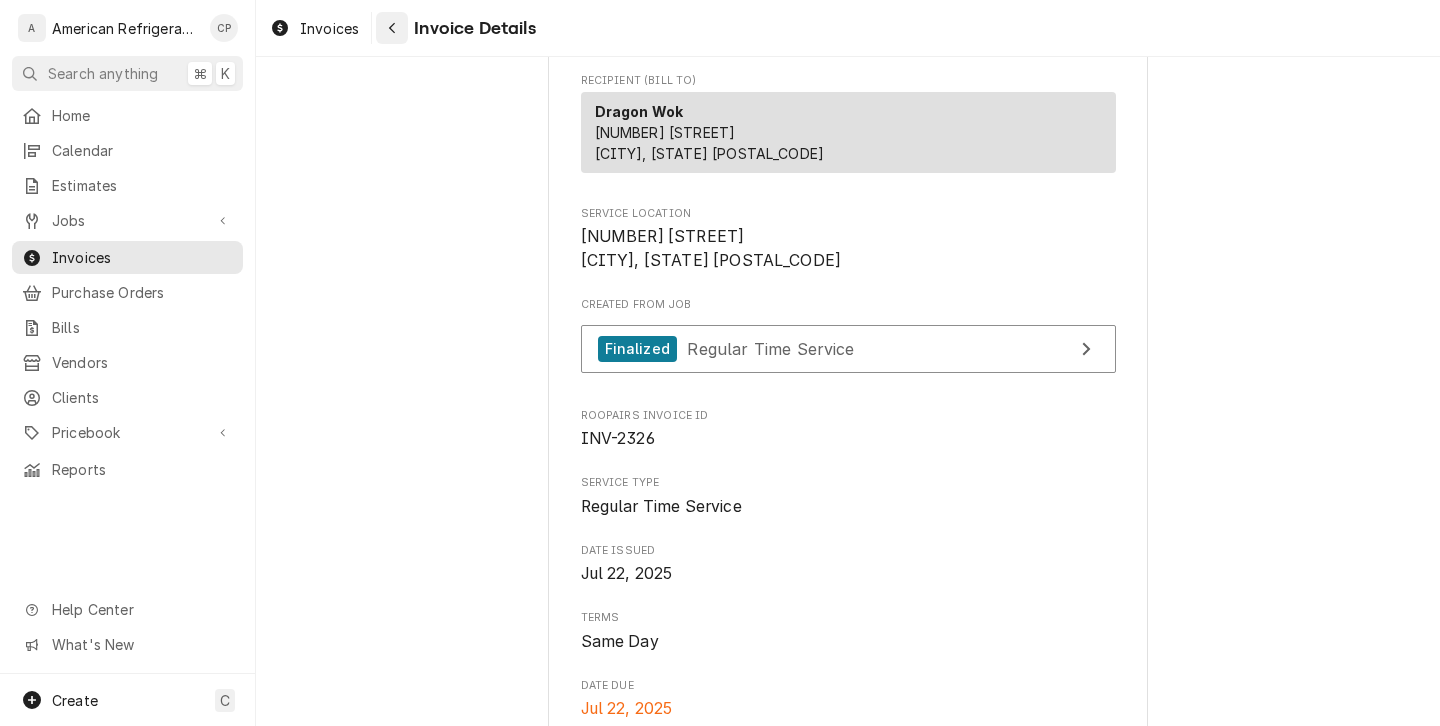 click at bounding box center (392, 28) 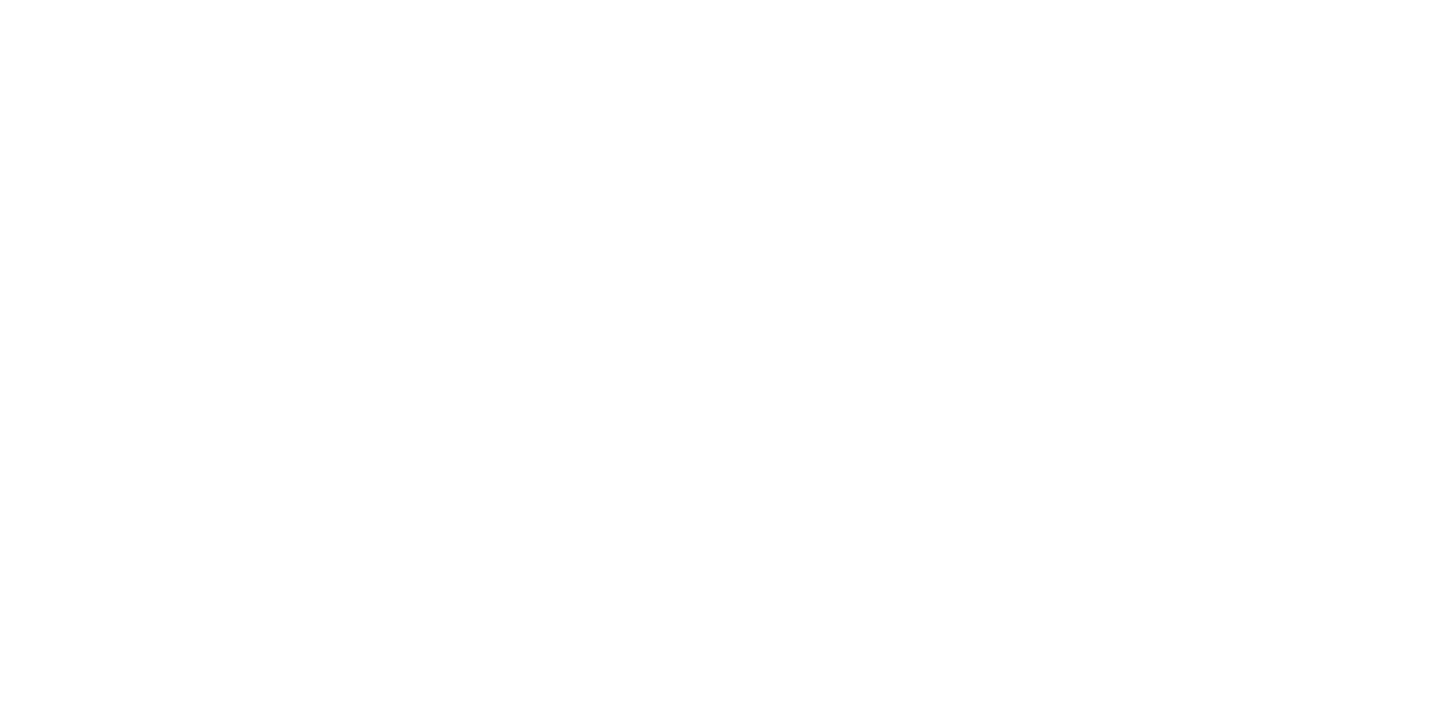 scroll, scrollTop: 0, scrollLeft: 0, axis: both 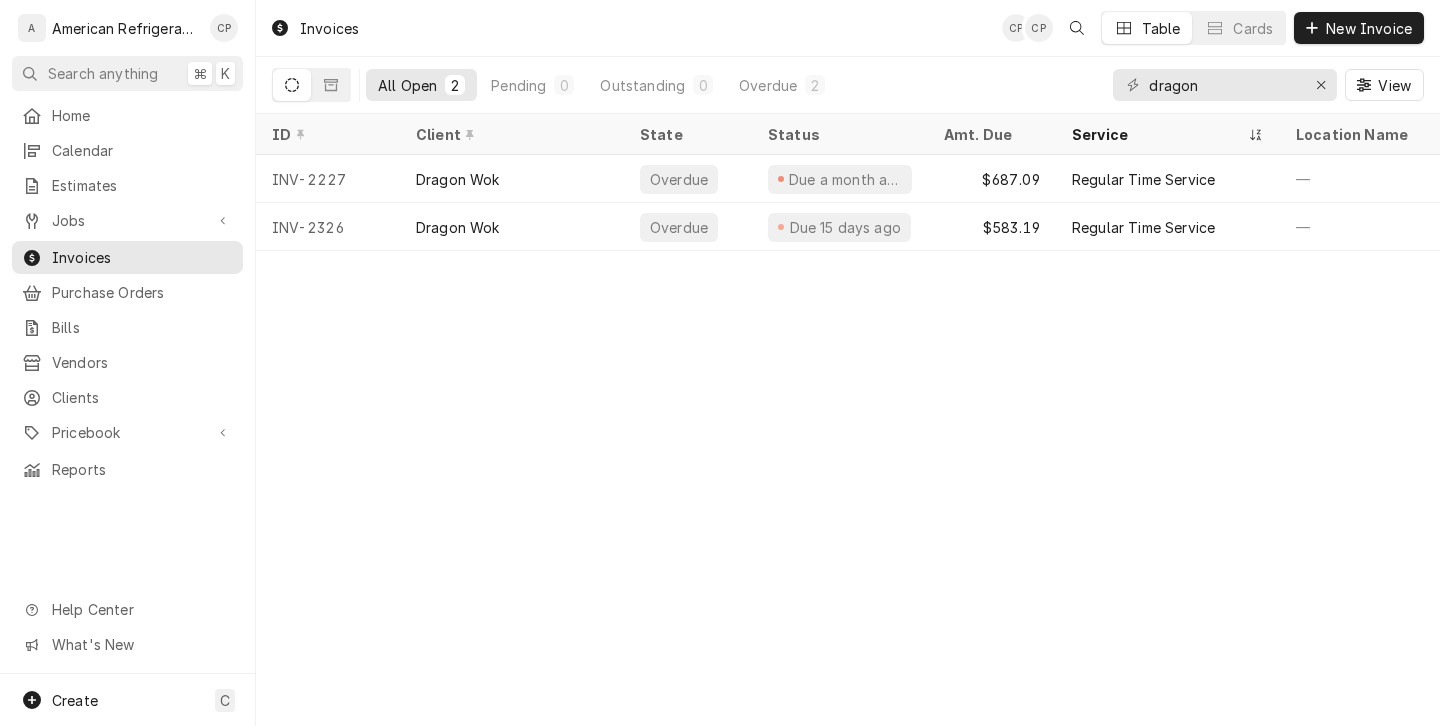 click on "Dragon Wok" at bounding box center (458, 179) 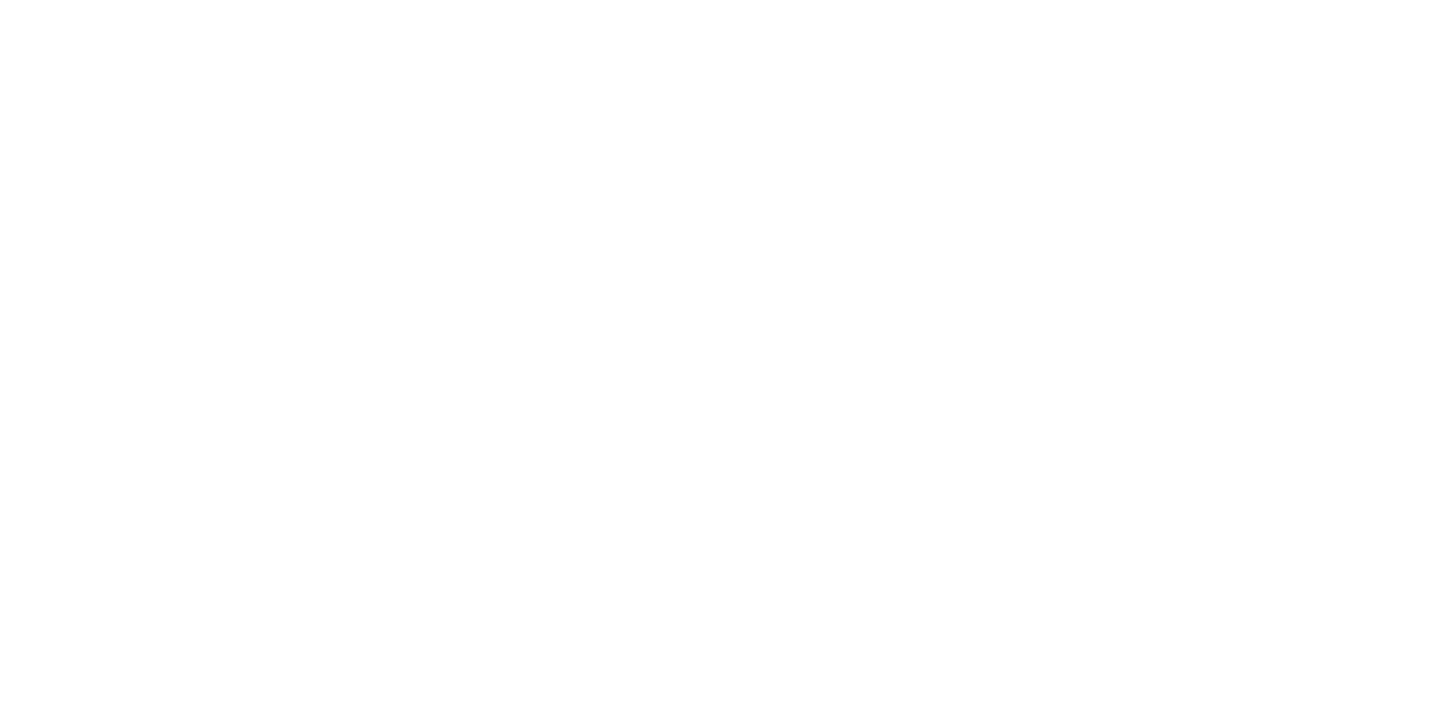 scroll, scrollTop: 0, scrollLeft: 0, axis: both 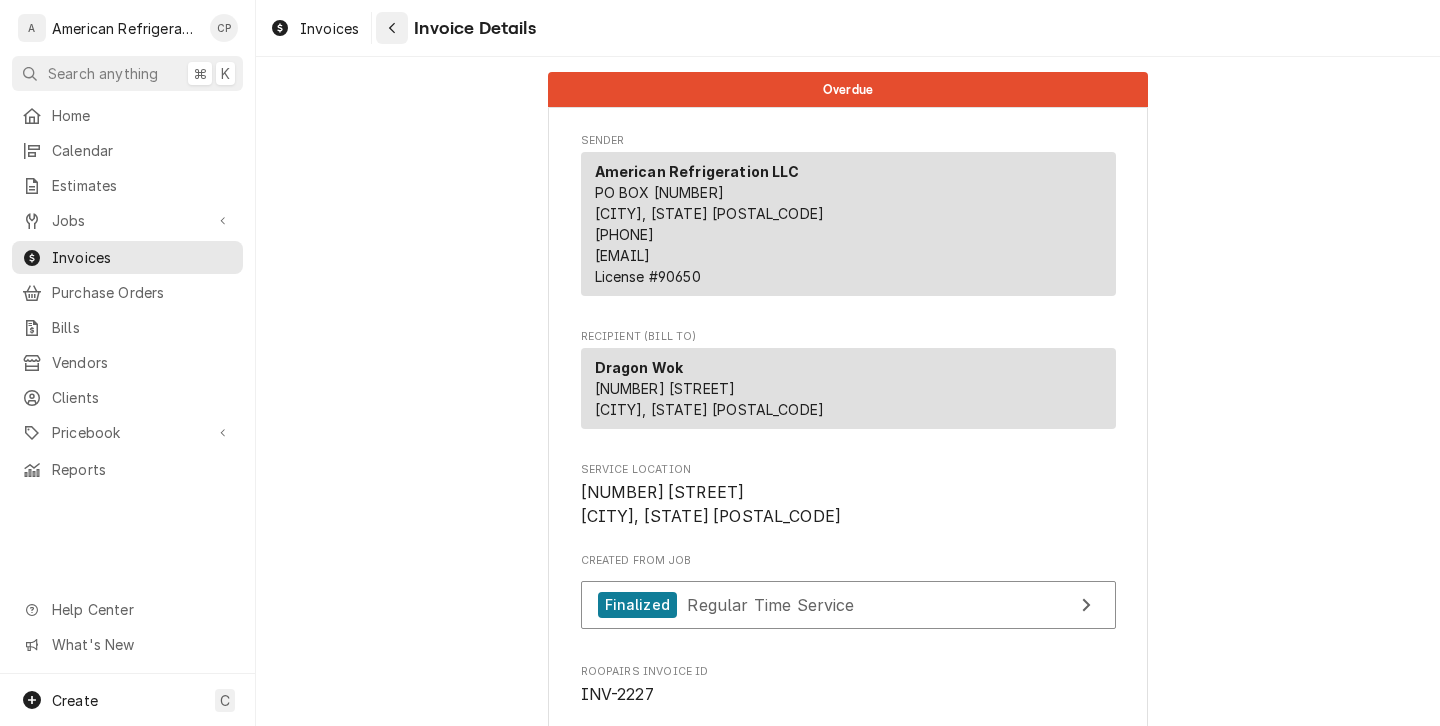 click at bounding box center (392, 28) 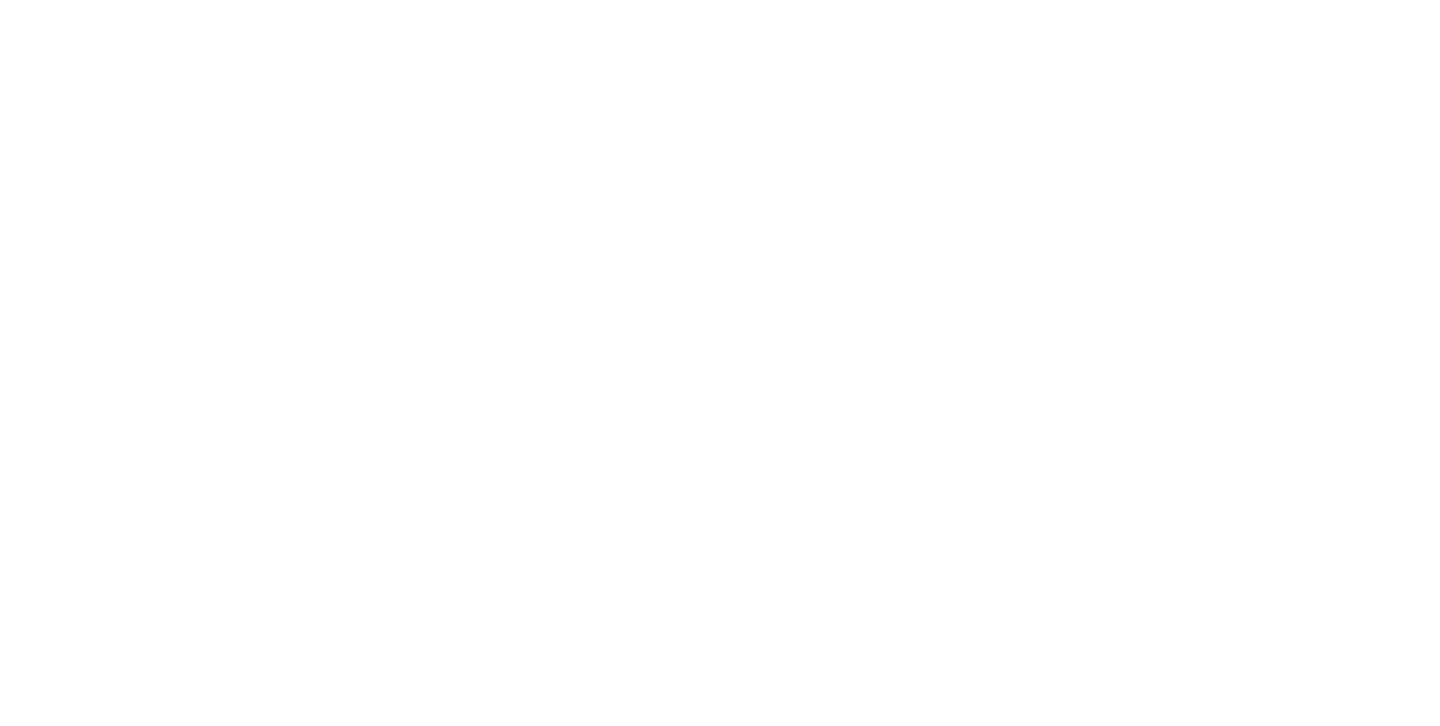 scroll, scrollTop: 0, scrollLeft: 0, axis: both 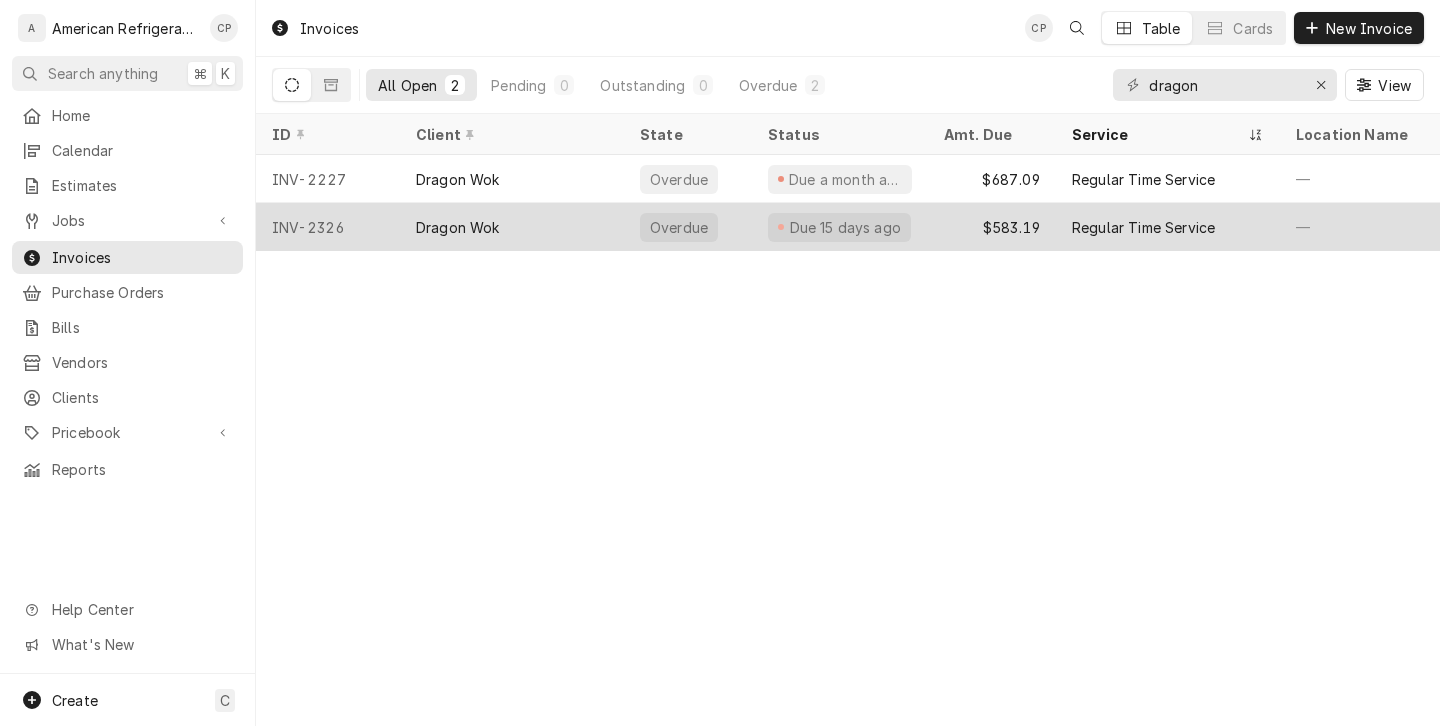 click on "INV-2326" at bounding box center (328, 227) 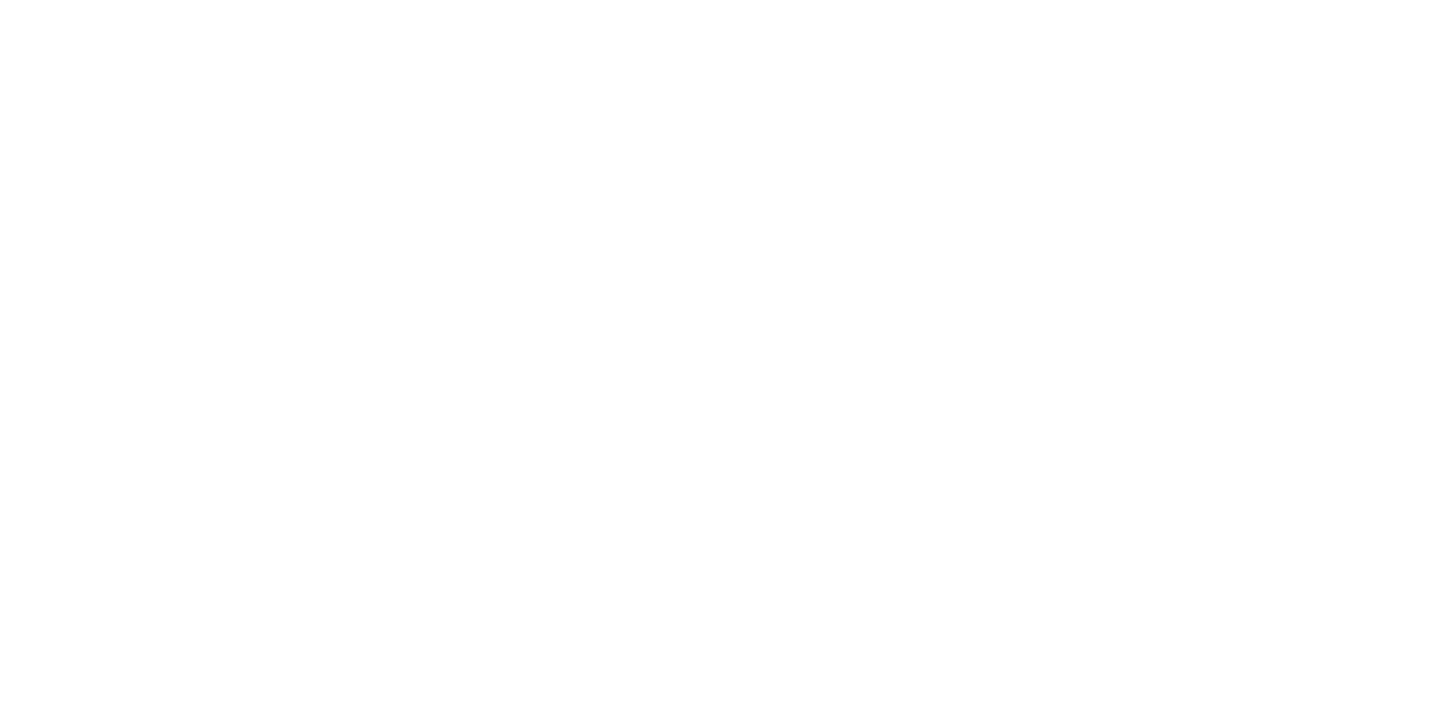 scroll, scrollTop: 0, scrollLeft: 0, axis: both 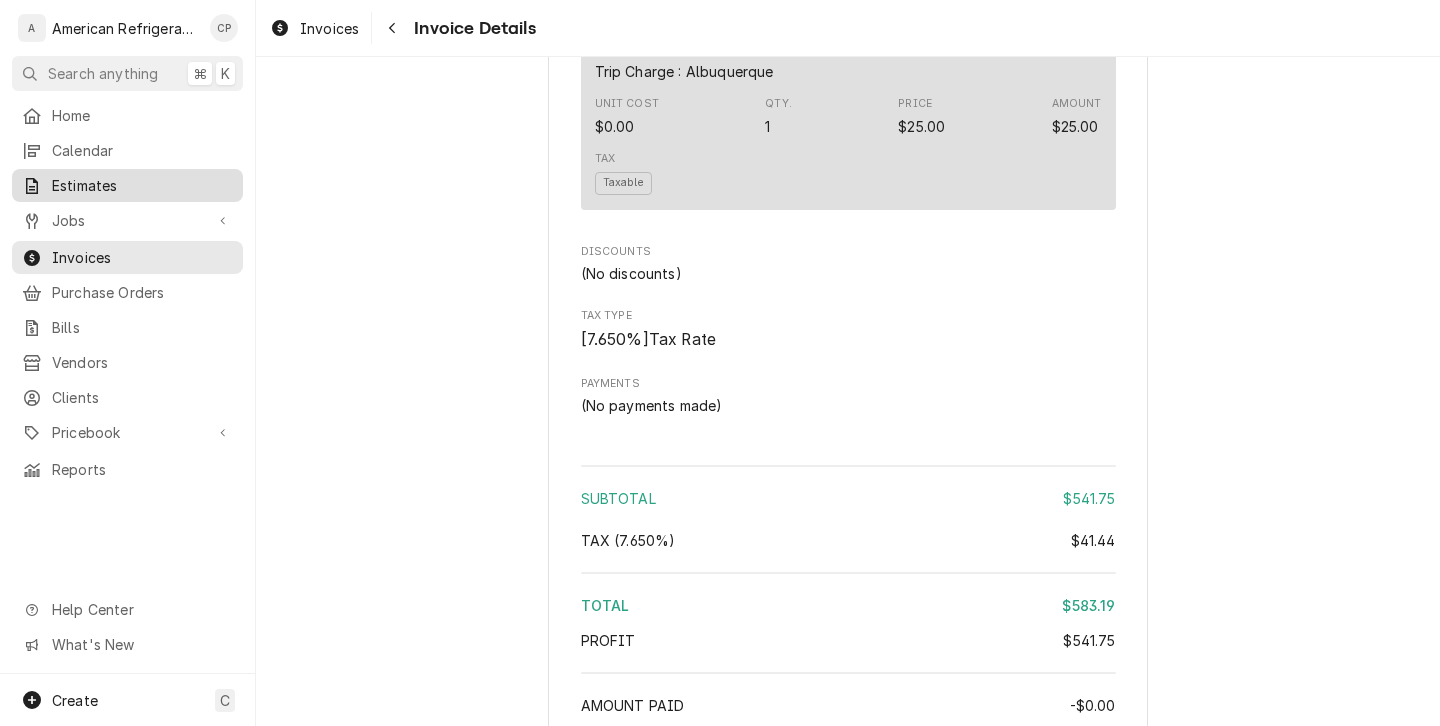 click on "Estimates" at bounding box center [142, 185] 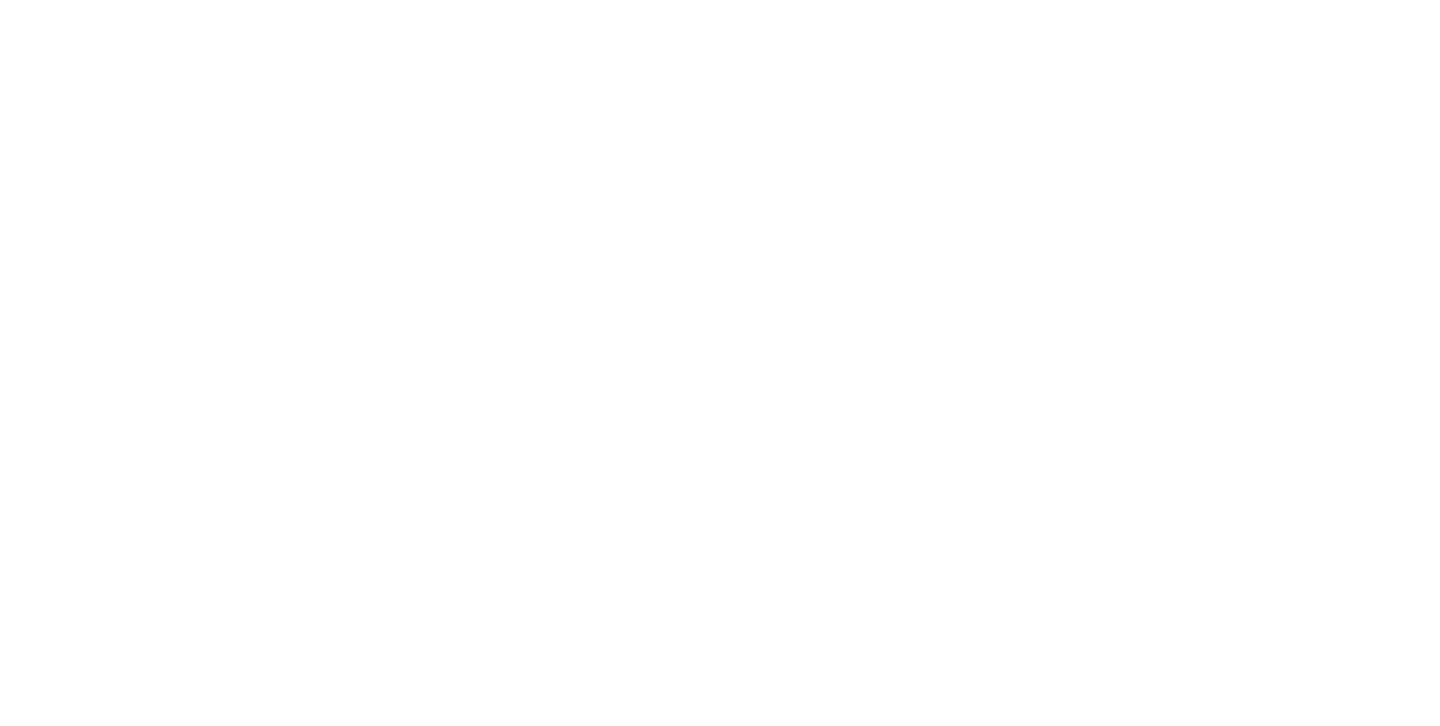 scroll, scrollTop: 0, scrollLeft: 0, axis: both 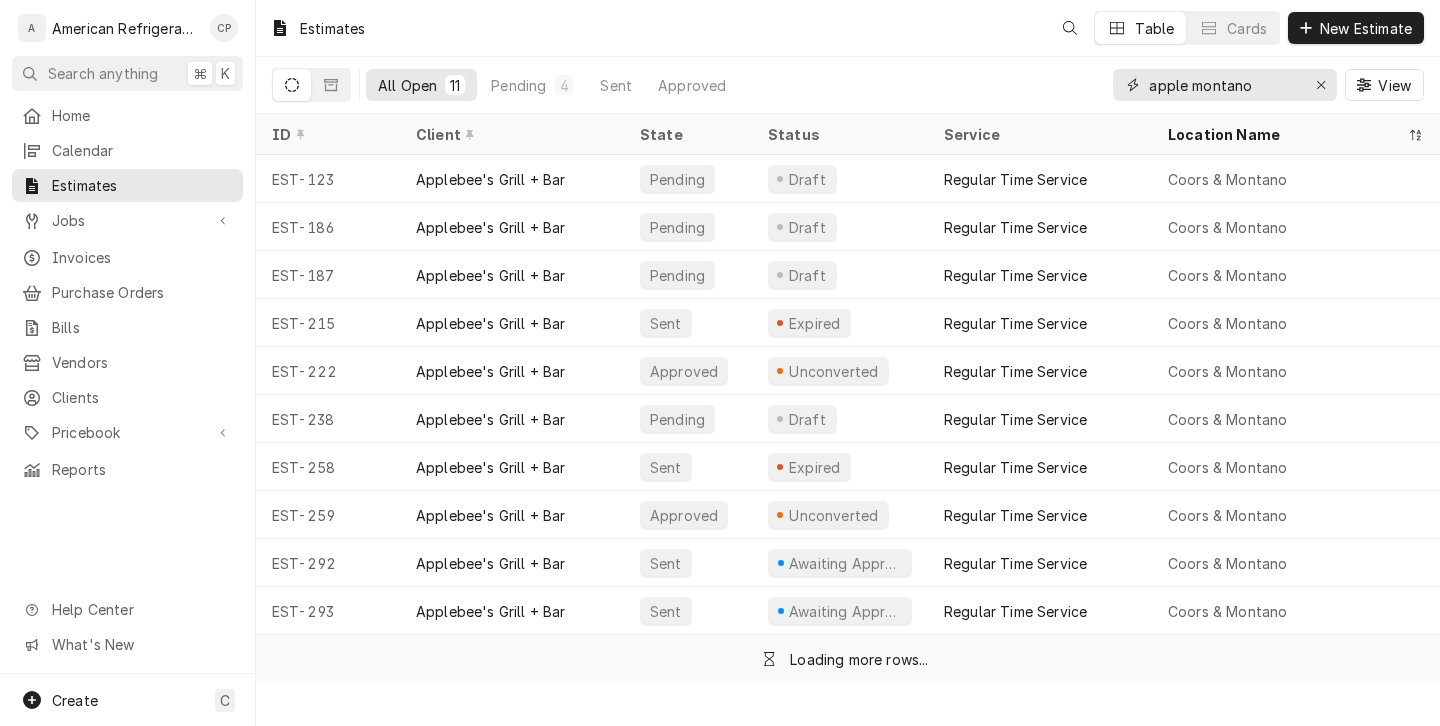 click on "apple montano" at bounding box center (1224, 85) 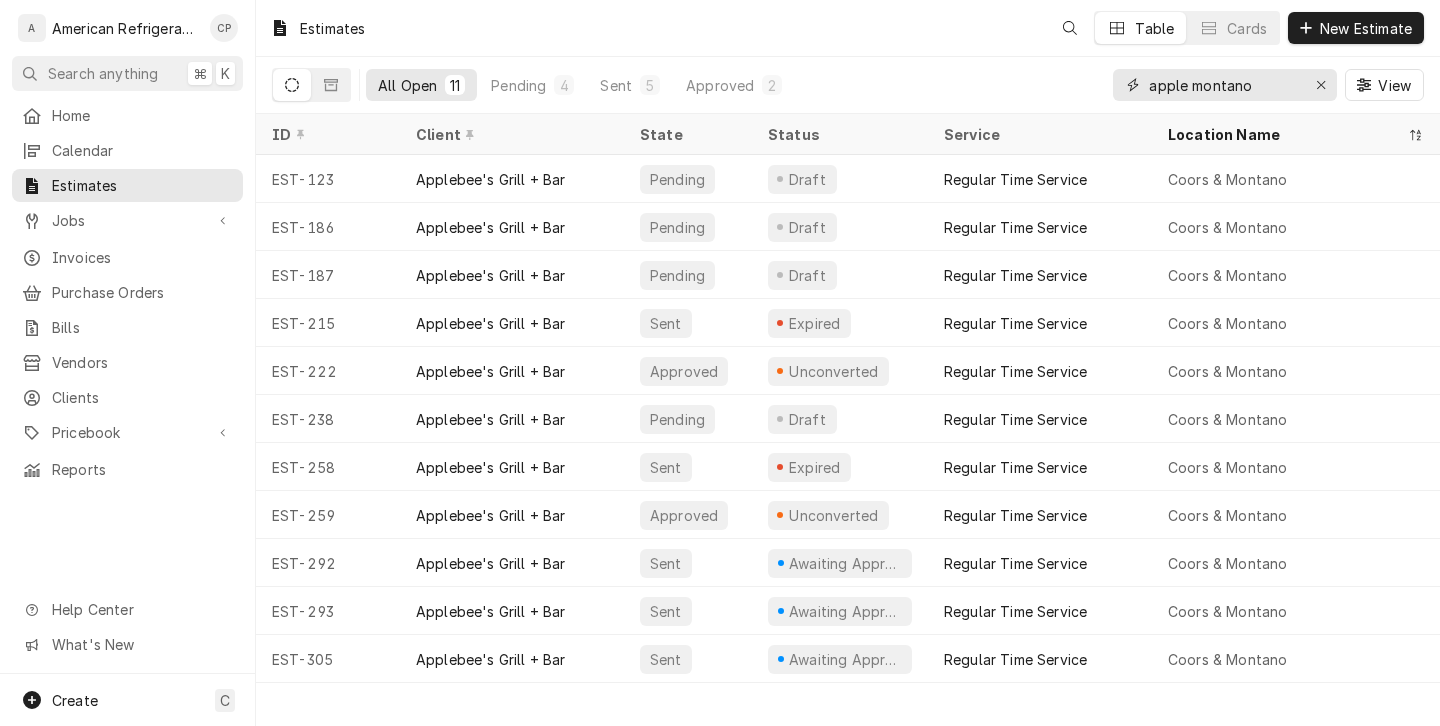 click on "apple montano" at bounding box center [1224, 85] 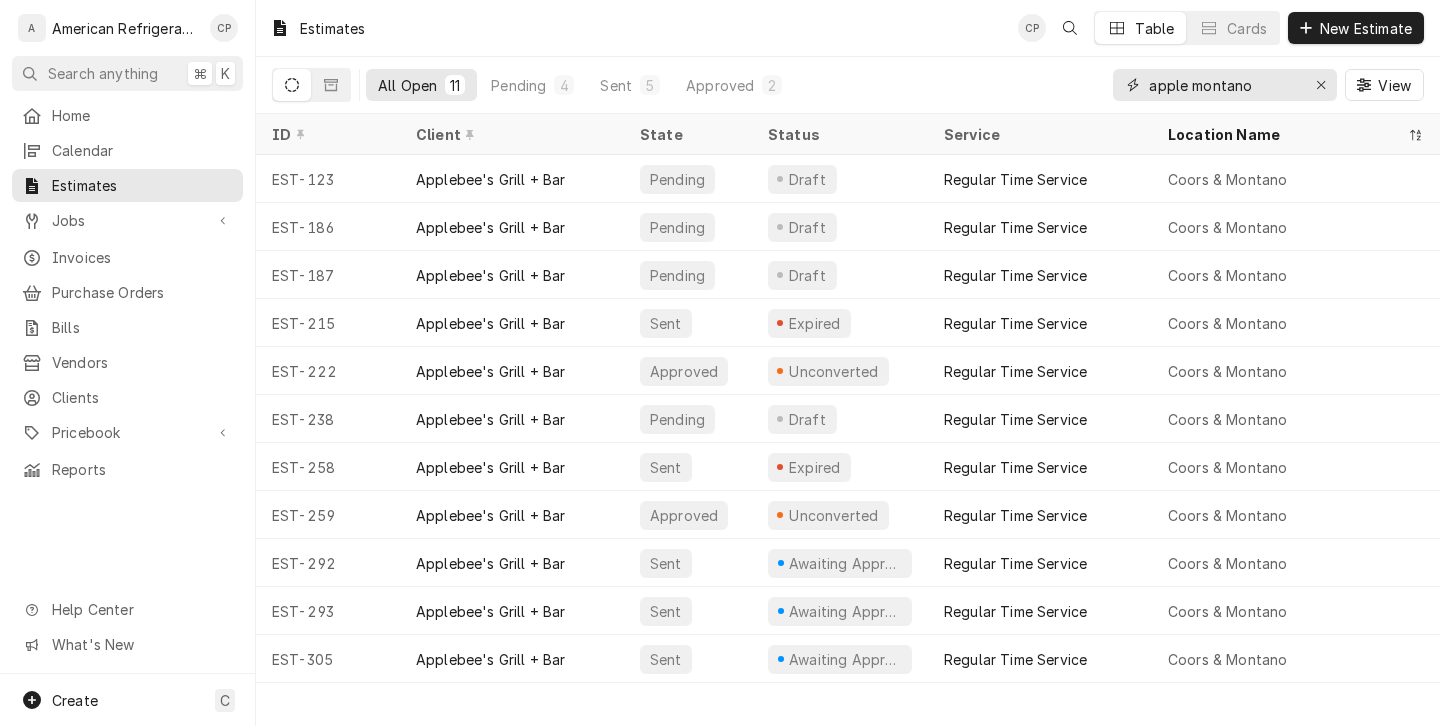 type on "f" 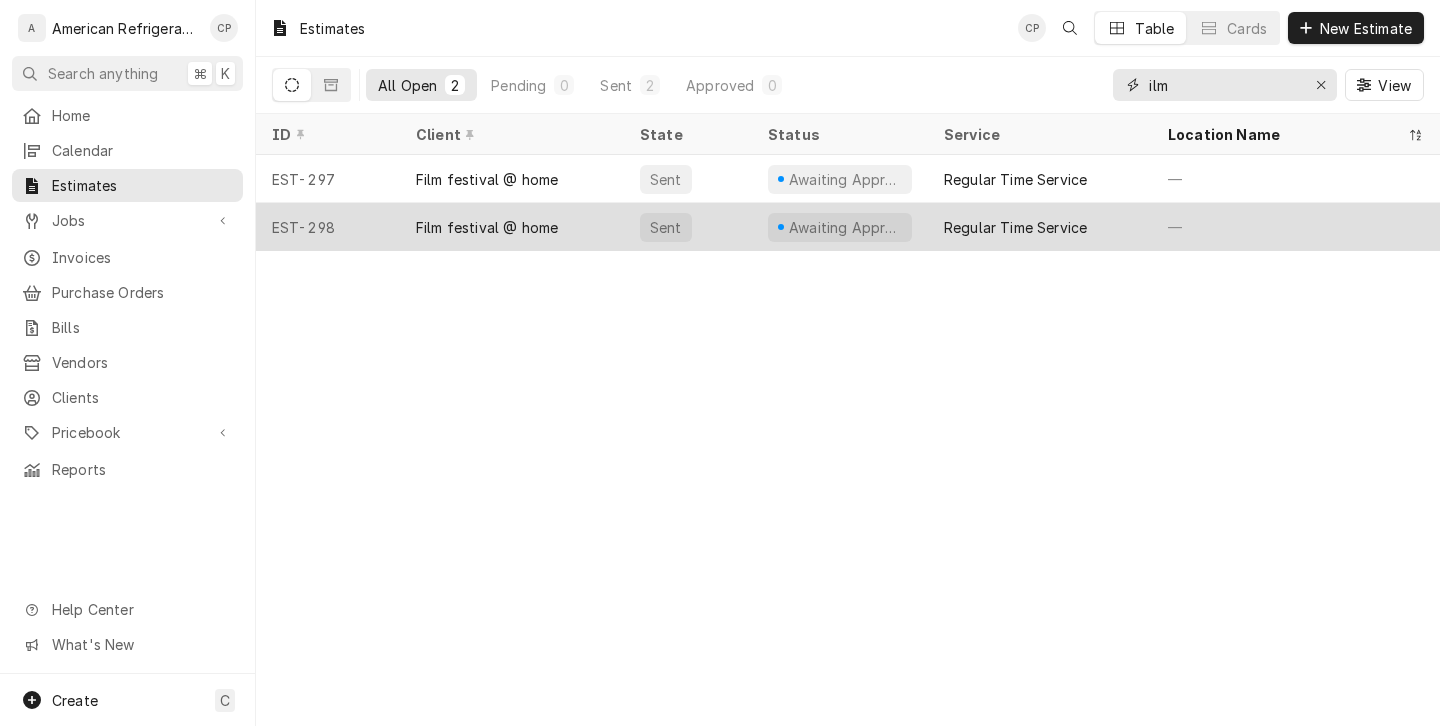 type on "ilm" 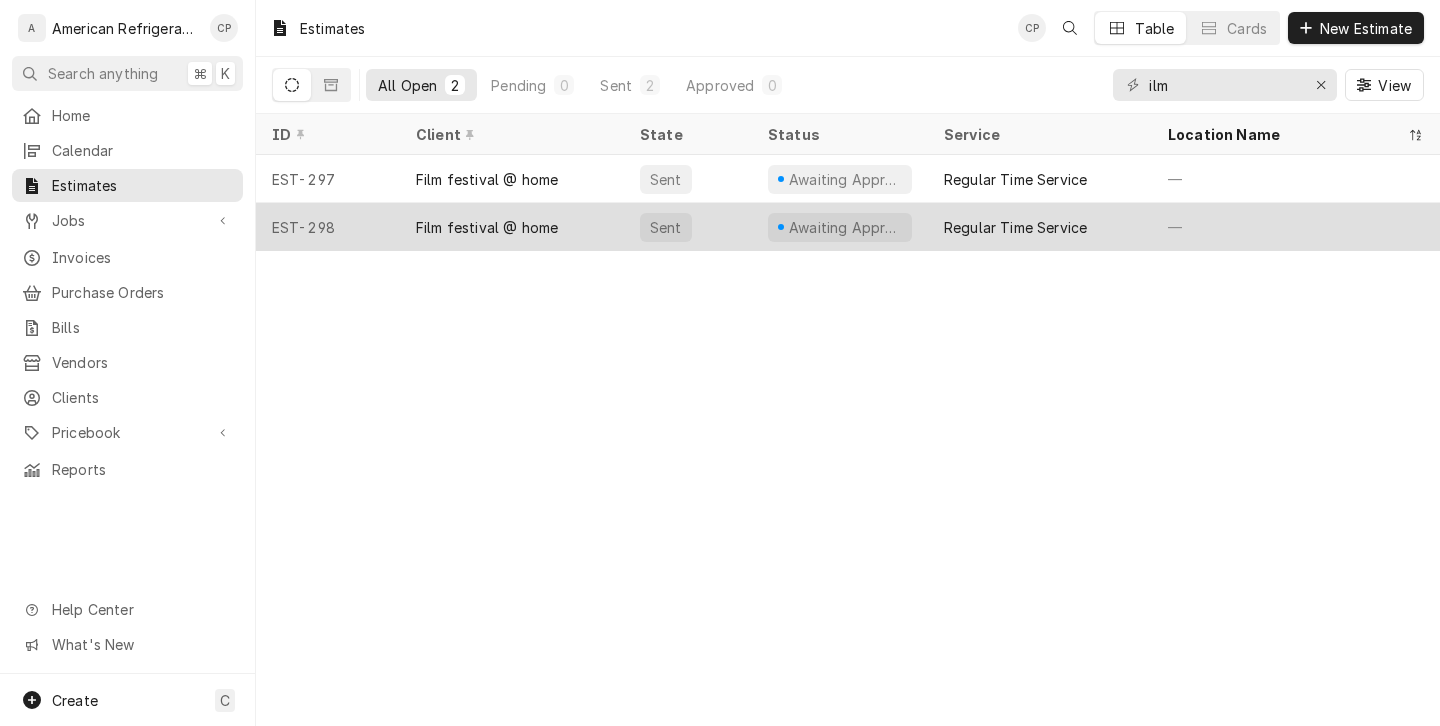 click on "Film festival @ home" at bounding box center (512, 227) 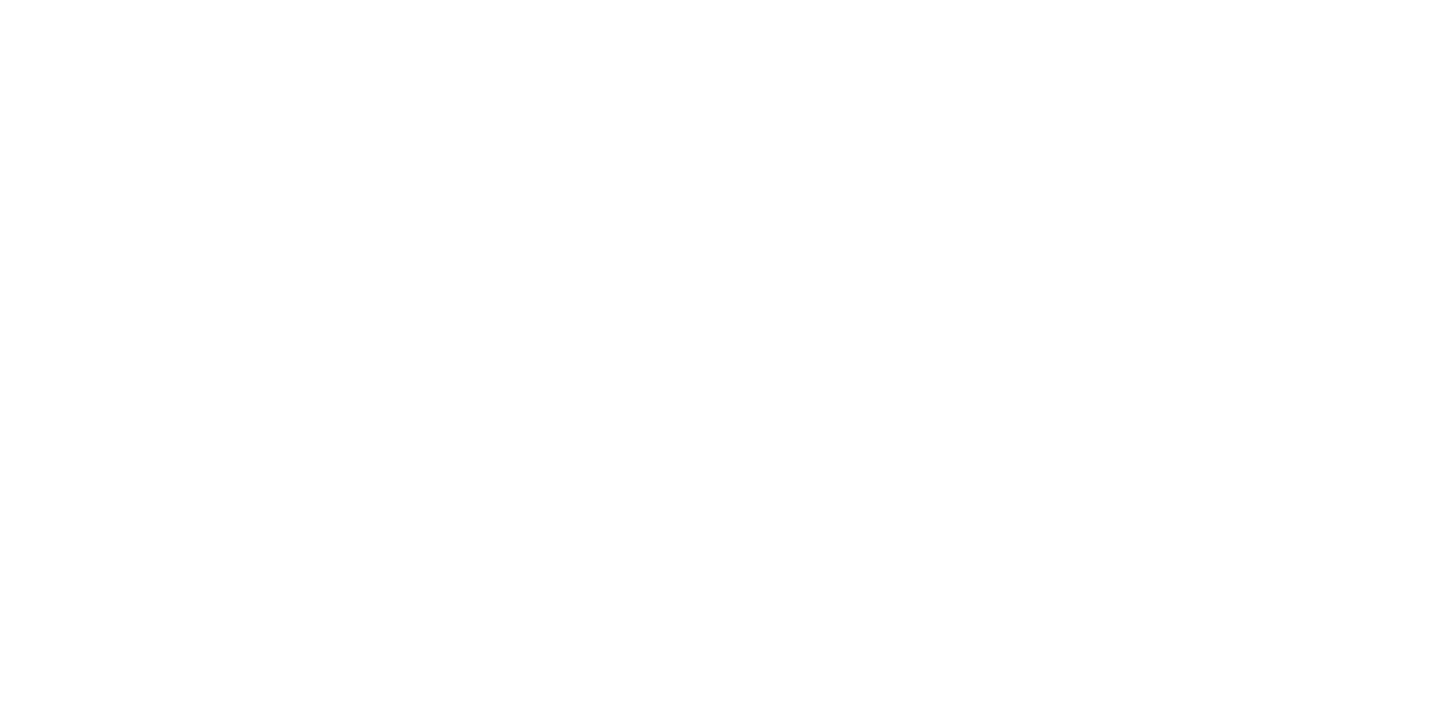 scroll, scrollTop: 0, scrollLeft: 0, axis: both 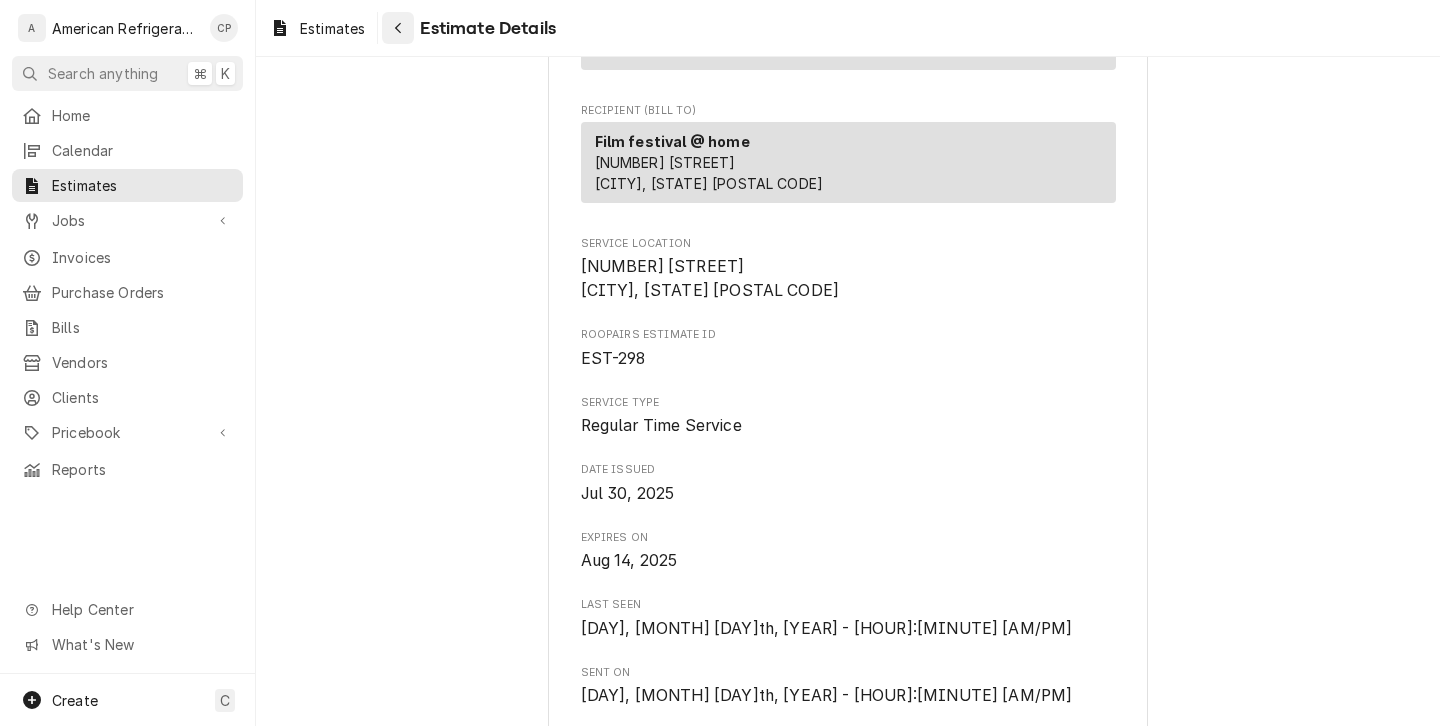 click 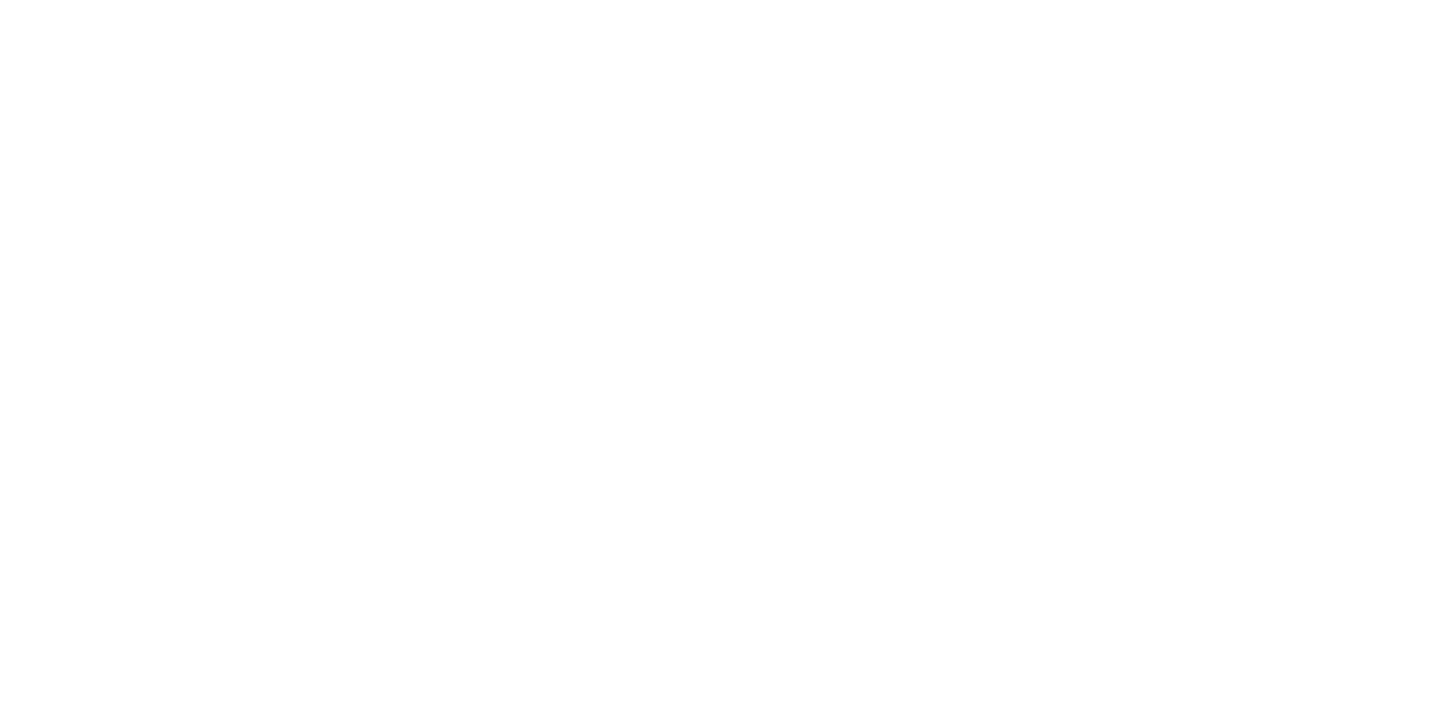 scroll, scrollTop: 0, scrollLeft: 0, axis: both 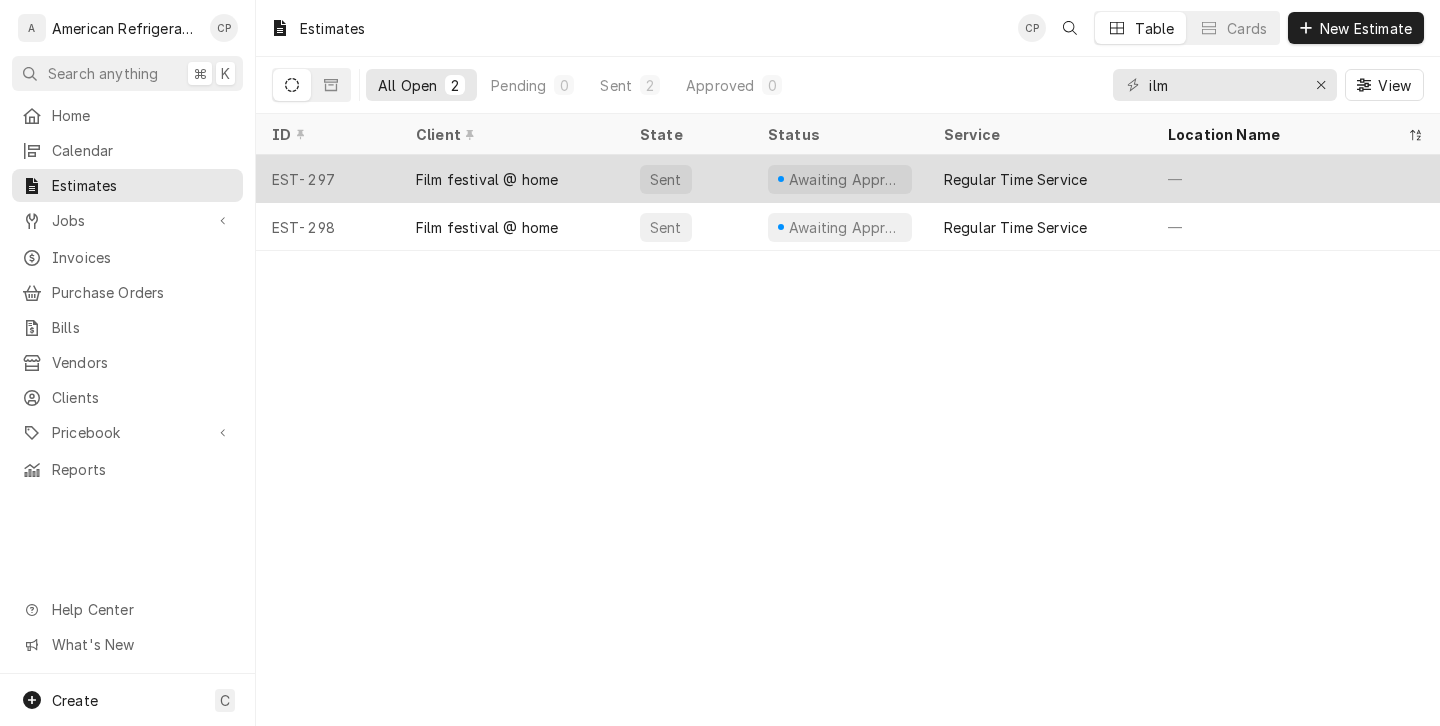 click on "Film festival @ home" at bounding box center (487, 179) 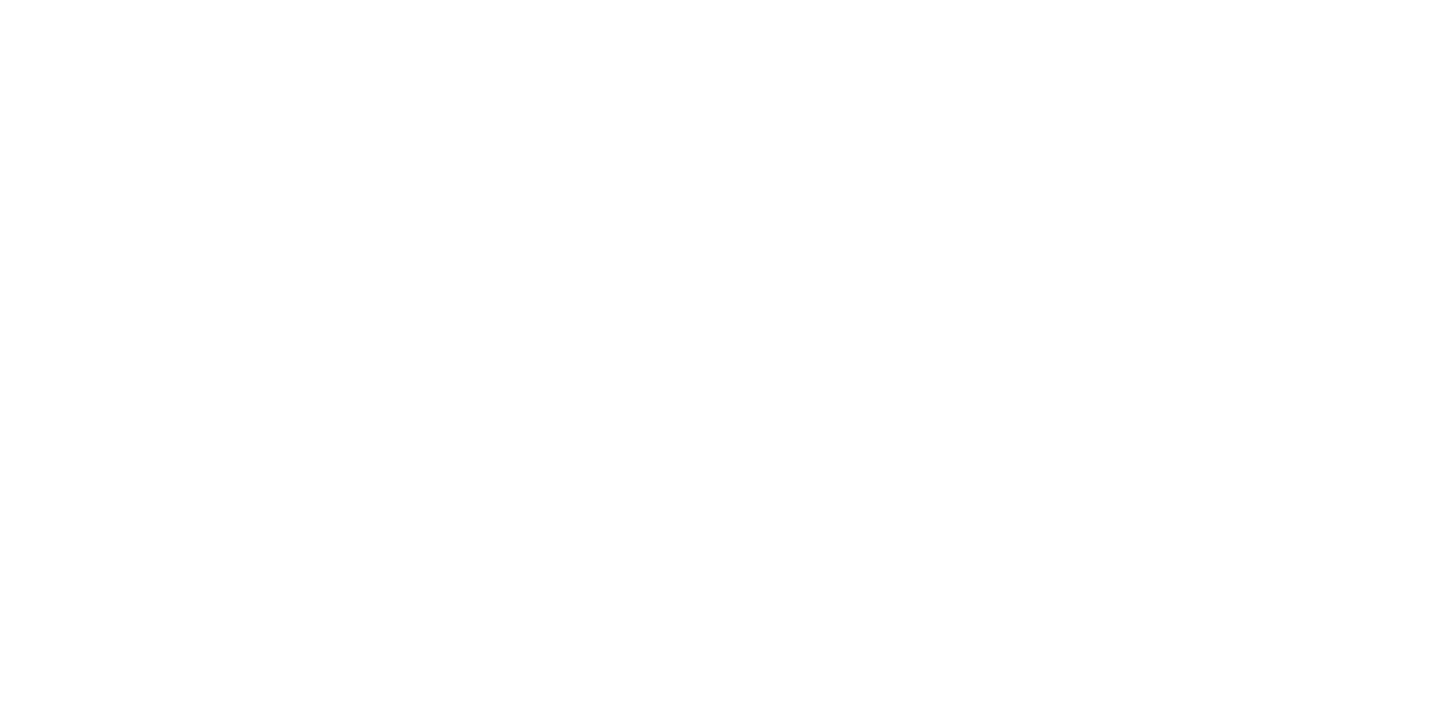scroll, scrollTop: 0, scrollLeft: 0, axis: both 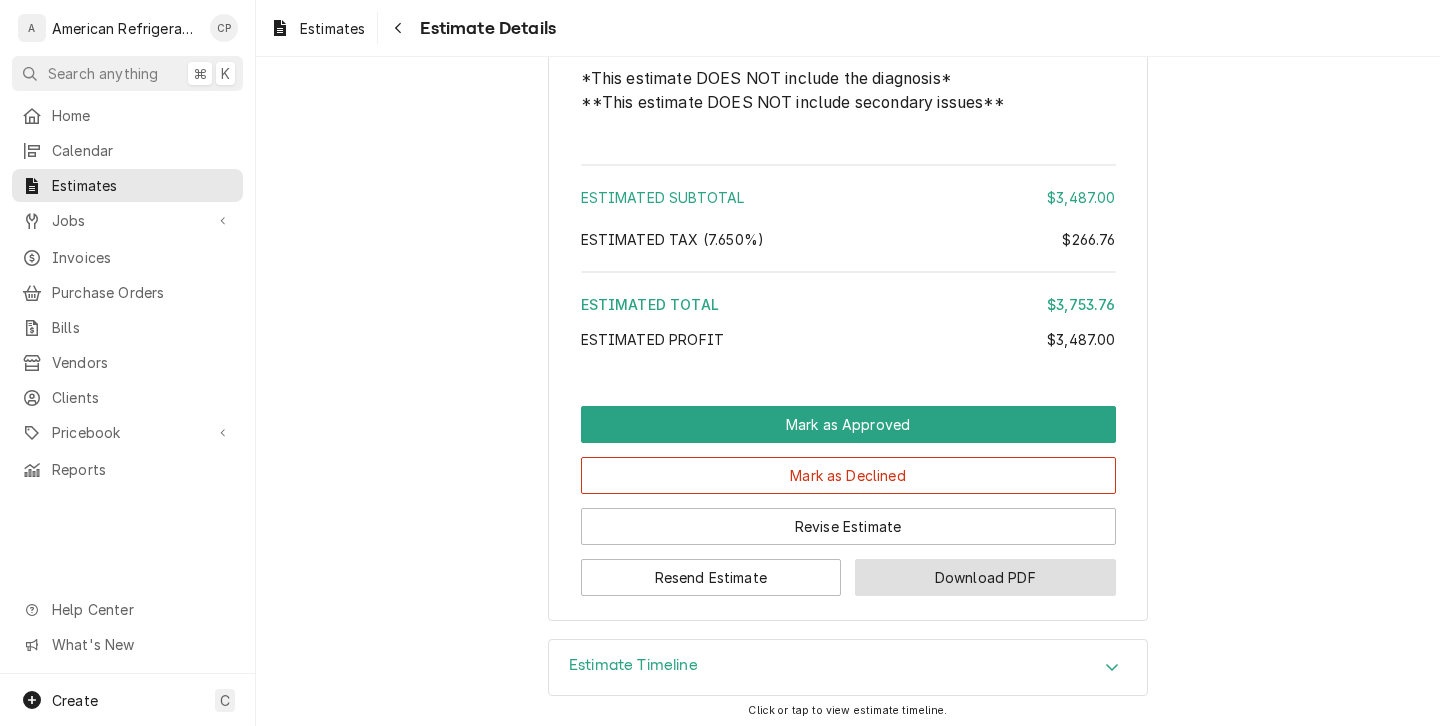 click on "Download PDF" at bounding box center (985, 577) 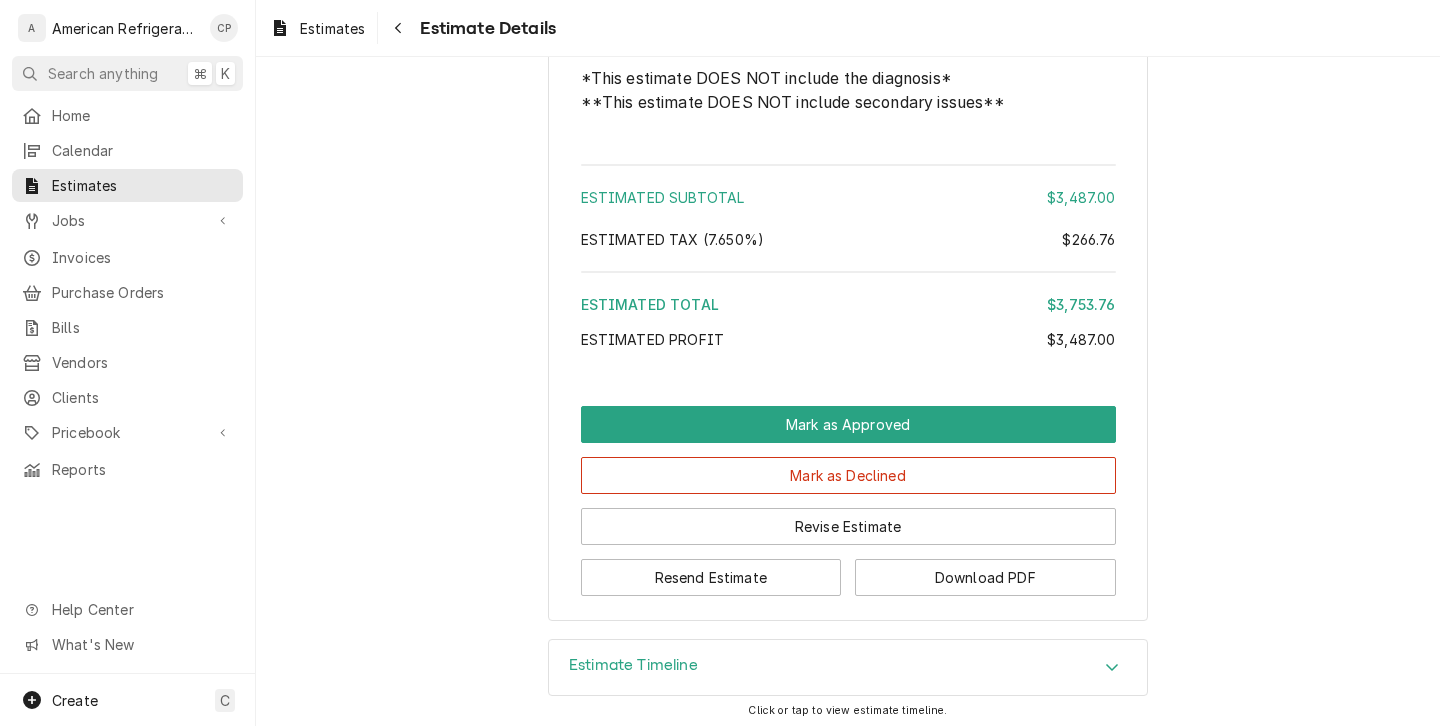 click on "Awaiting Approval Sender American Refrigeration LLC PO BOX 92644
Albuquerque, NM 87199 (505) 440-9530 americanref.ar@gmail.com License # 90650 Recipient (Bill To) Film festival @ home 3801 Arkansas Ave
Los Alamos, NM 87544 Service Location 3801 Arkansas Ave
Los Alamos, NM 87544 Roopairs Estimate ID EST-297 Service Type Regular Time Service Date Issued Jul 30, 2025 Expires On Aug 14, 2025 Sent On Wed, Jul 30th, 2025 - 4:33 PM Last Modified Wed, Jul 30th, 2025 - 4:33 PM Reason for Call Stoelting Counter Top Unit Estimated Service Charges Short Description Regular Time Service Unit Cost $0.00 Qty. 1 Price $0.00 Amount $0.00 Tax Taxable Service  Summary Included in bid Estimated Parts and Materials This line item was manually created outside your standard pricebook. Custom items may lack verified pricing, costs, and detailed specifications. Short Description Freight Manufacturer — Manufacturer Part # — Unit Cost $0.00 Qty. 1 Price $0.00 Amount $0.00 Tax Taxable Detailed  Summary Included in bid Manufacturer 1" at bounding box center [848, -2210] 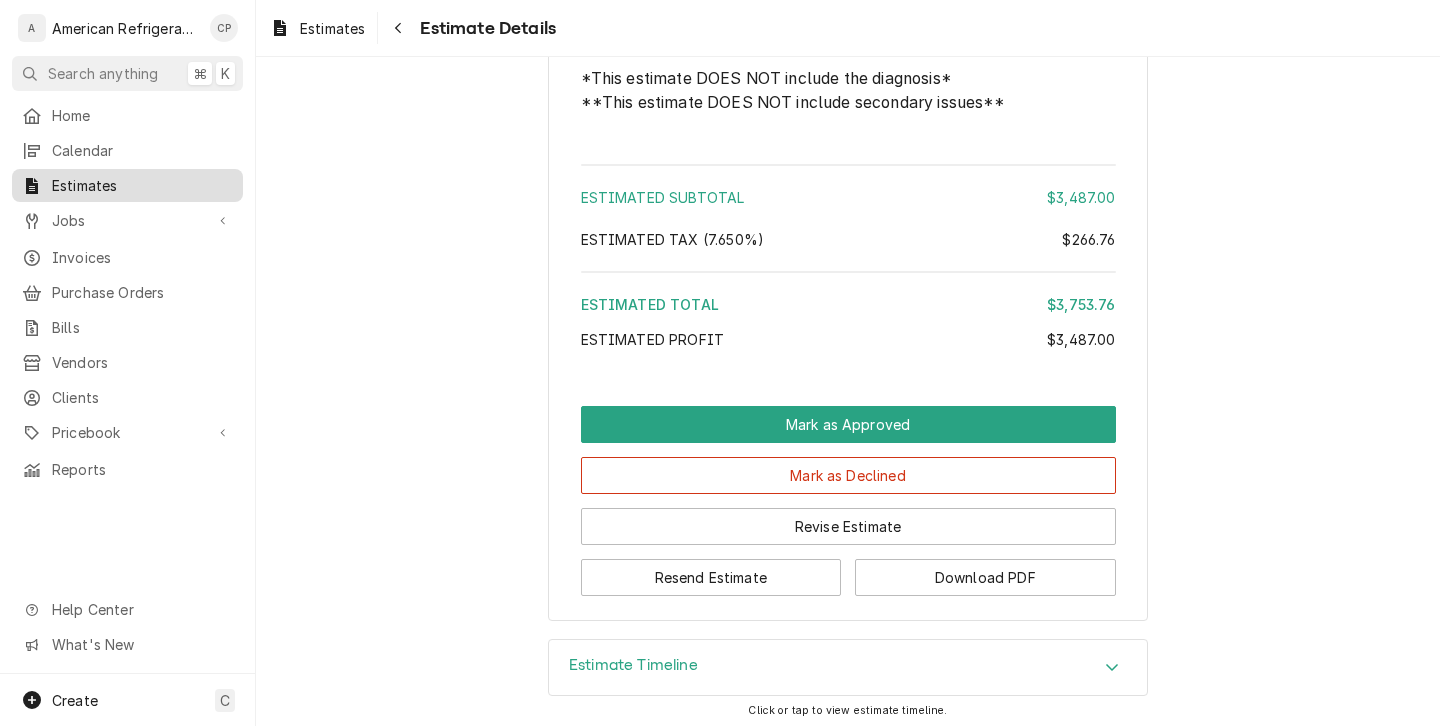 click on "Estimates" at bounding box center (142, 185) 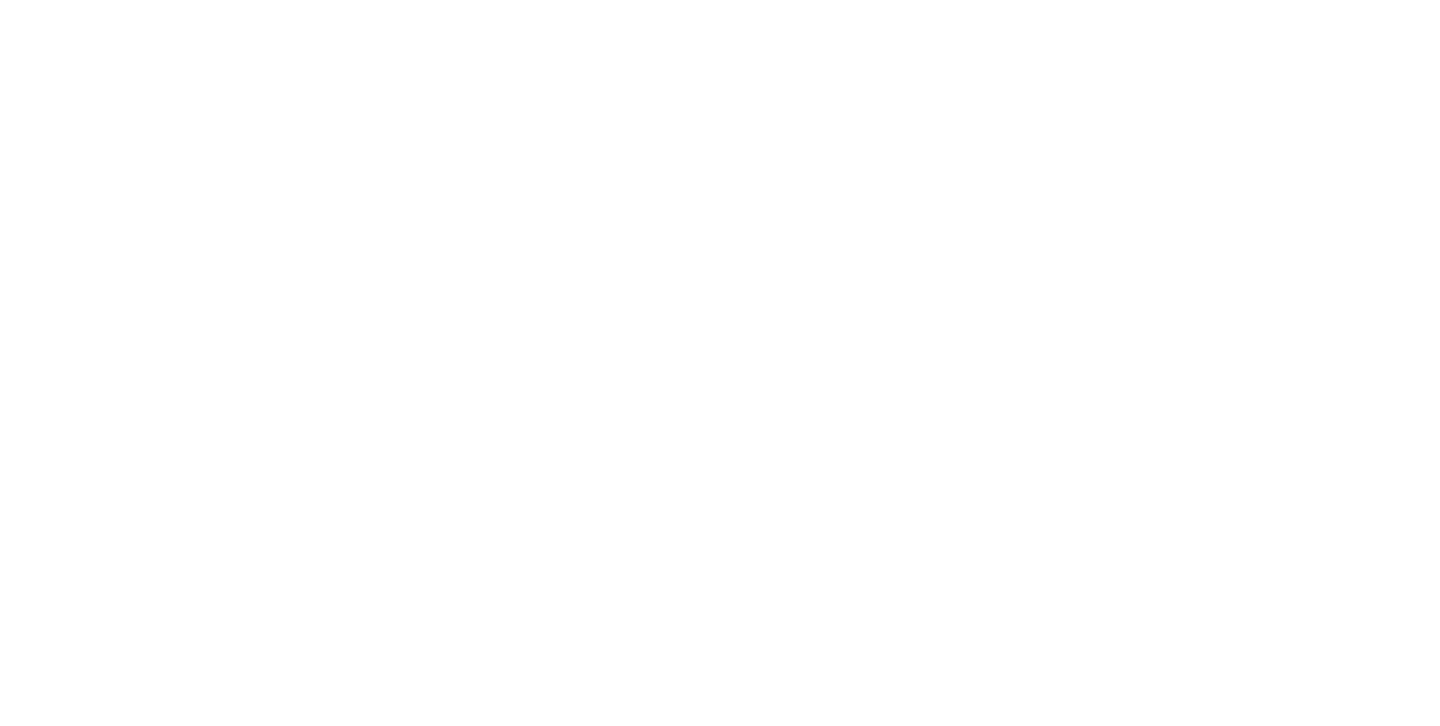 scroll, scrollTop: 0, scrollLeft: 0, axis: both 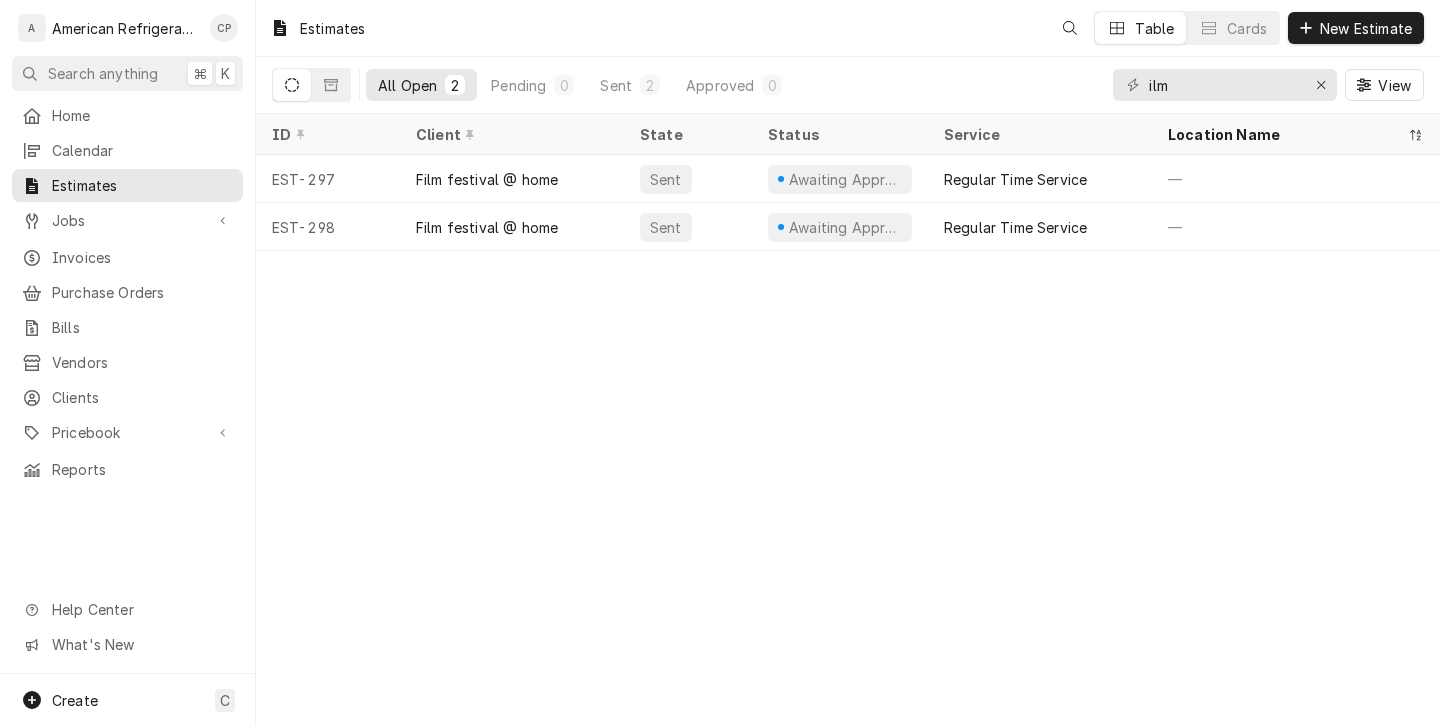 click on "Jobs" at bounding box center (127, 220) 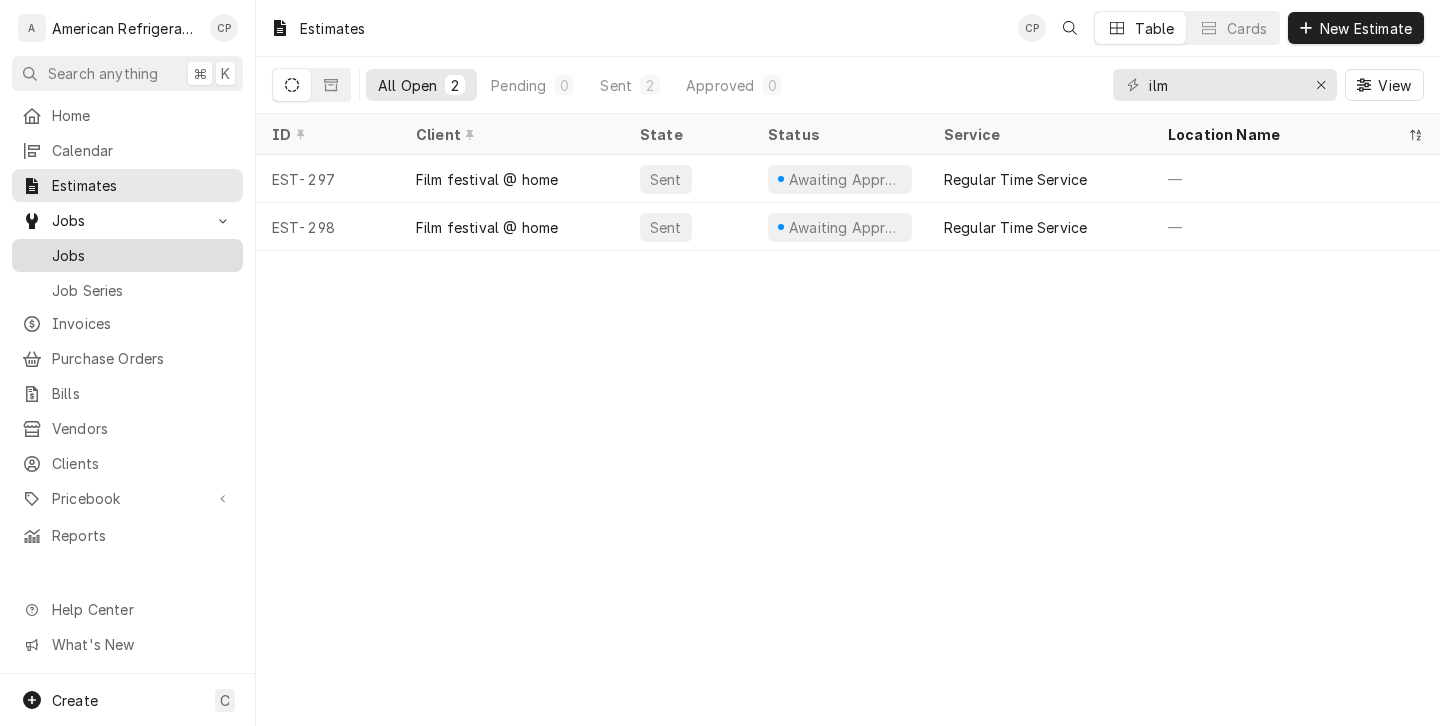 click on "Jobs" at bounding box center [127, 255] 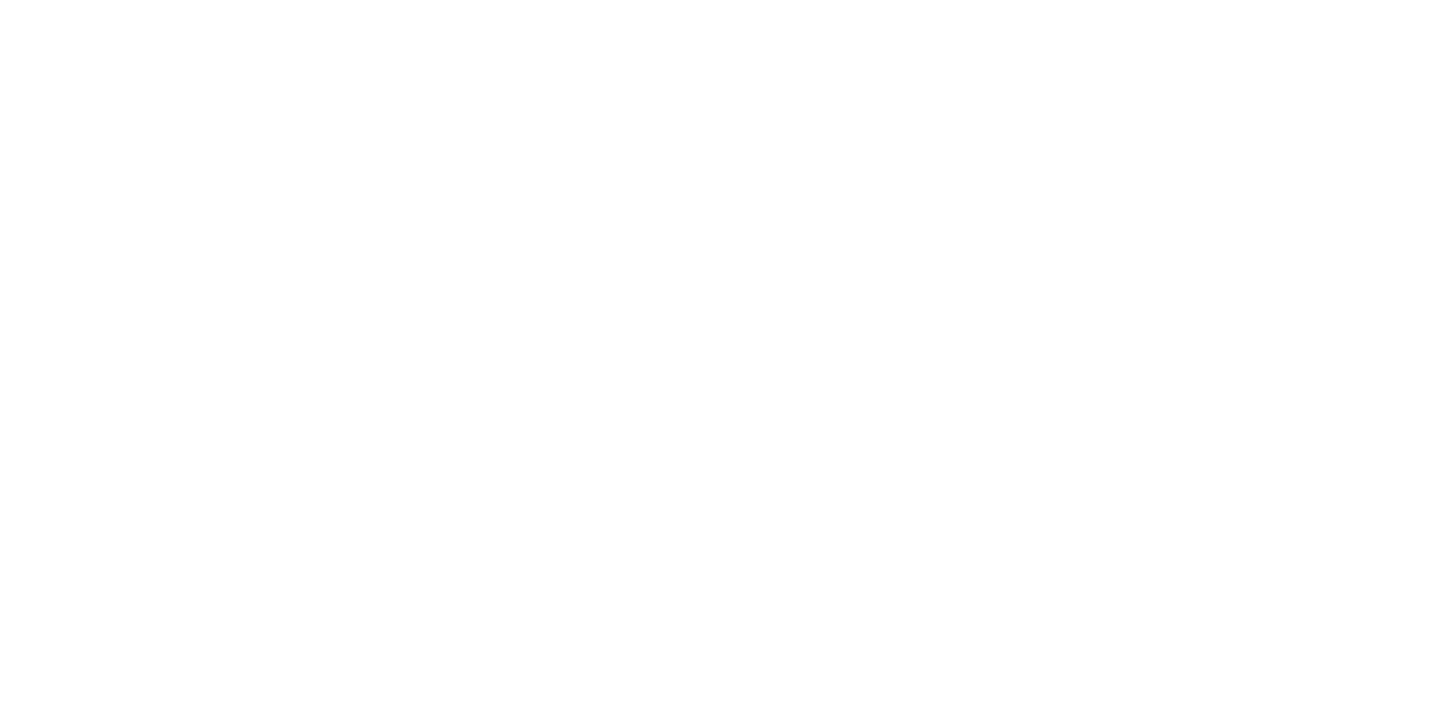 scroll, scrollTop: 0, scrollLeft: 0, axis: both 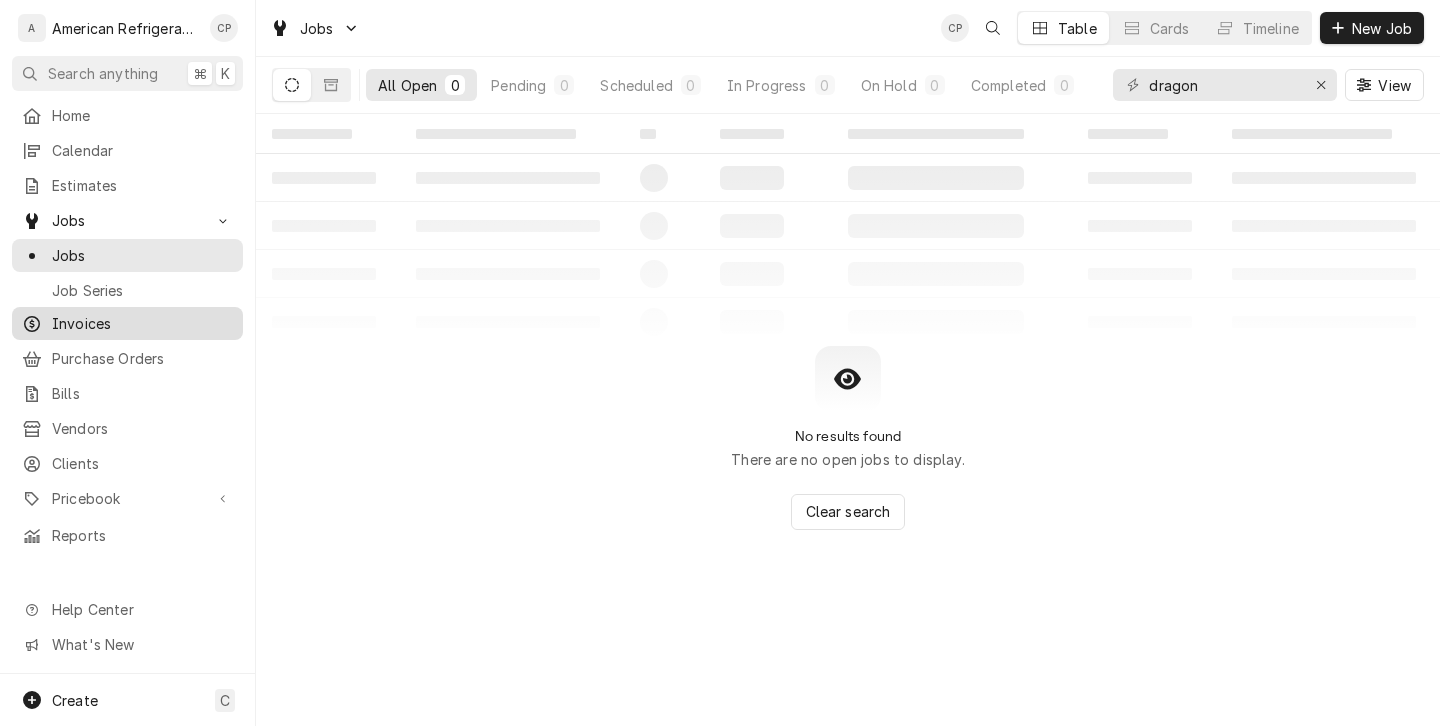 click on "Invoices" at bounding box center [127, 323] 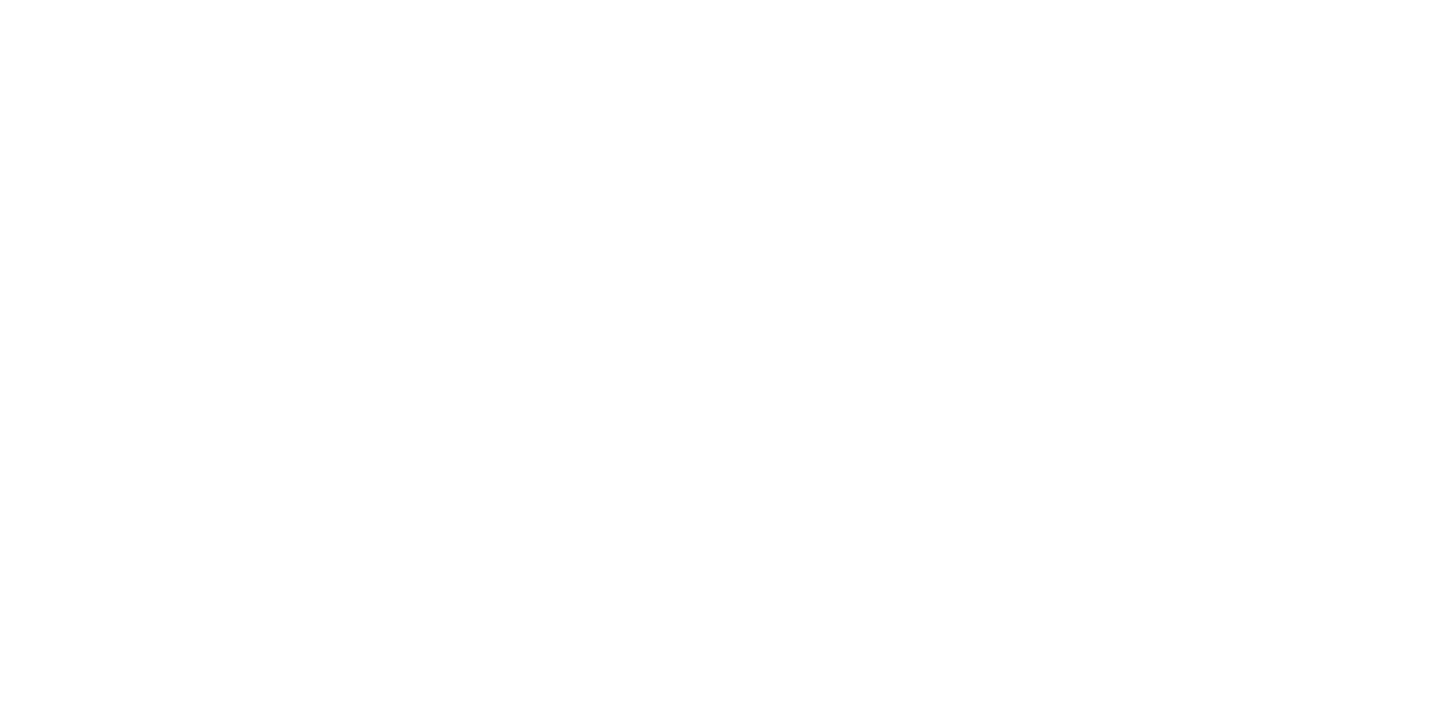scroll, scrollTop: 0, scrollLeft: 0, axis: both 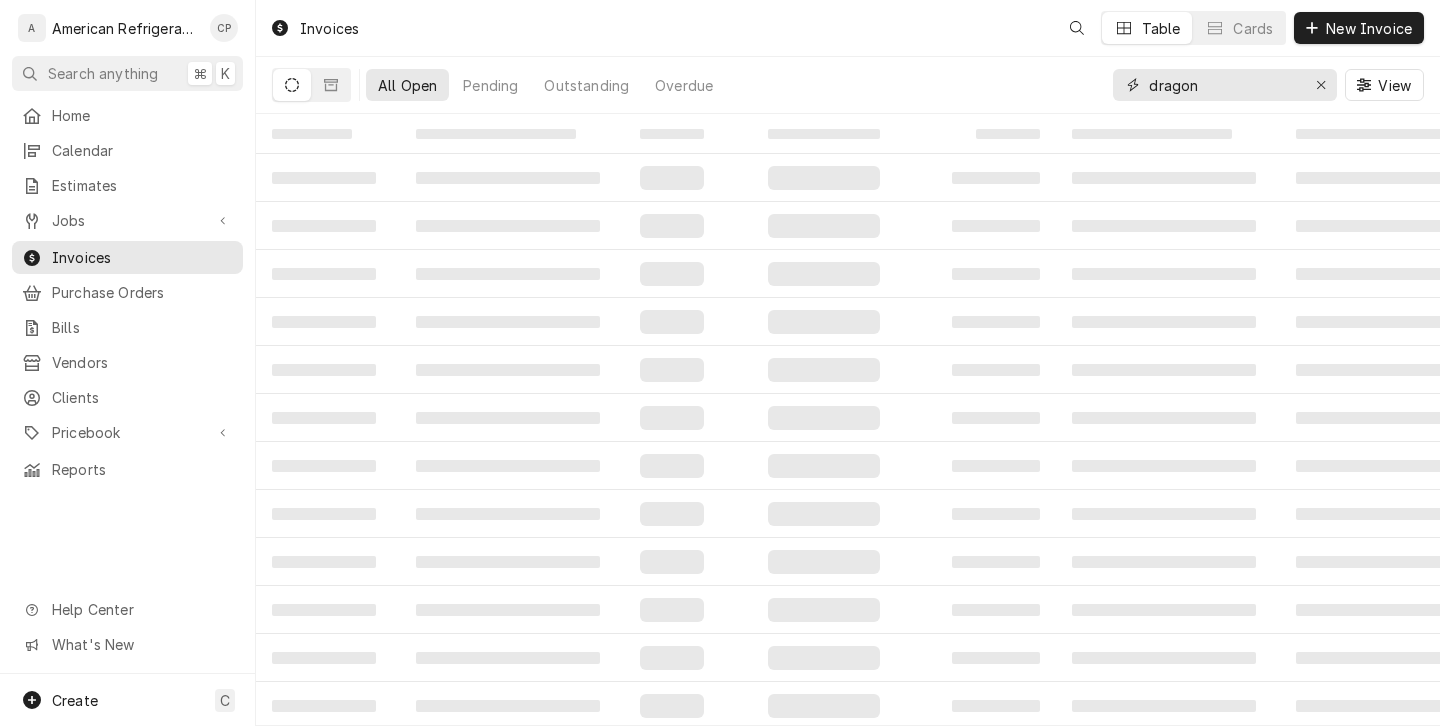 click on "dragon" at bounding box center (1224, 85) 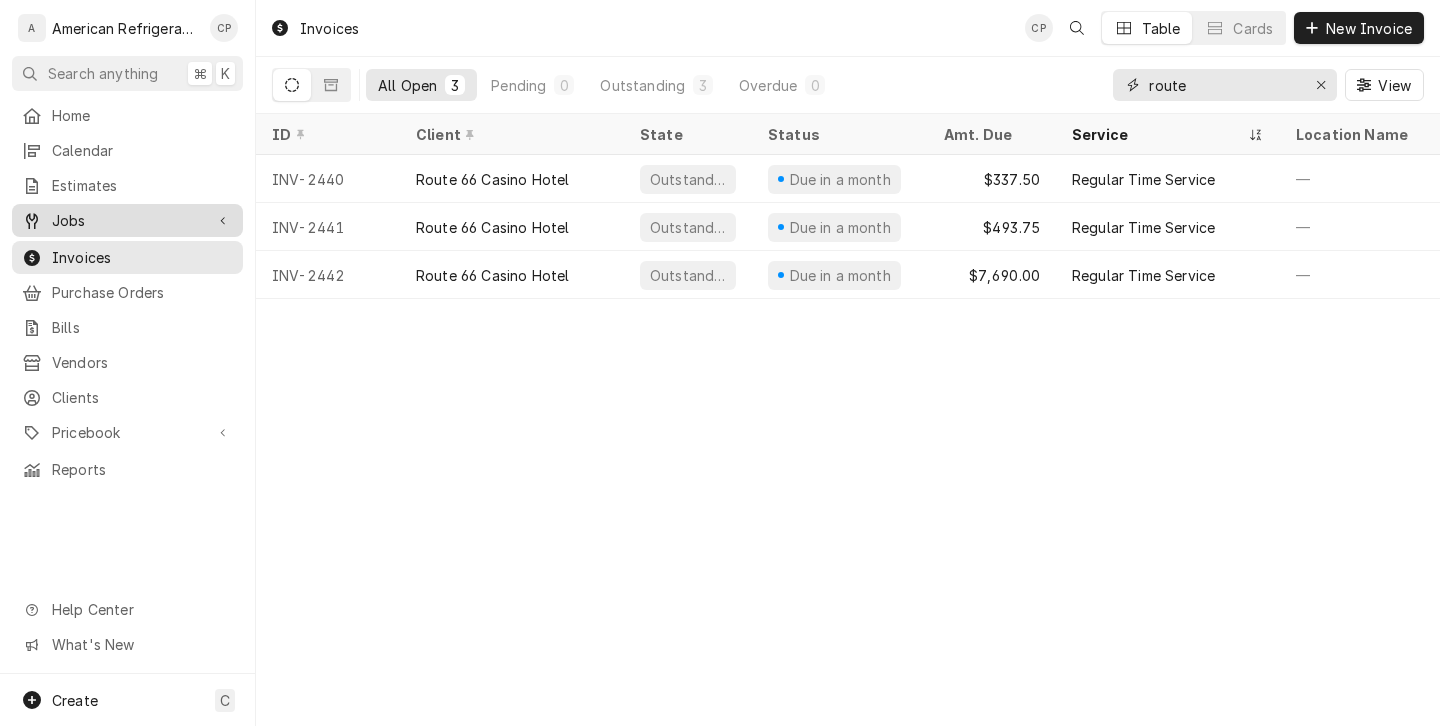 type on "route" 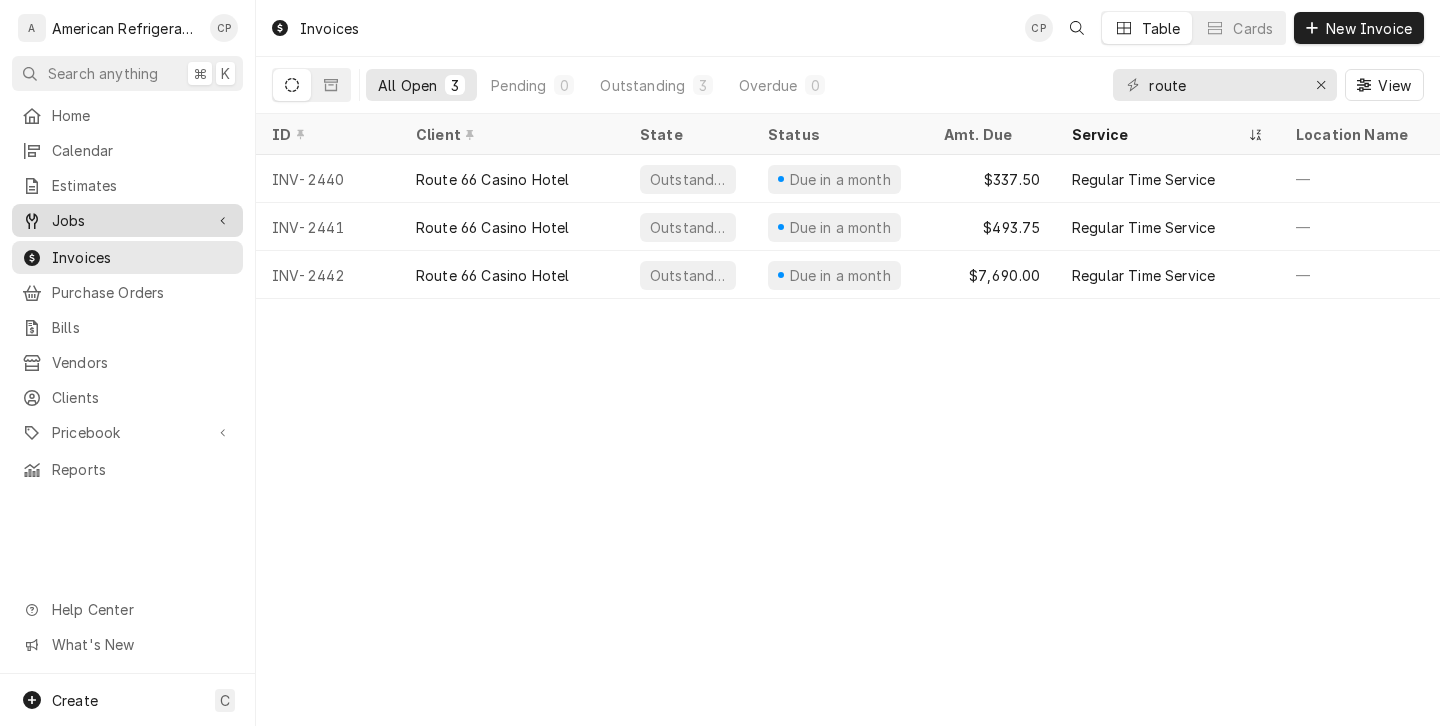 click on "Jobs" at bounding box center [112, 220] 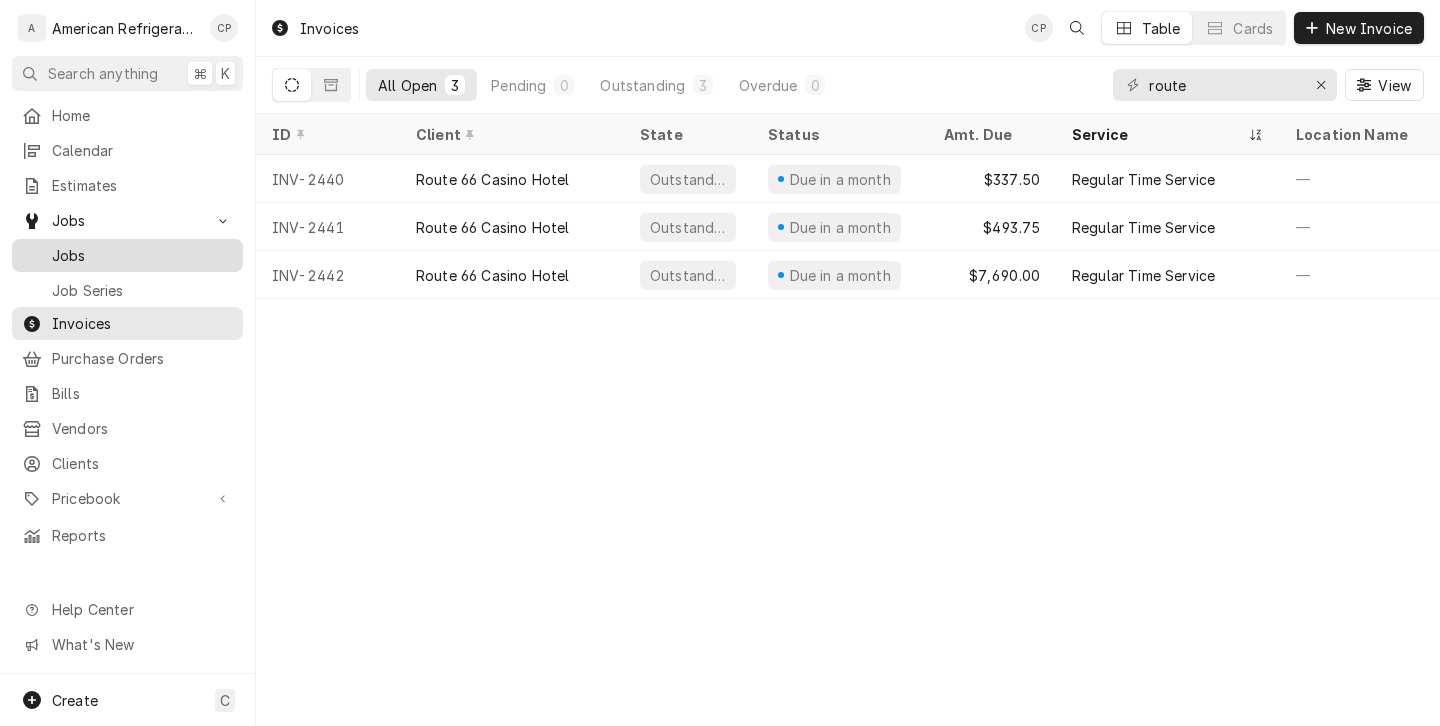 click on "Jobs" at bounding box center (142, 255) 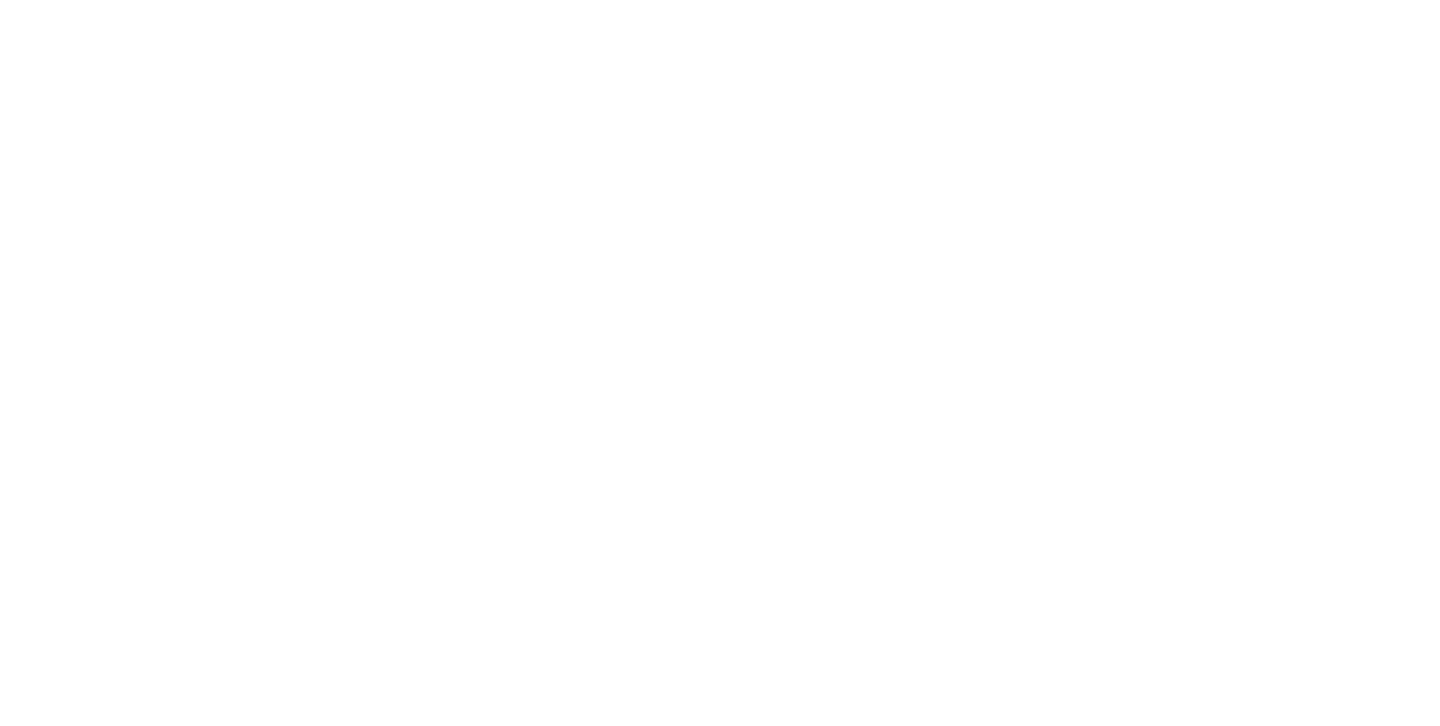 scroll, scrollTop: 0, scrollLeft: 0, axis: both 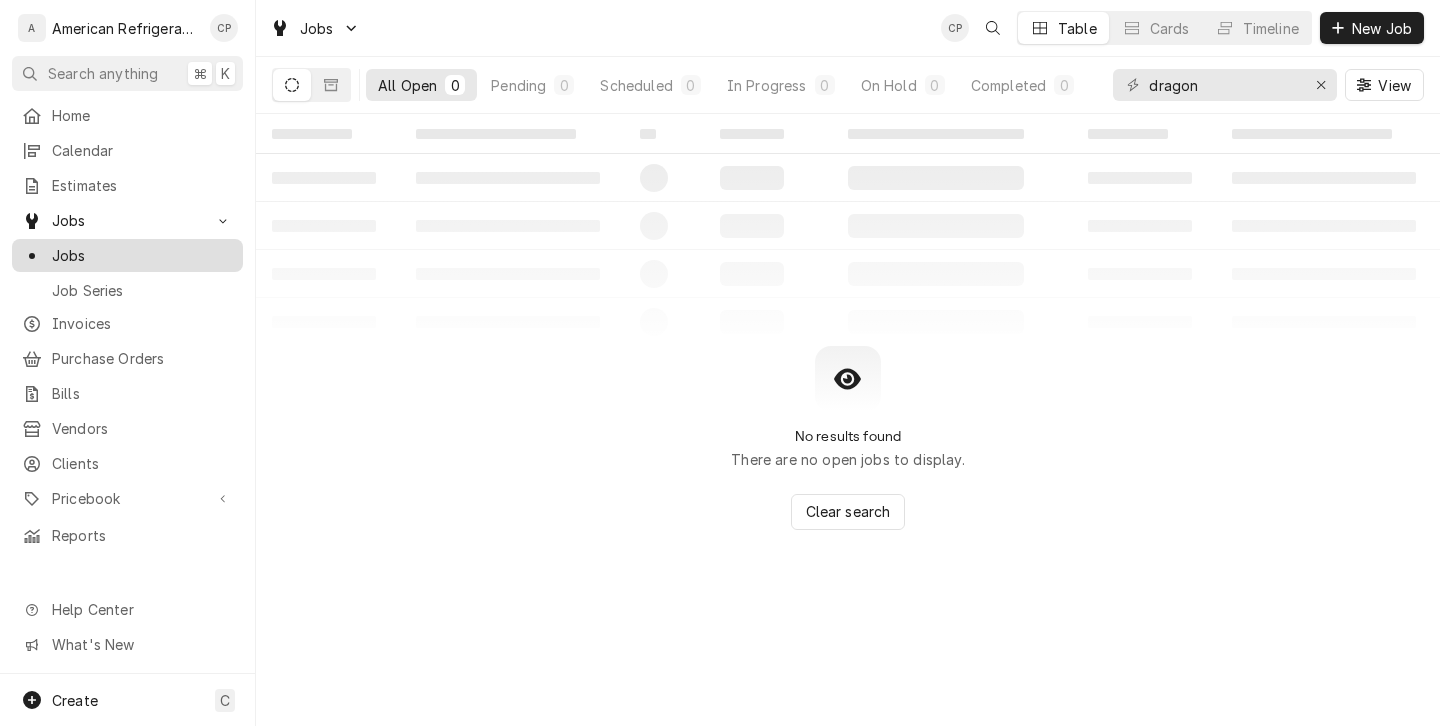click on "Jobs" at bounding box center (127, 255) 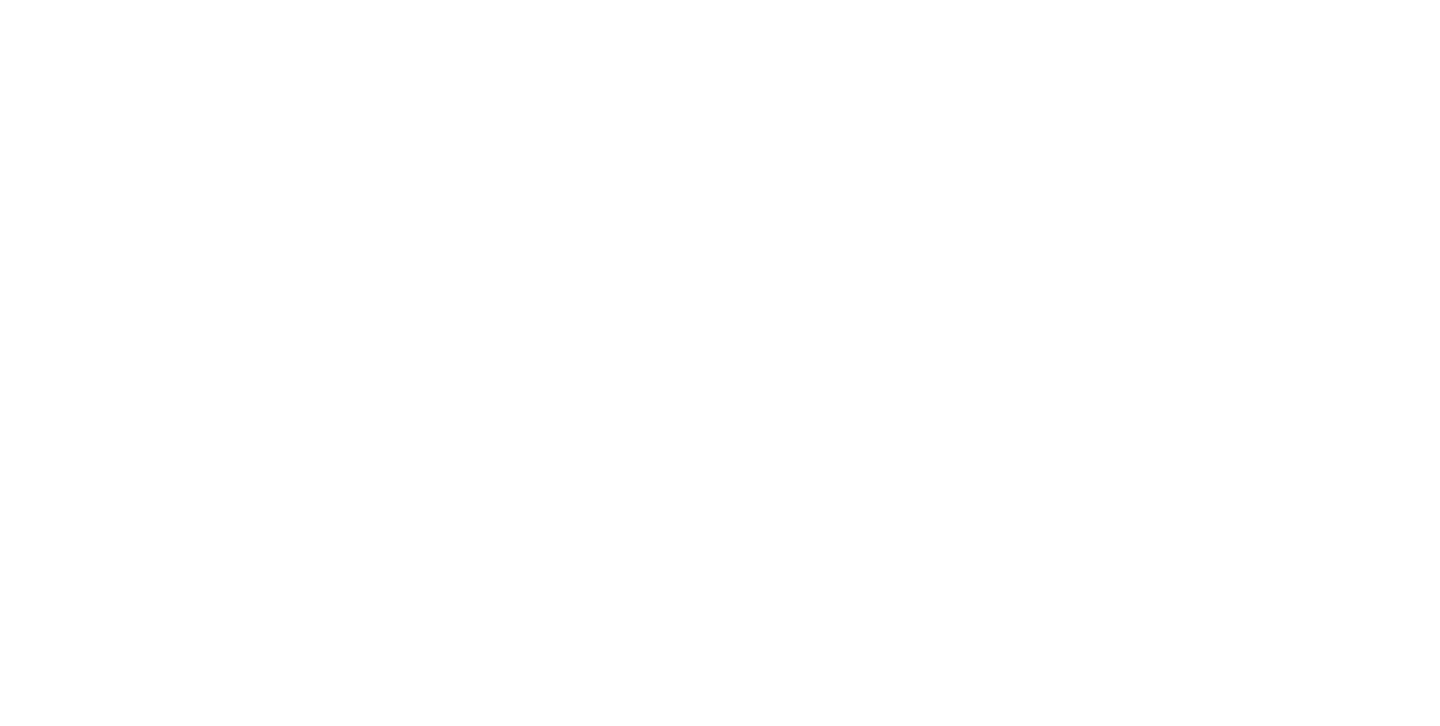 scroll, scrollTop: 0, scrollLeft: 0, axis: both 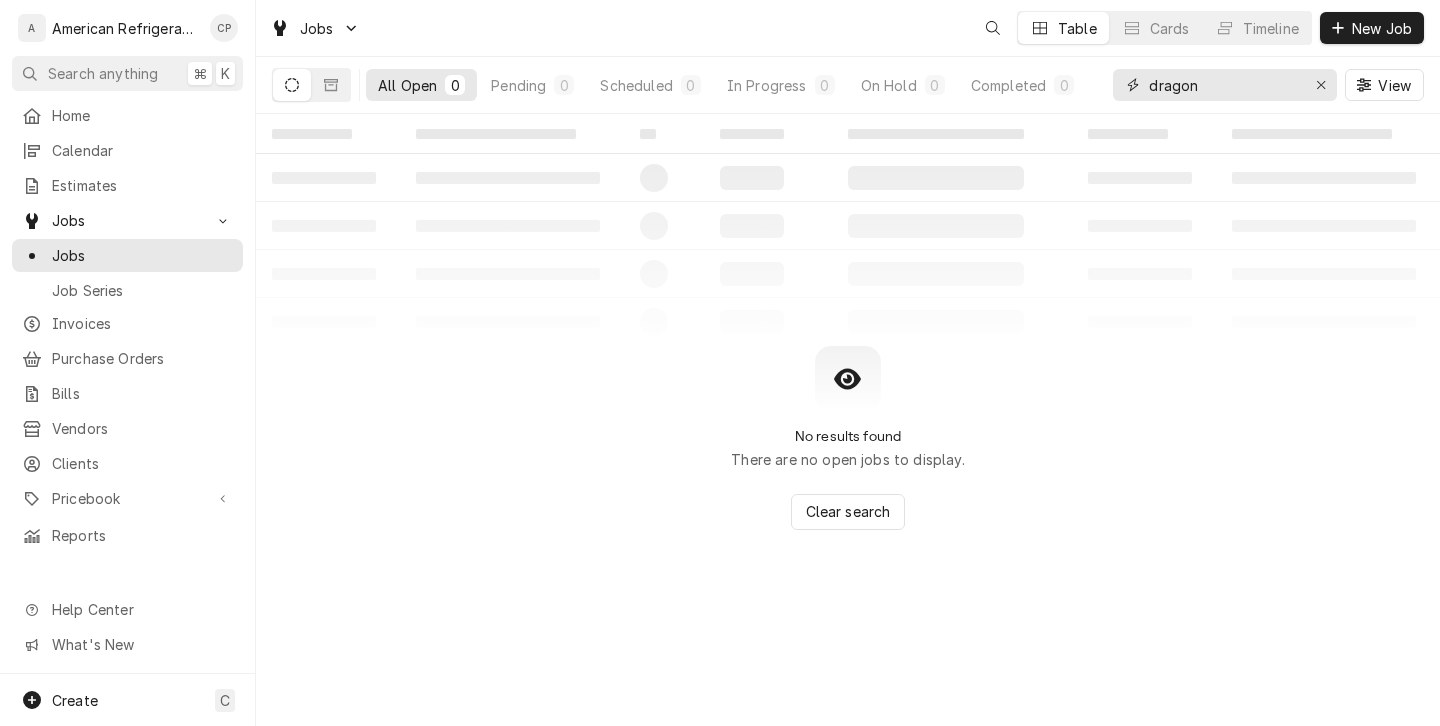 click on "dragon" at bounding box center (1224, 85) 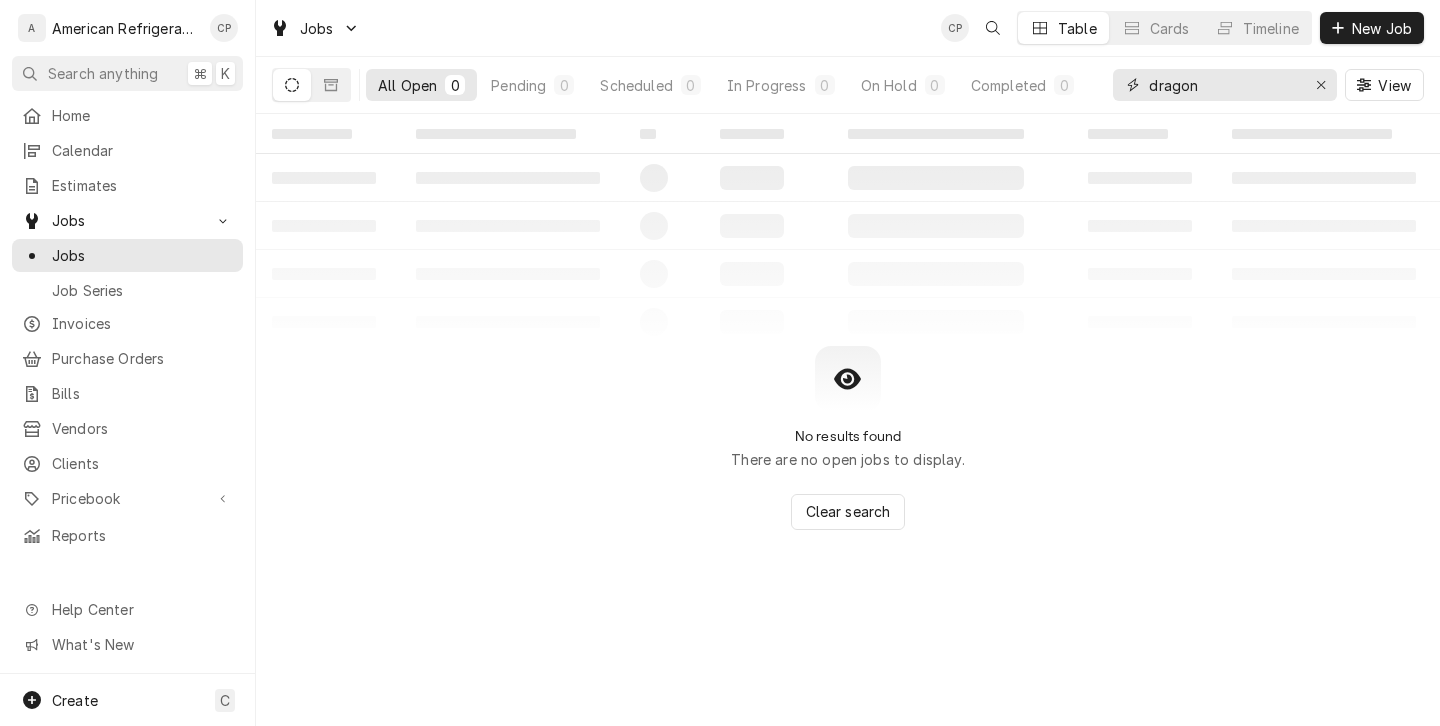 click on "dragon" at bounding box center [1224, 85] 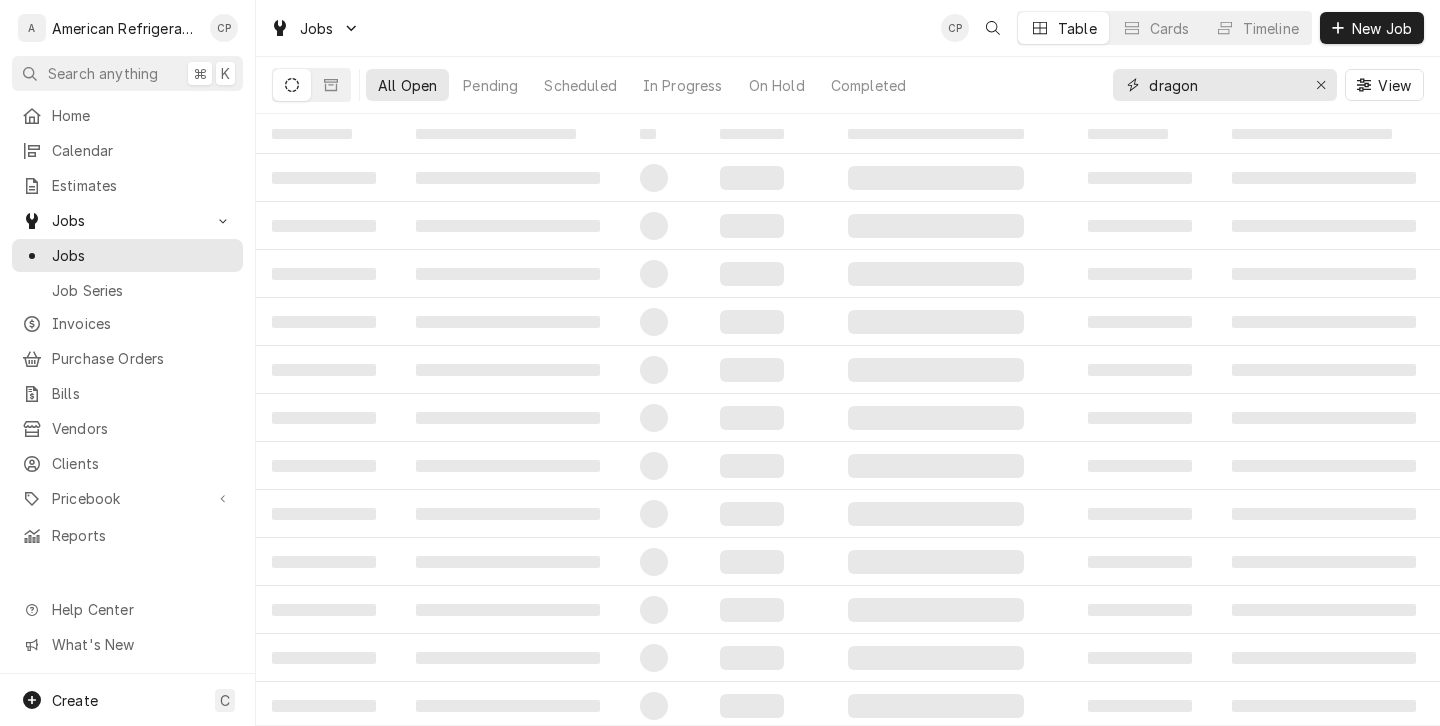 type on "dragon" 